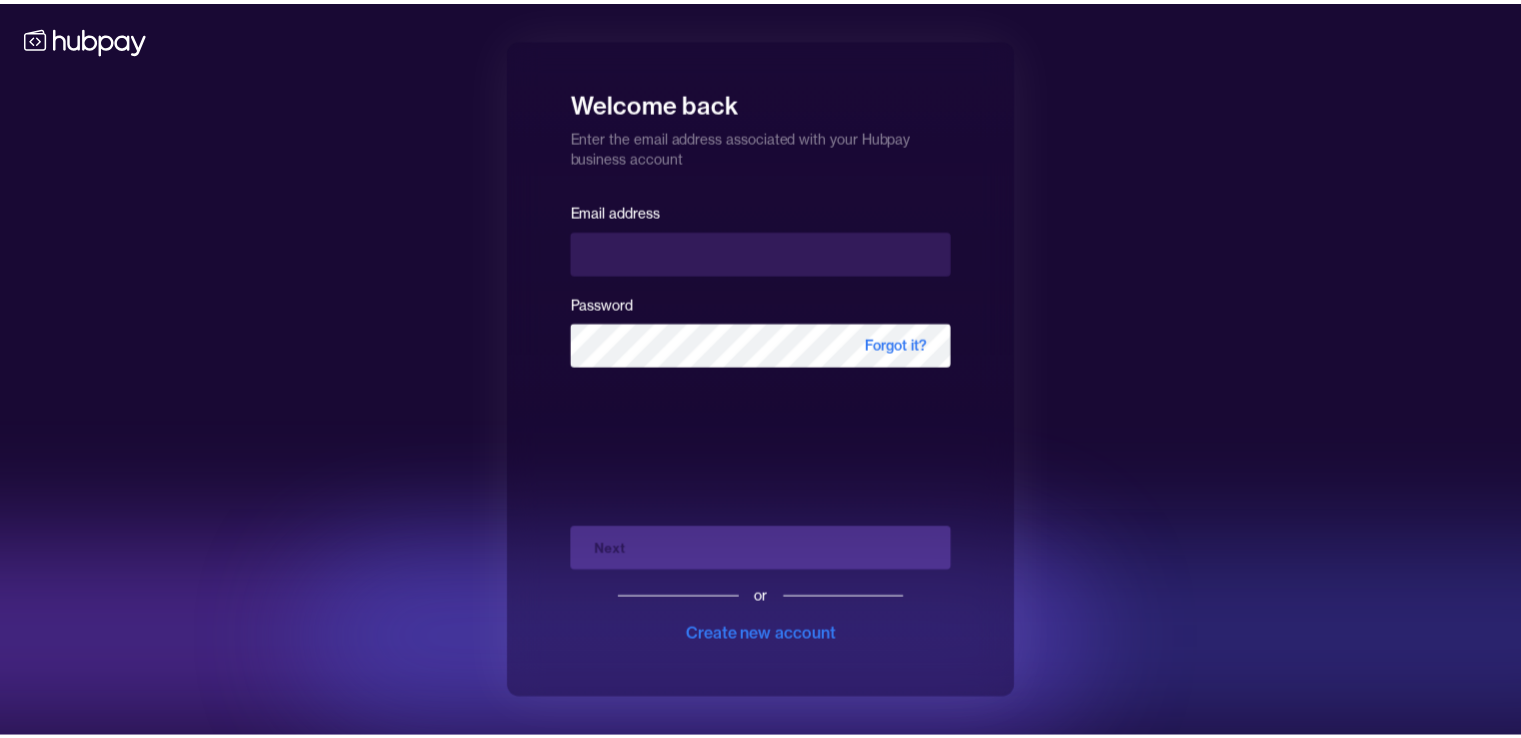 scroll, scrollTop: 0, scrollLeft: 0, axis: both 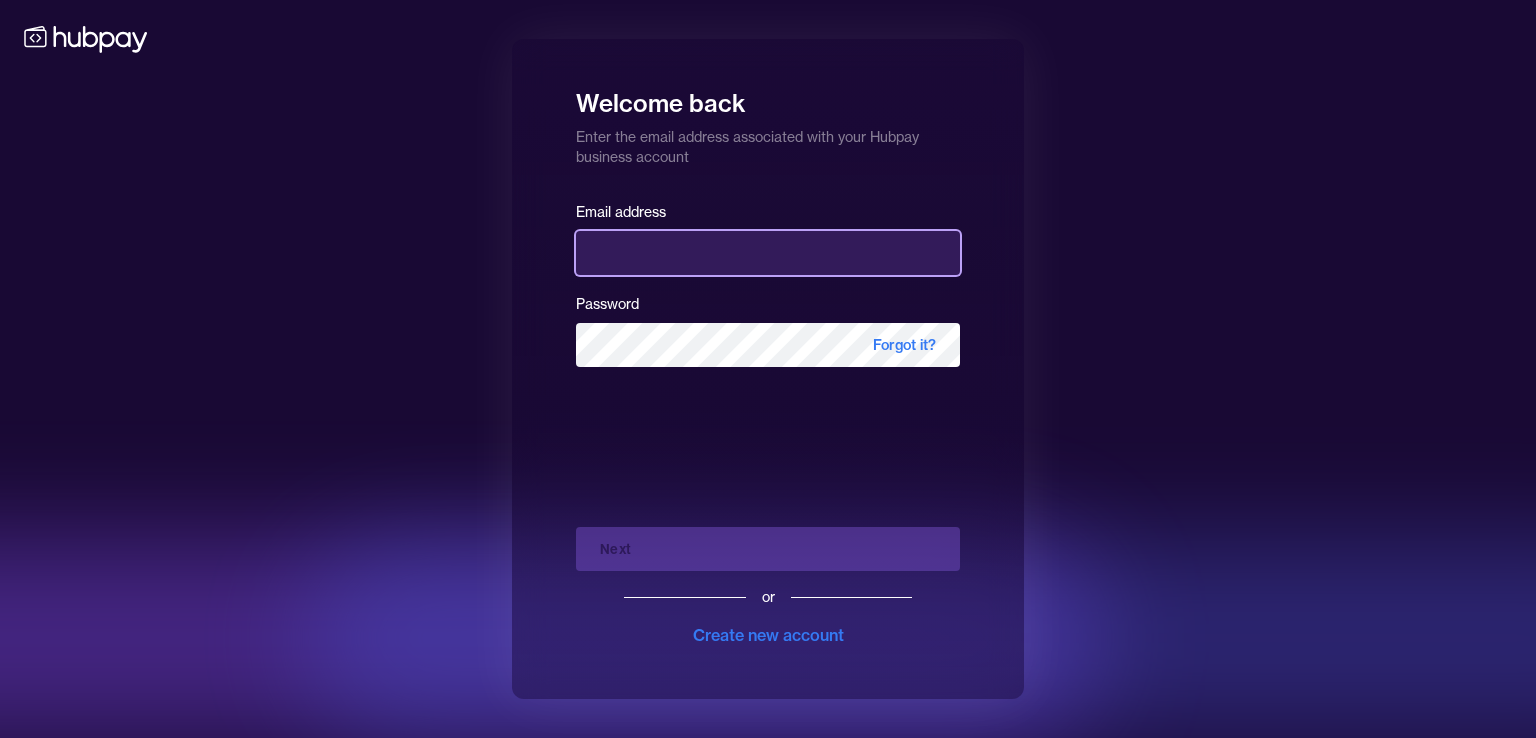 click at bounding box center (768, 253) 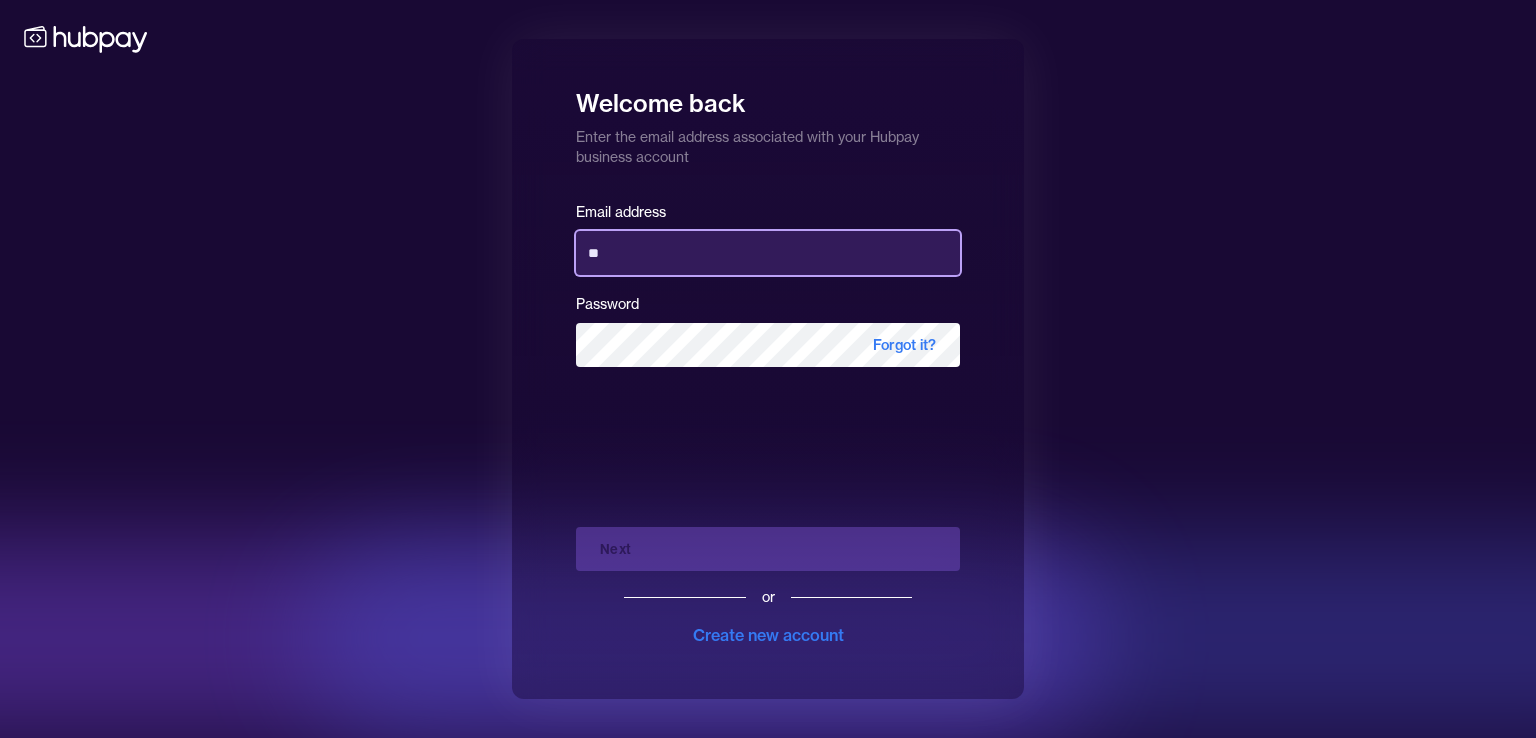 type on "**********" 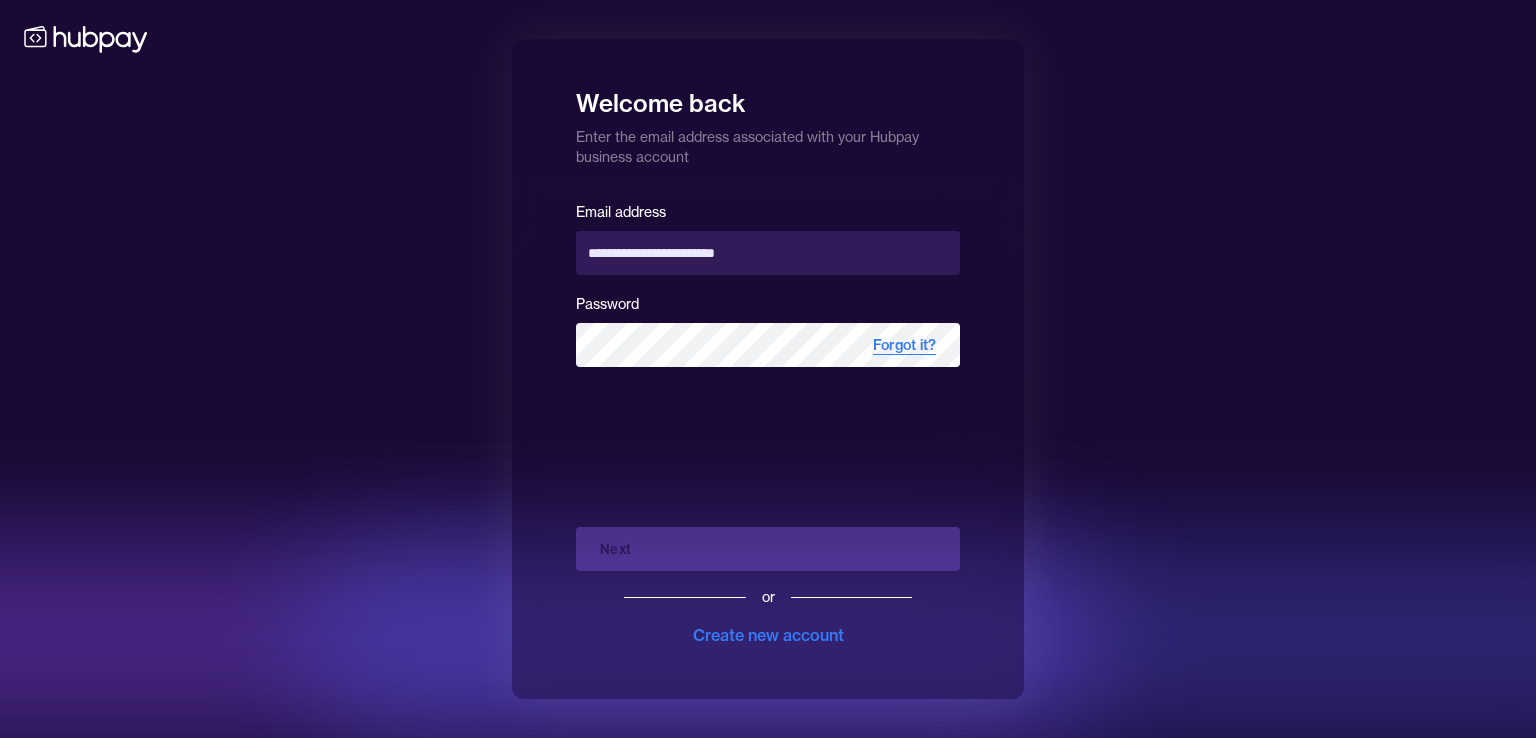 click on "Forgot it?" at bounding box center (904, 345) 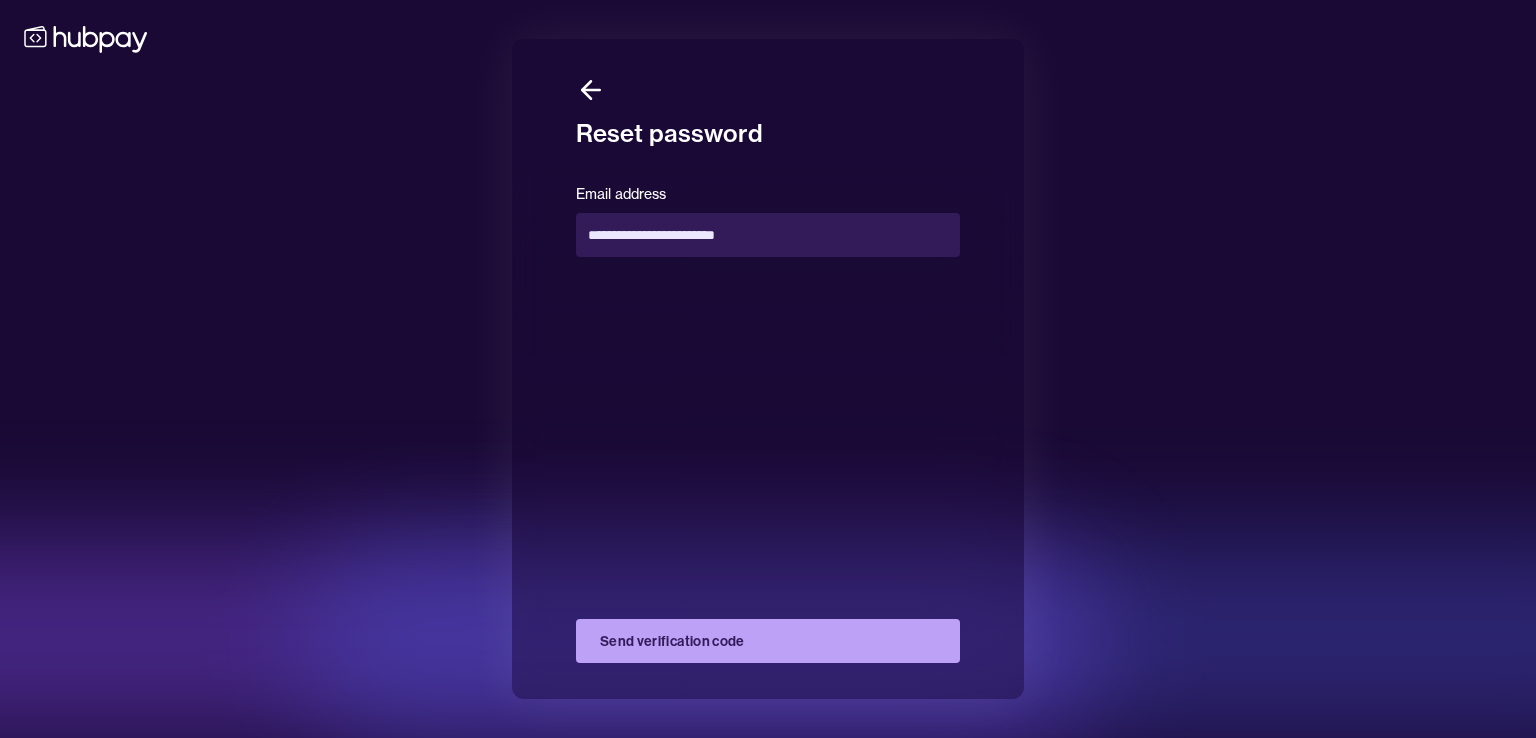 click on "Send verification code" at bounding box center (768, 641) 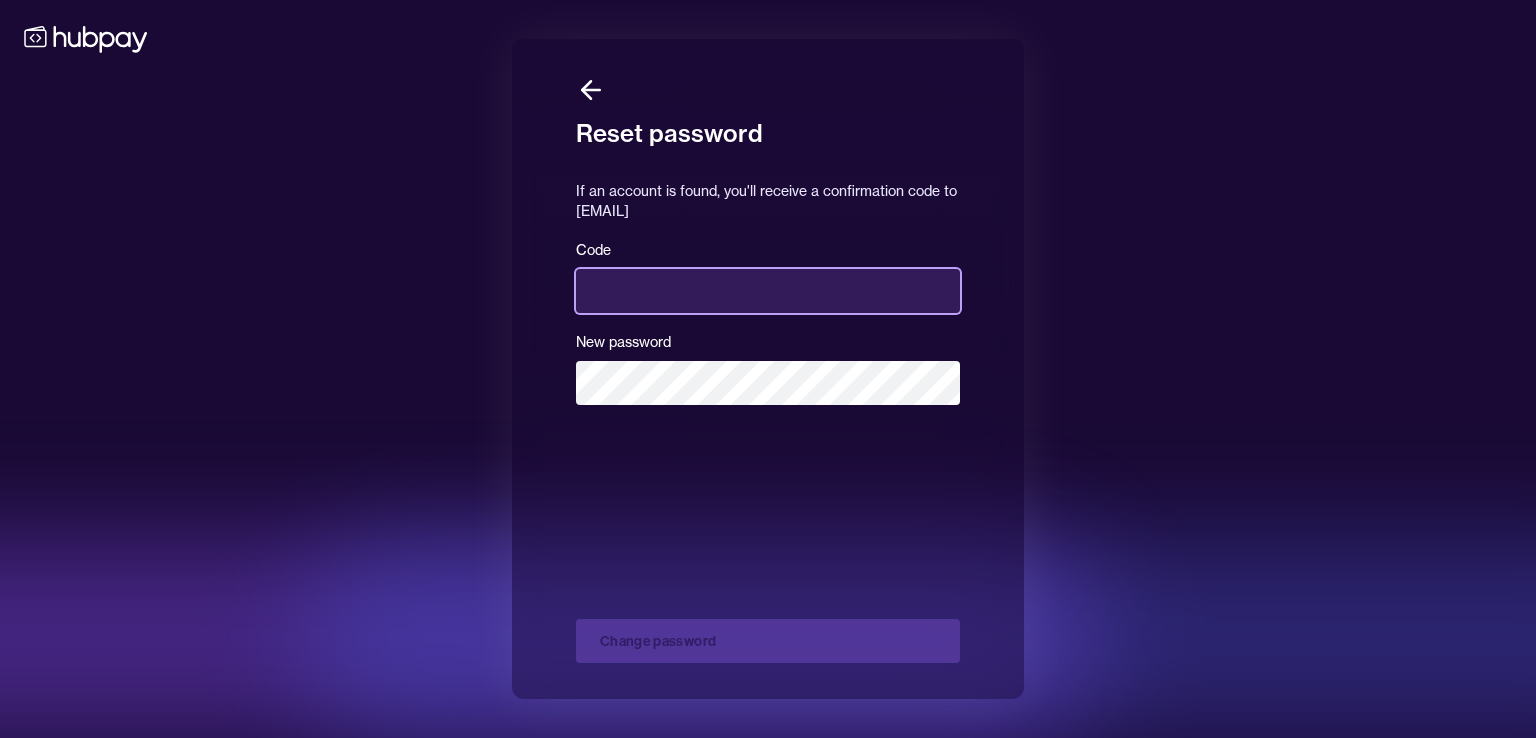 click at bounding box center [768, 291] 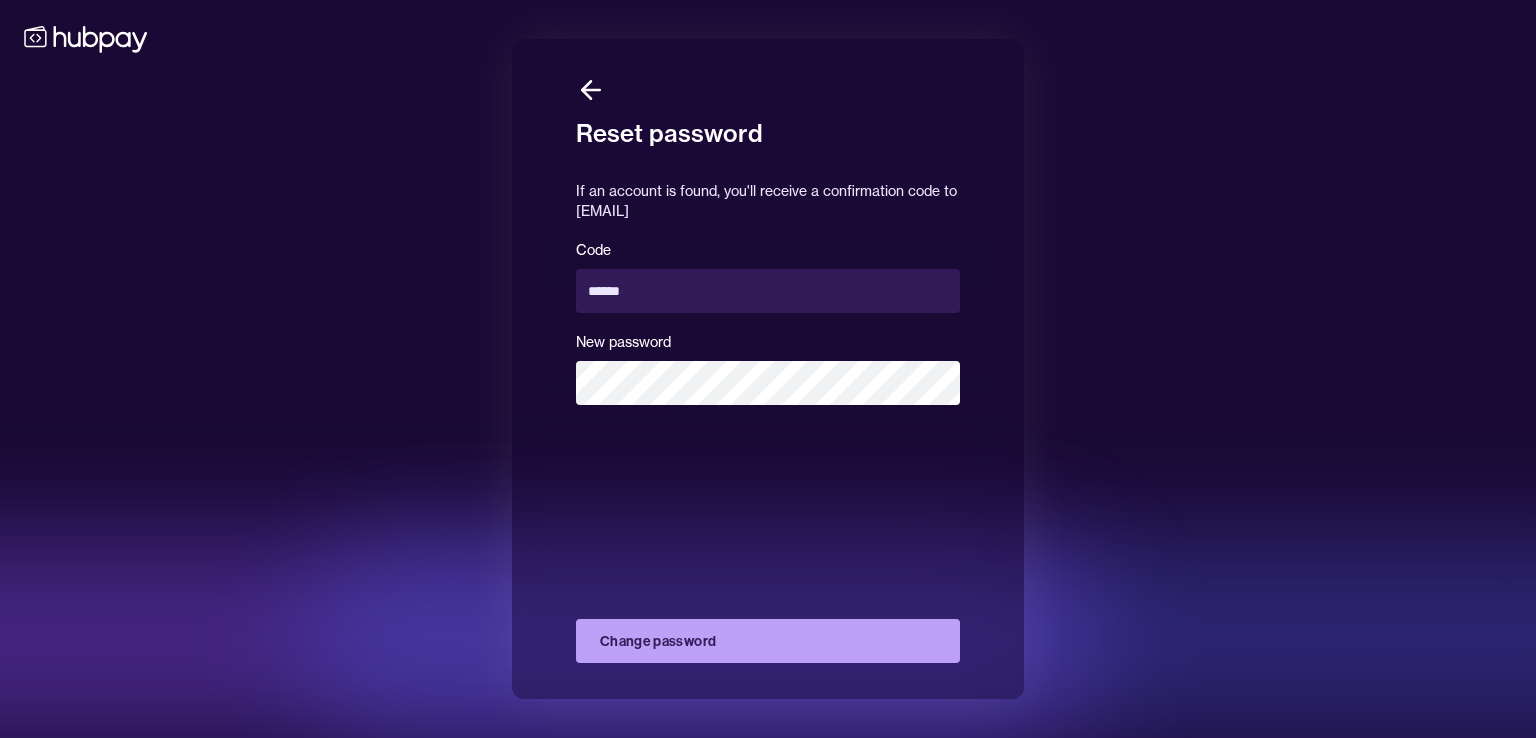 click on "Change password" at bounding box center (768, 641) 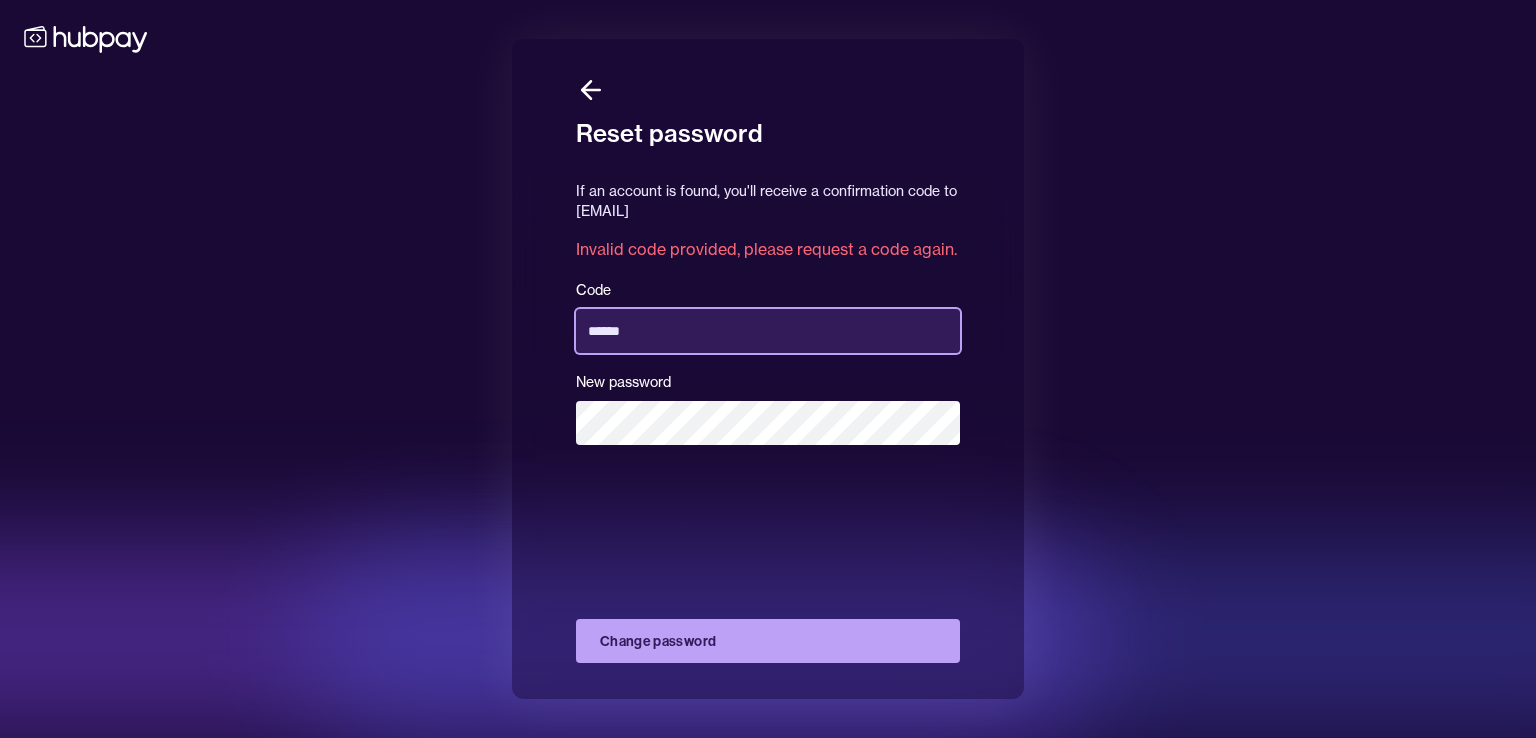 click on "******" at bounding box center [768, 331] 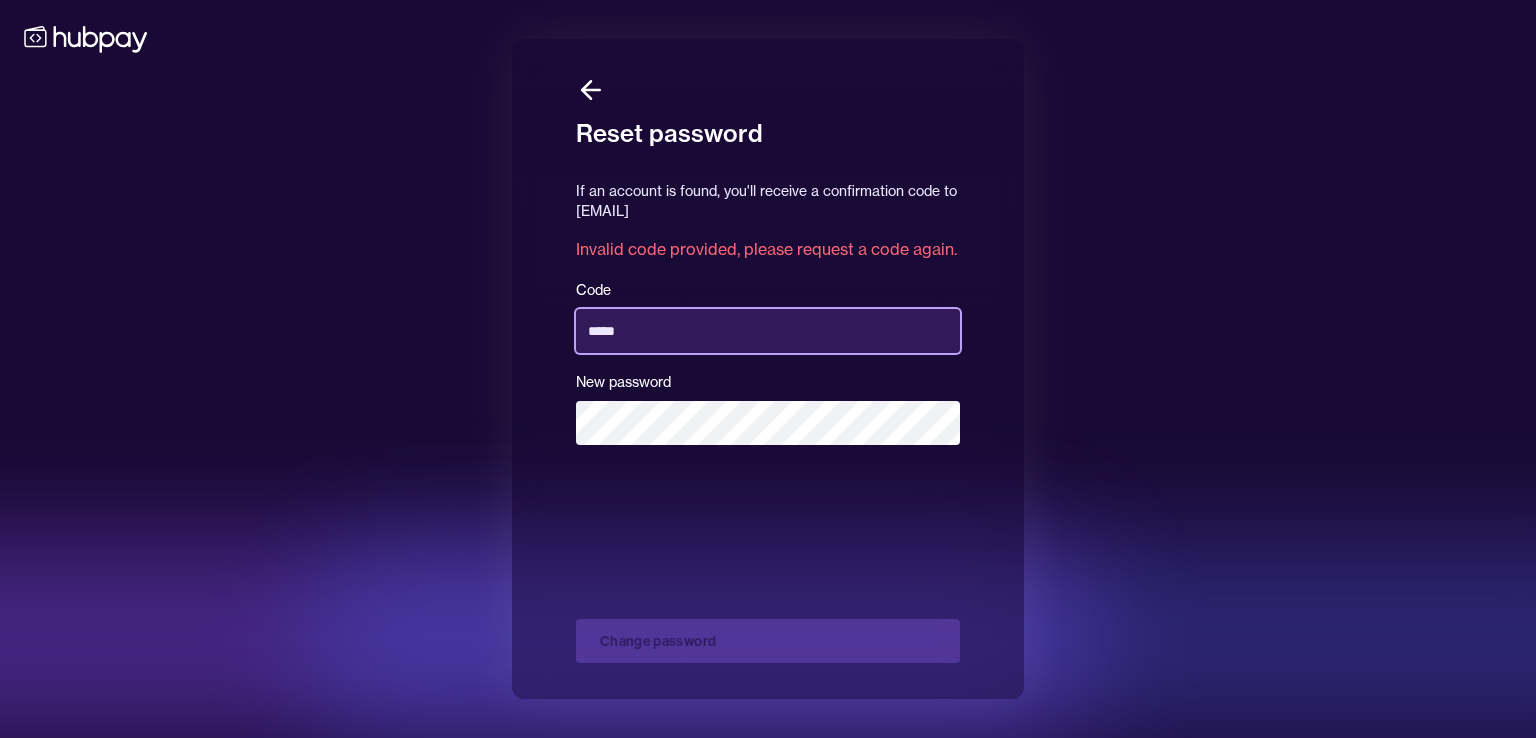 type on "******" 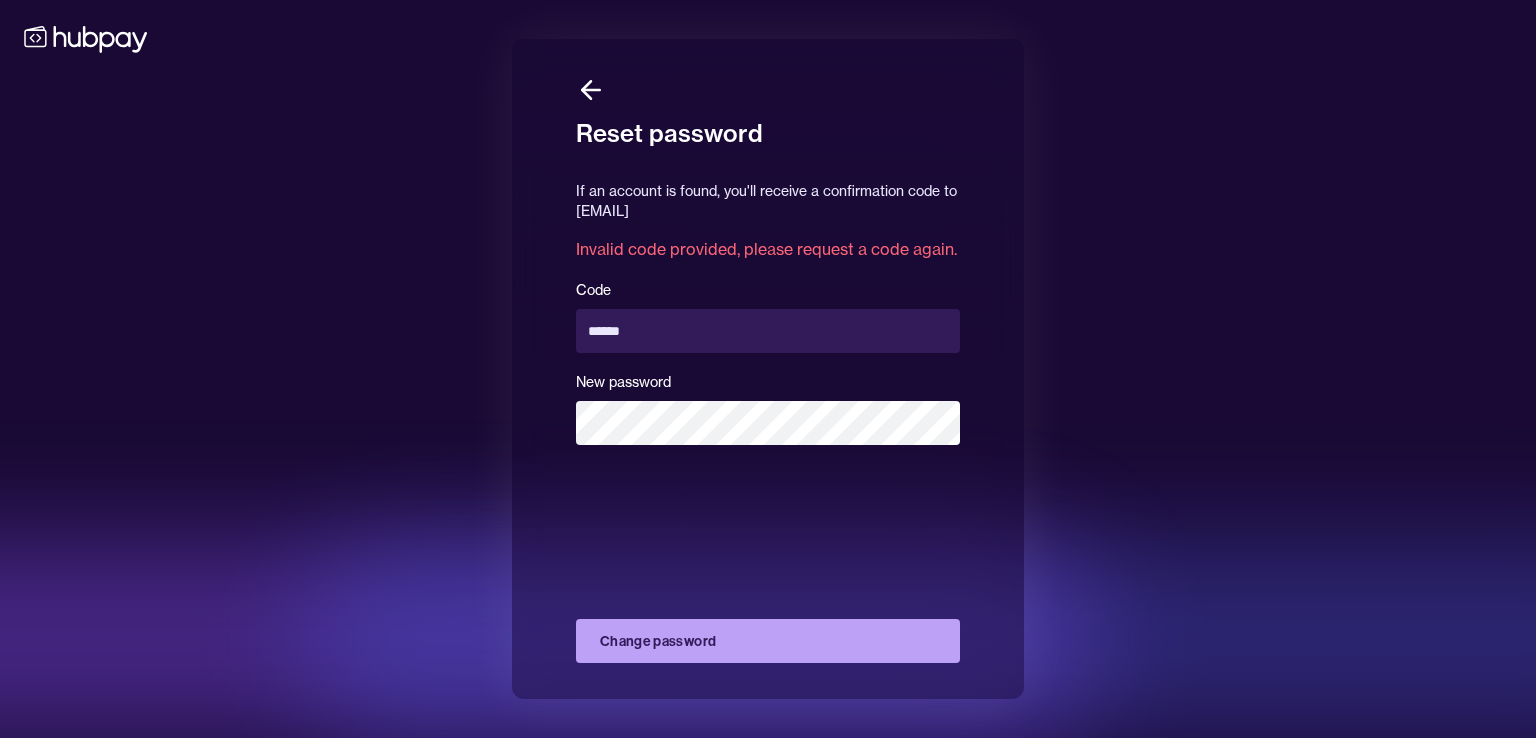 click on "If an account is found, you'll receive a confirmation code to
[EMAIL] Invalid code provided, please request a code again. Code ****** New password Change password" at bounding box center [768, 422] 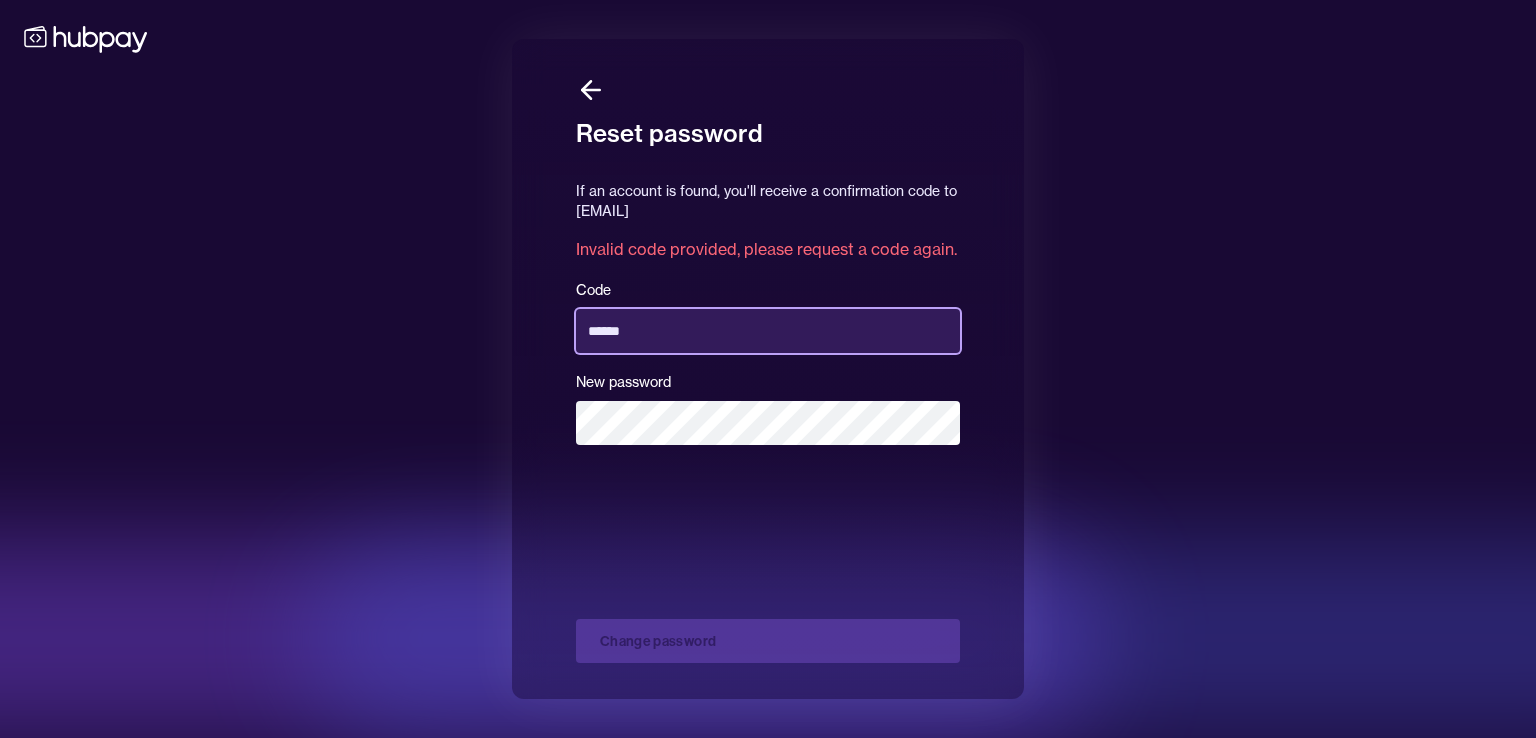 click on "******" at bounding box center (768, 331) 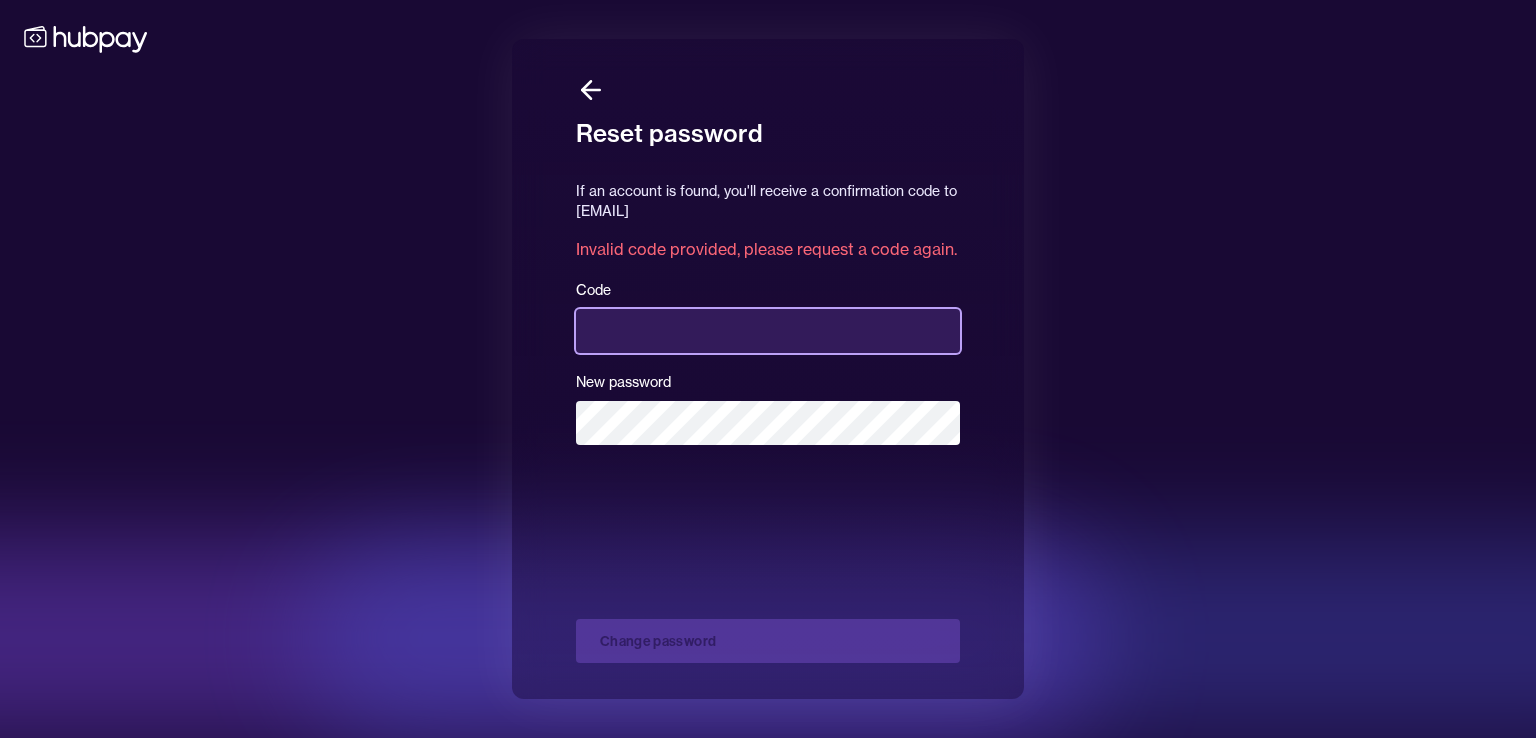 type 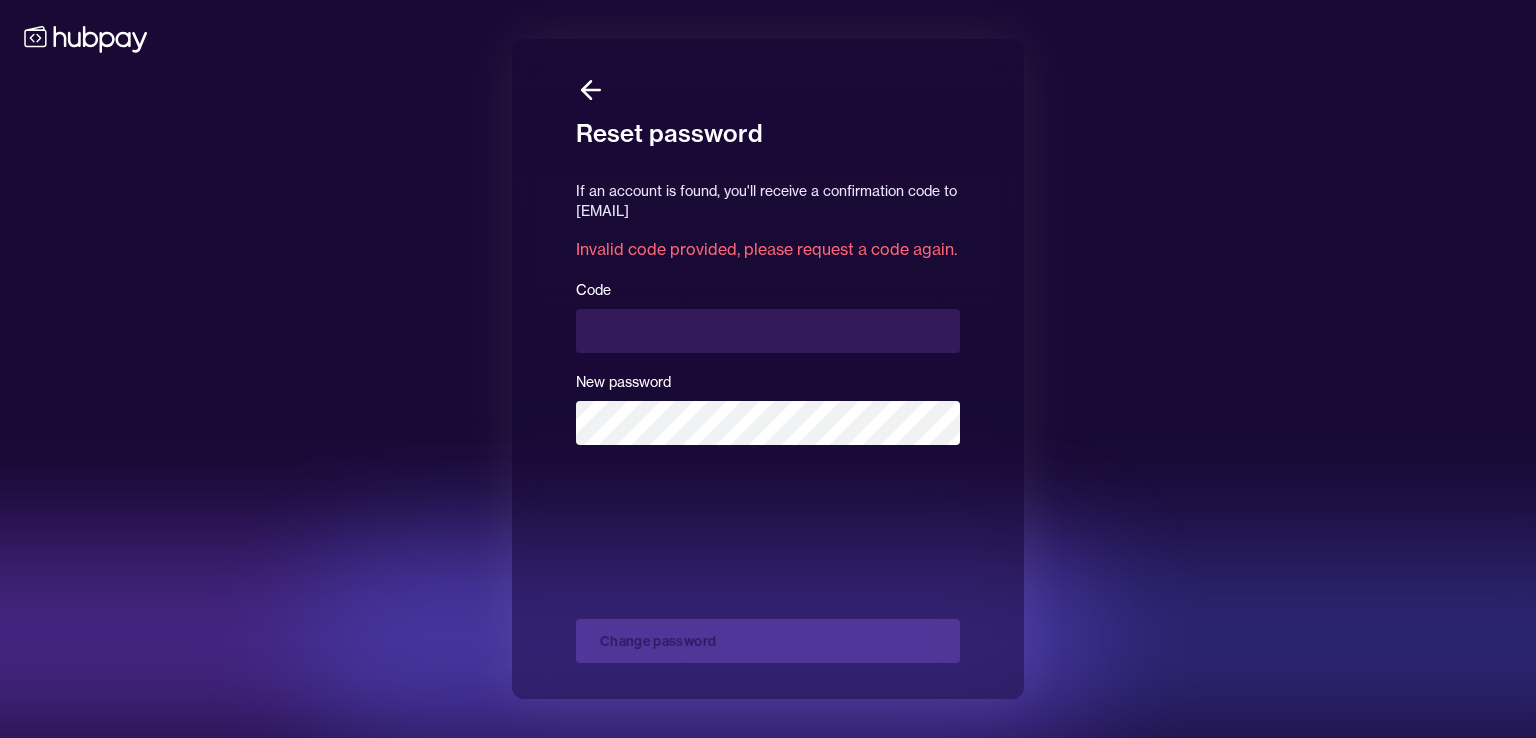 click 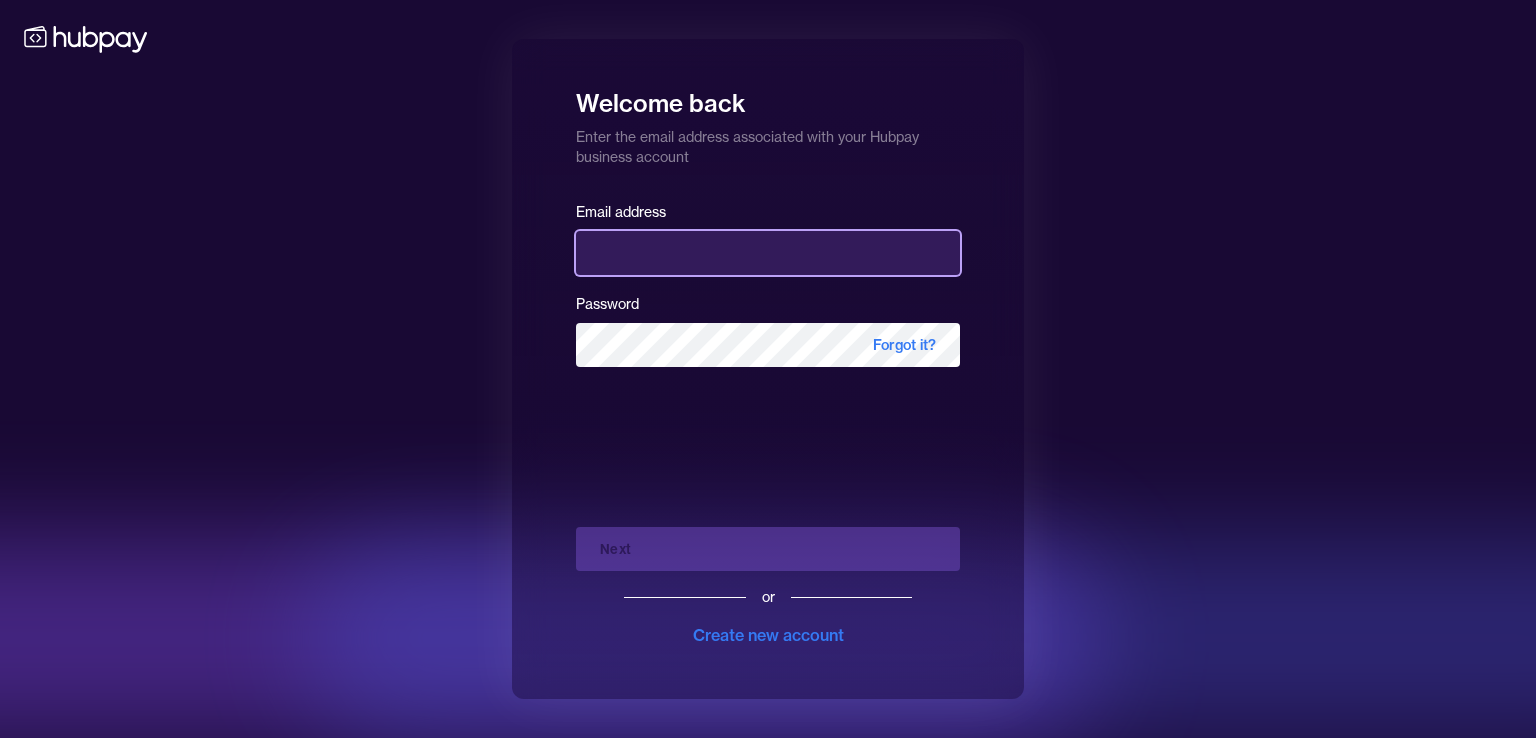 click at bounding box center [768, 253] 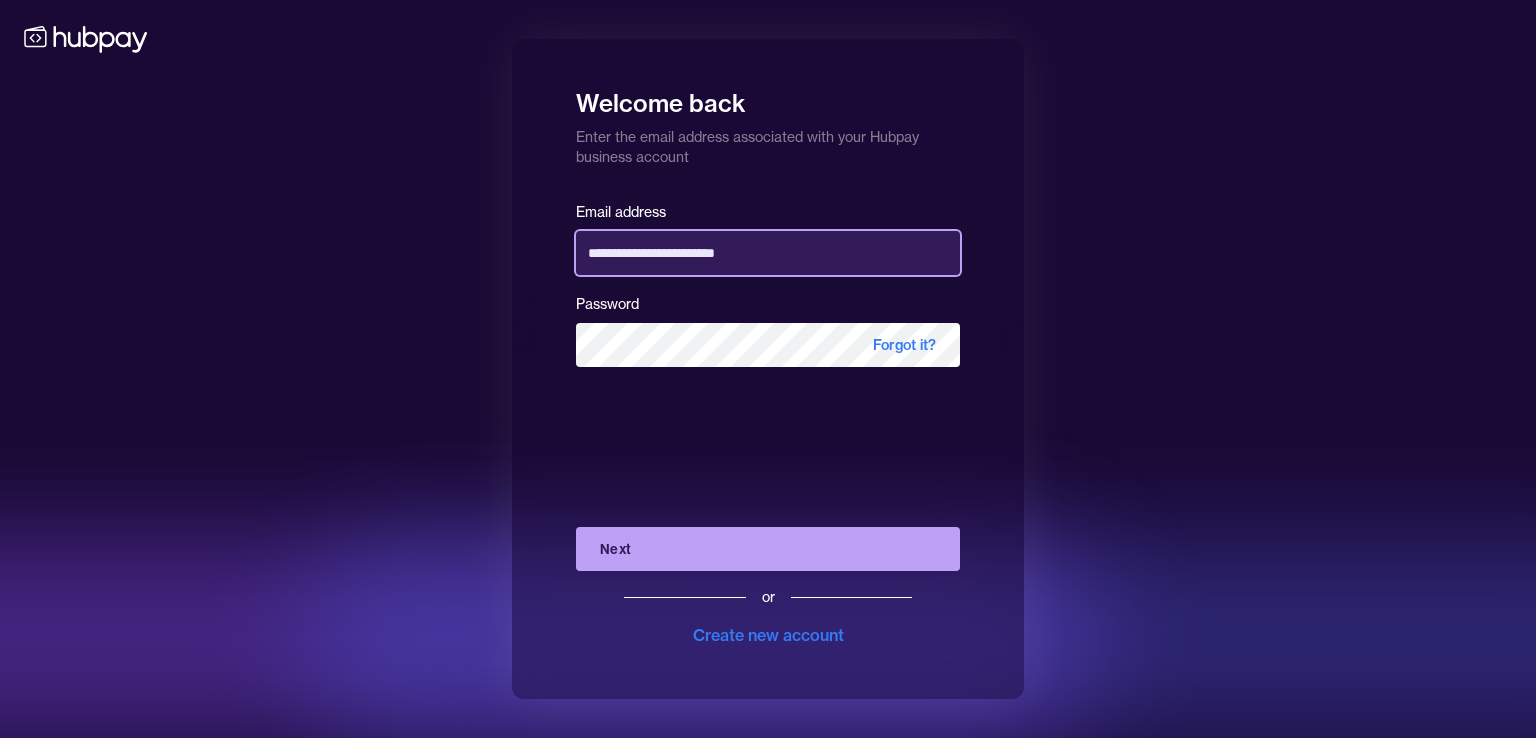 type on "**********" 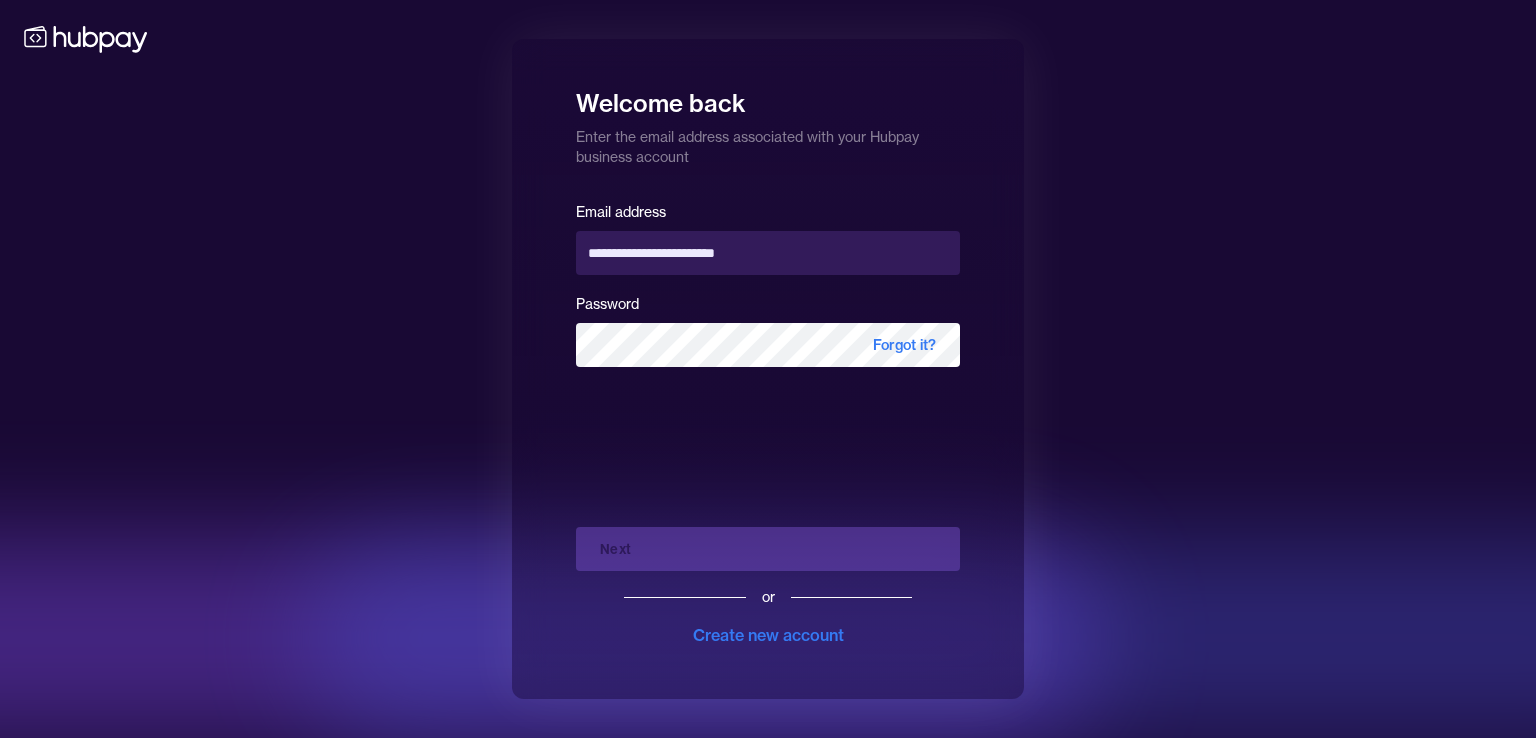 click on "**********" at bounding box center [768, 423] 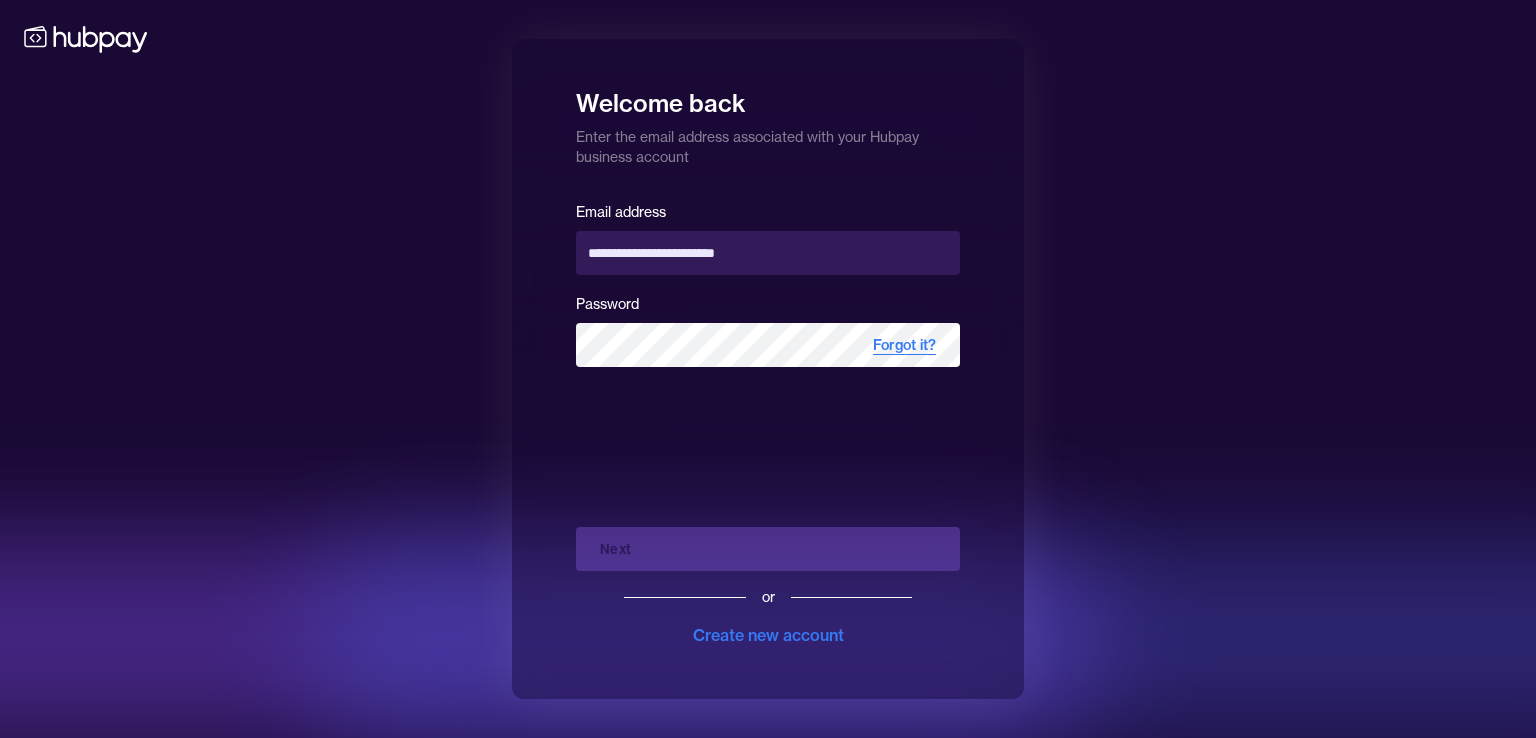 click on "Forgot it?" at bounding box center [904, 345] 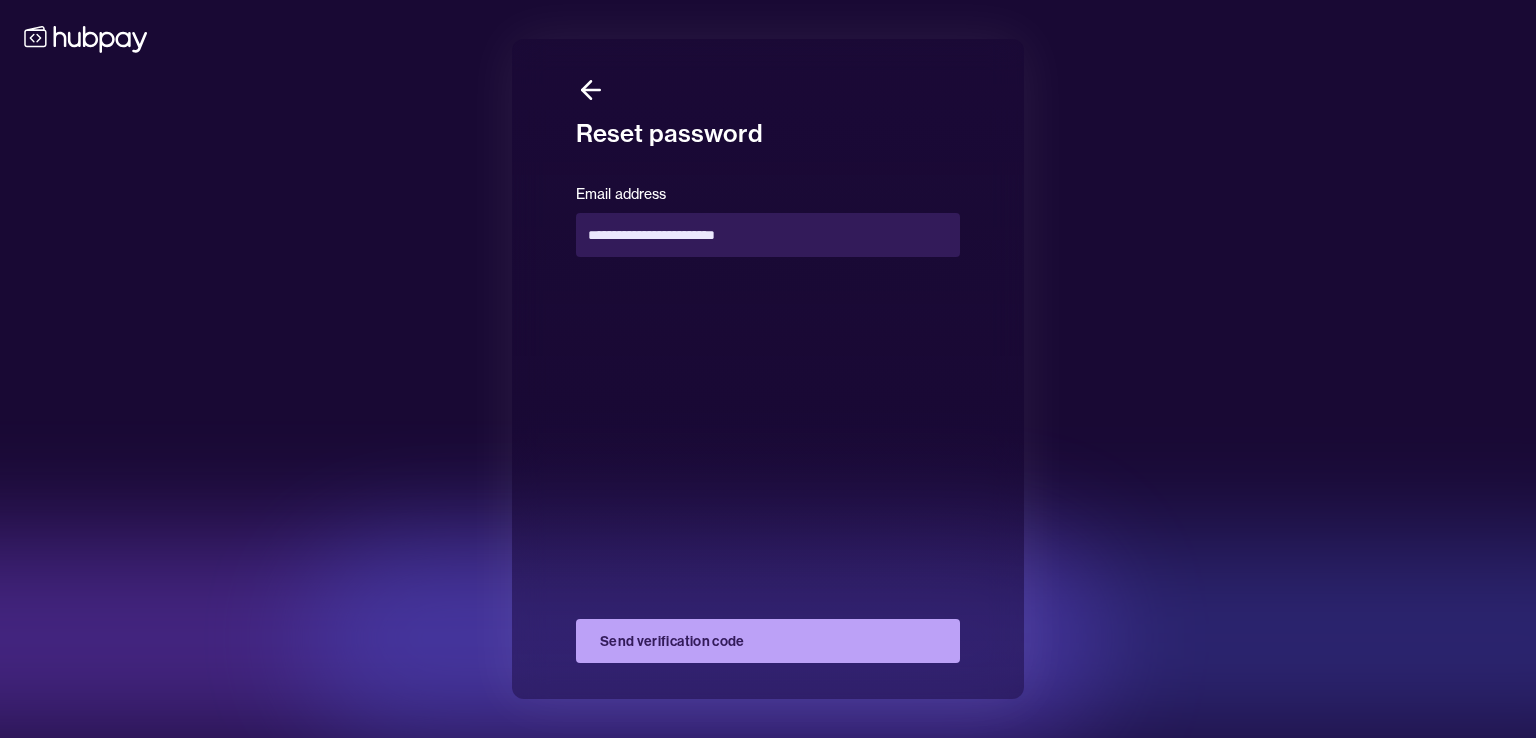 click on "Send verification code" at bounding box center [768, 641] 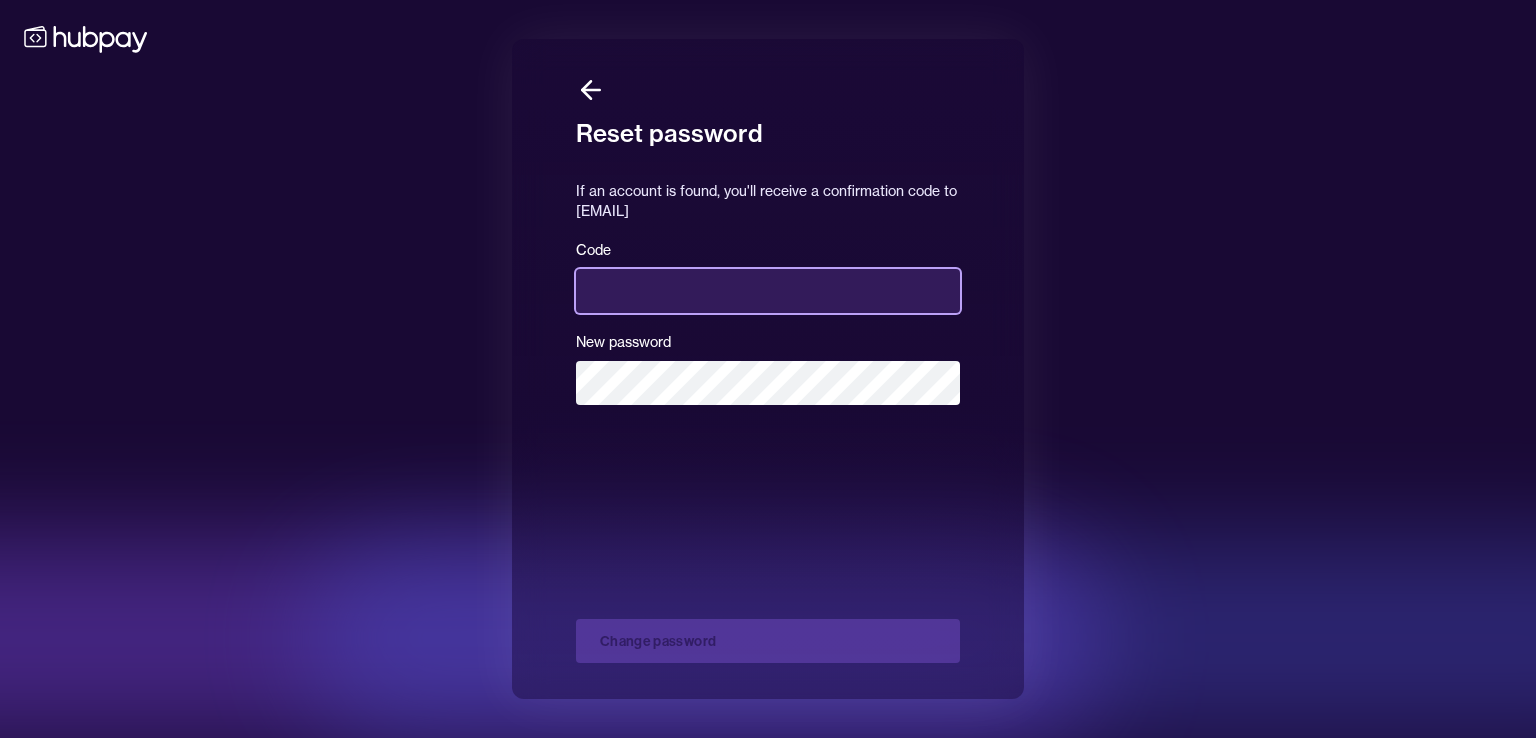 click at bounding box center [768, 291] 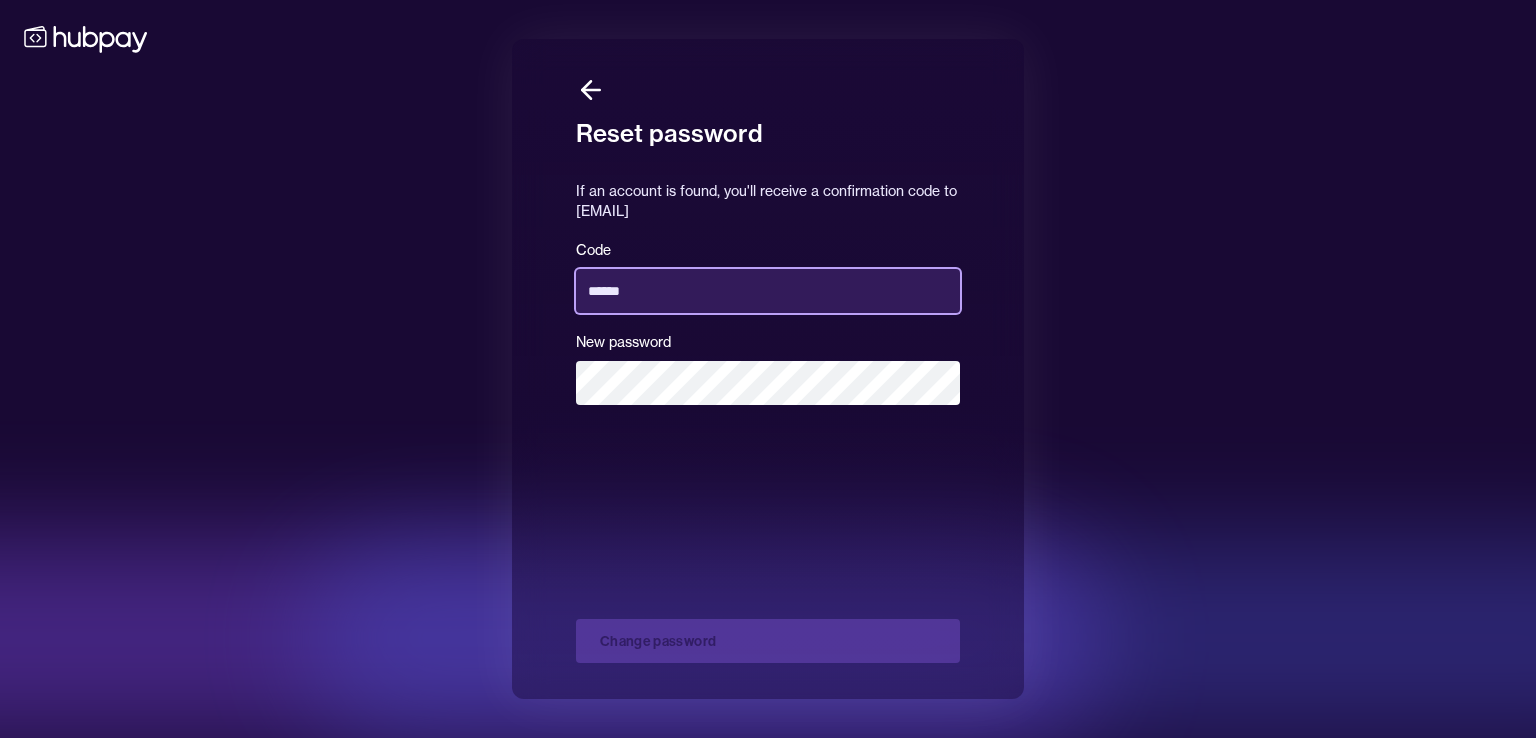 type on "******" 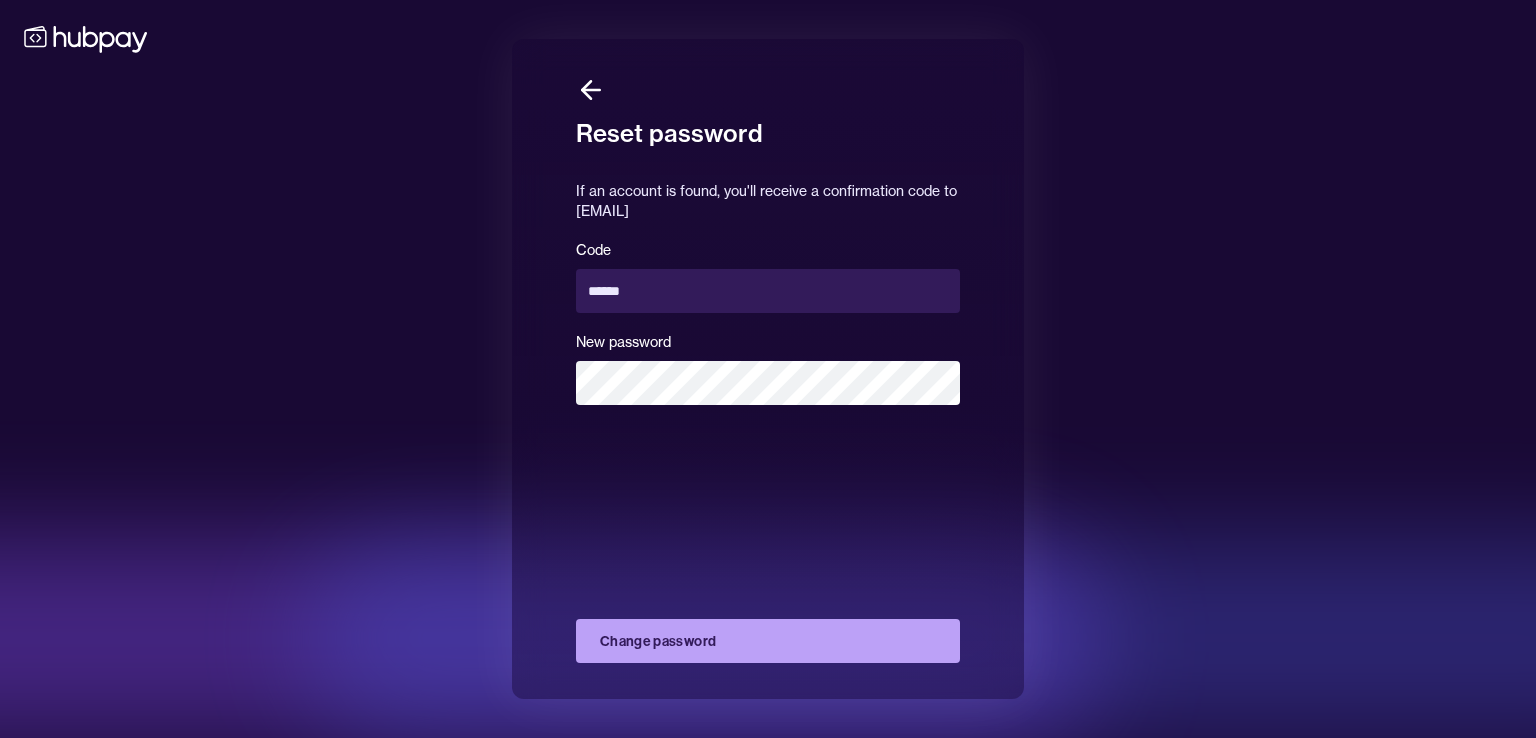 click on "Change password" at bounding box center (768, 641) 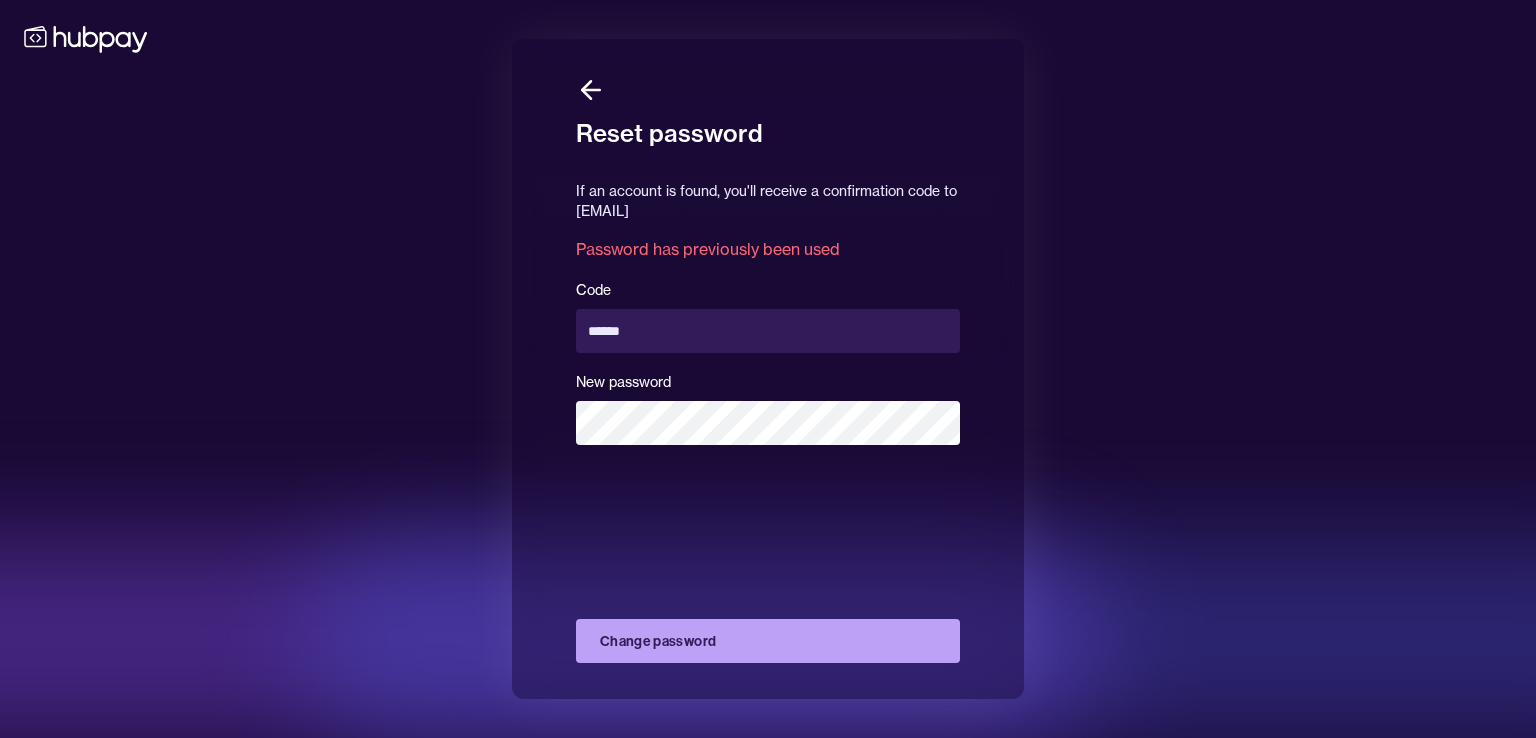click on "Change password" at bounding box center [768, 641] 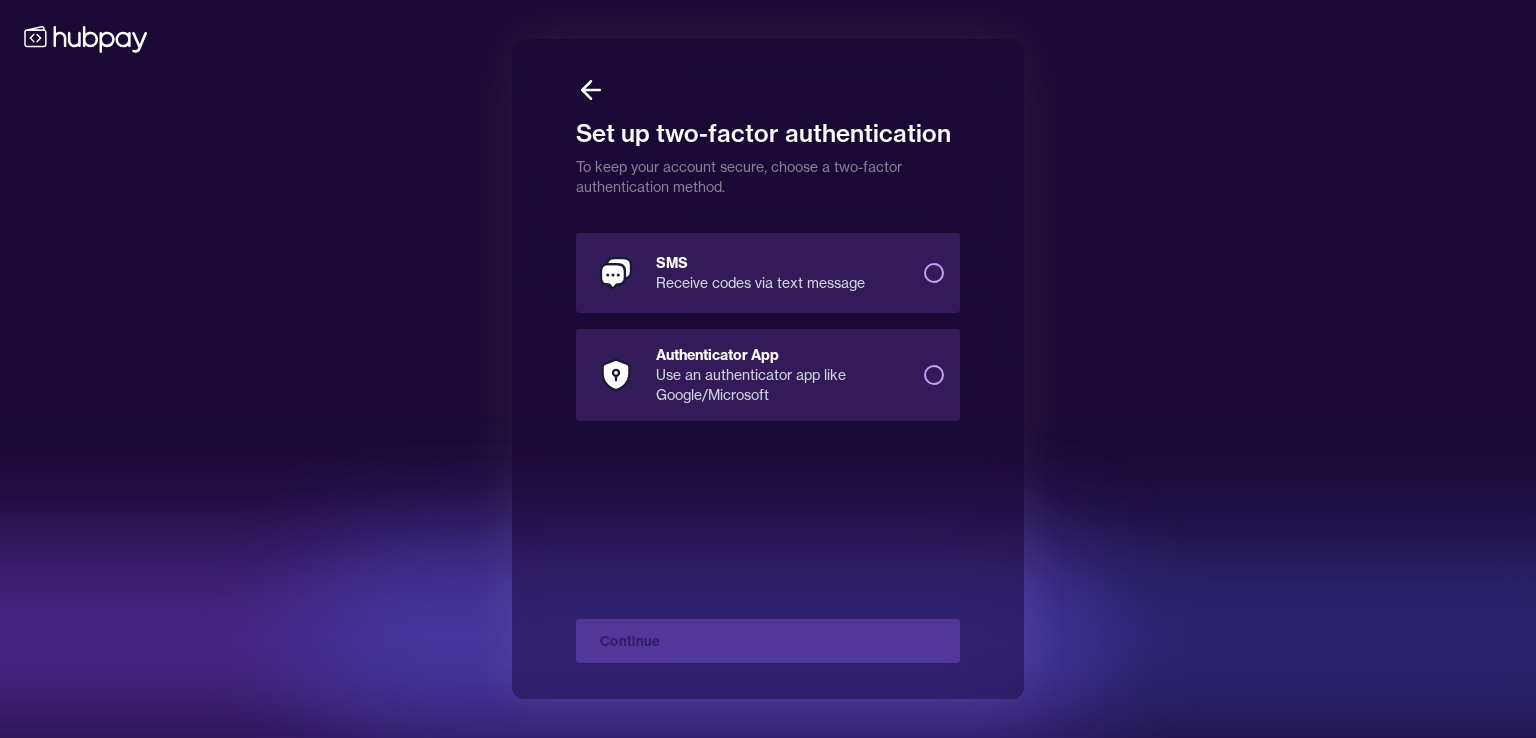 click on "SMS Receive codes via text message" at bounding box center (934, 273) 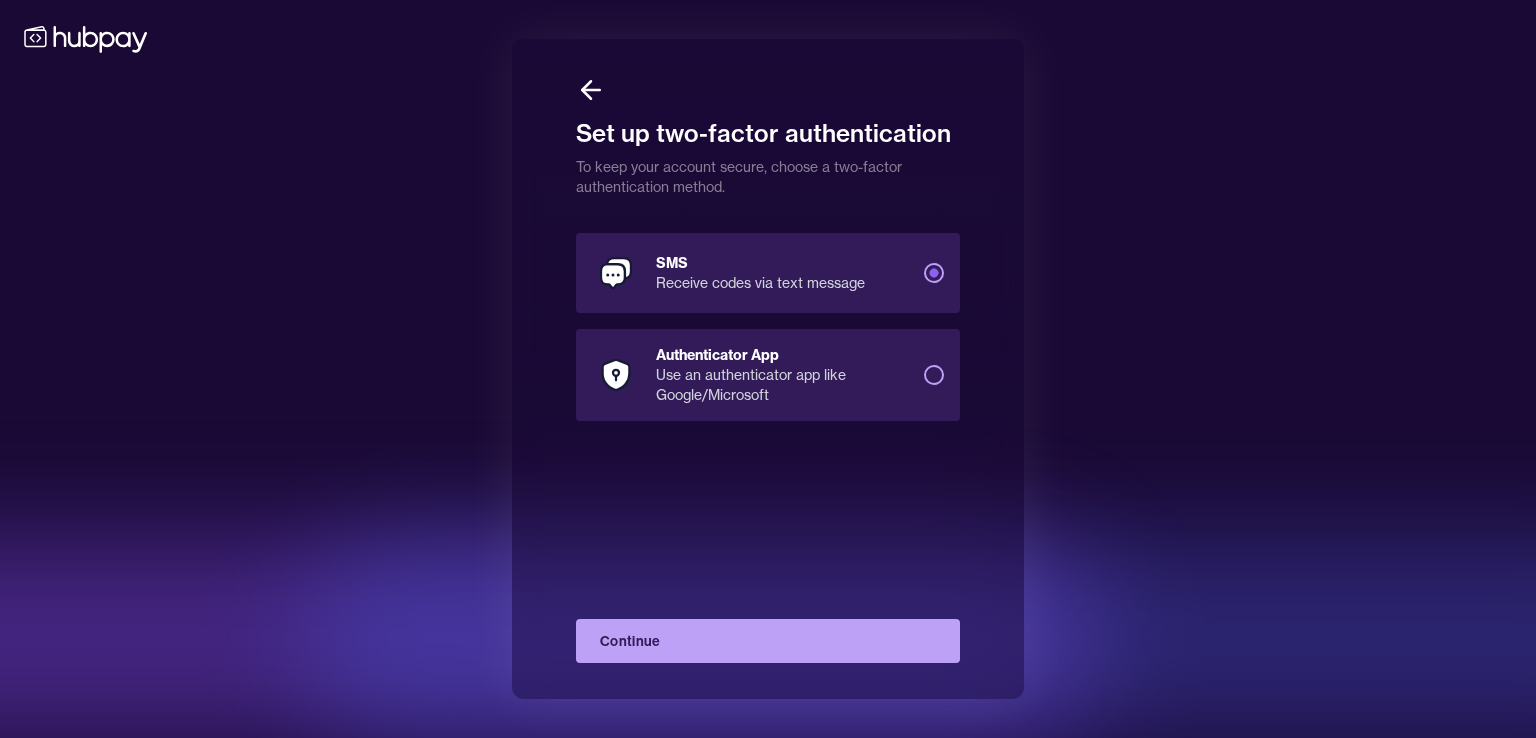 click on "Continue" at bounding box center [768, 641] 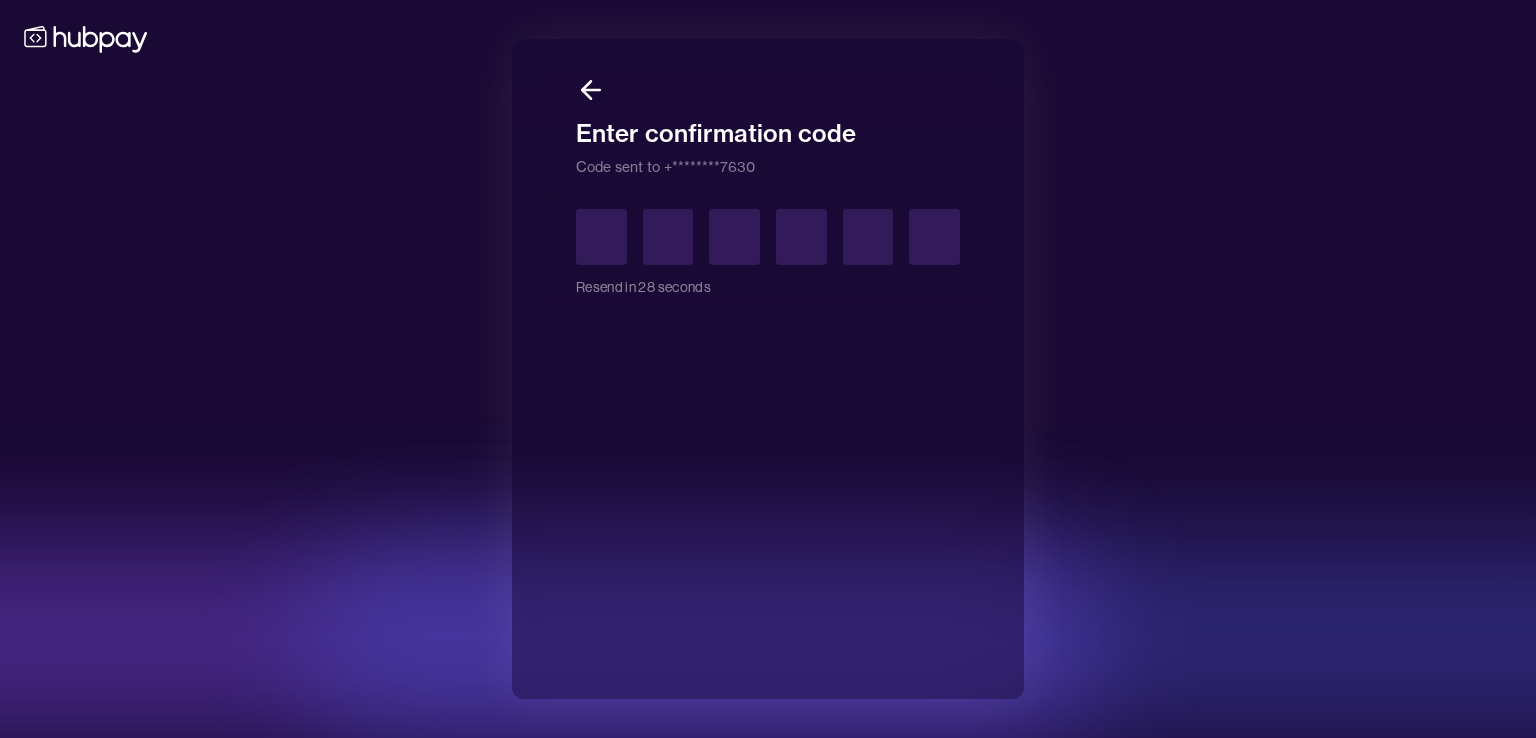 click at bounding box center (601, 237) 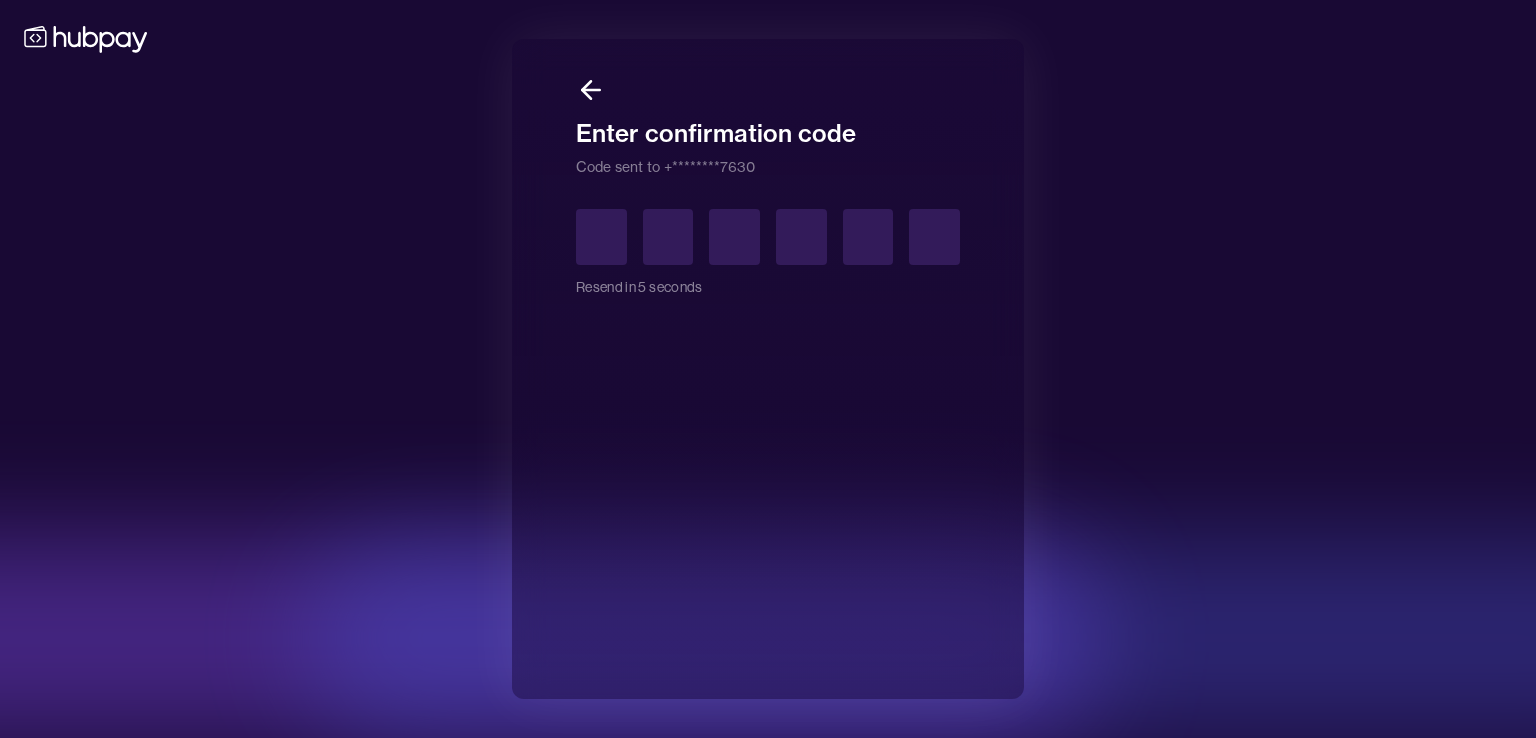 type on "*" 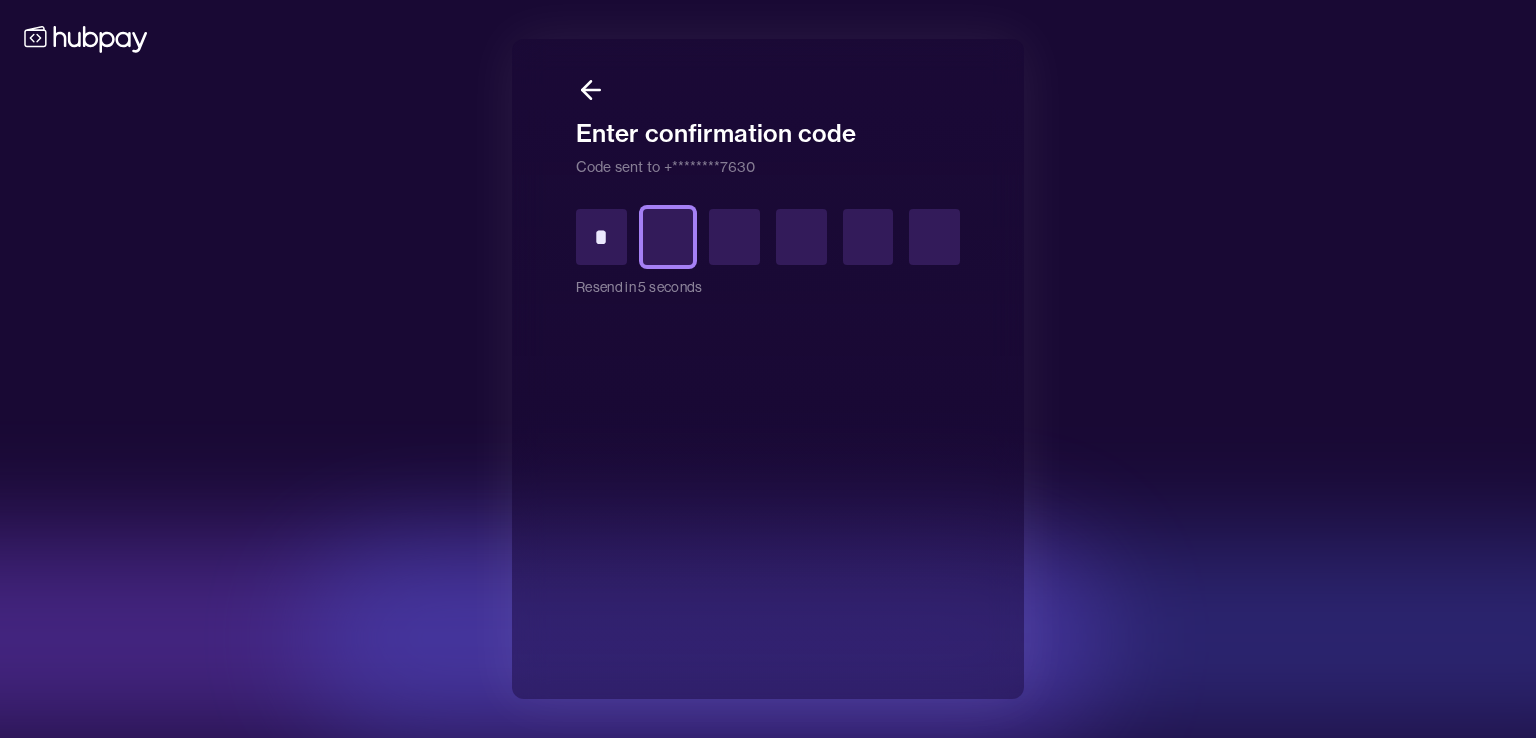 type on "*" 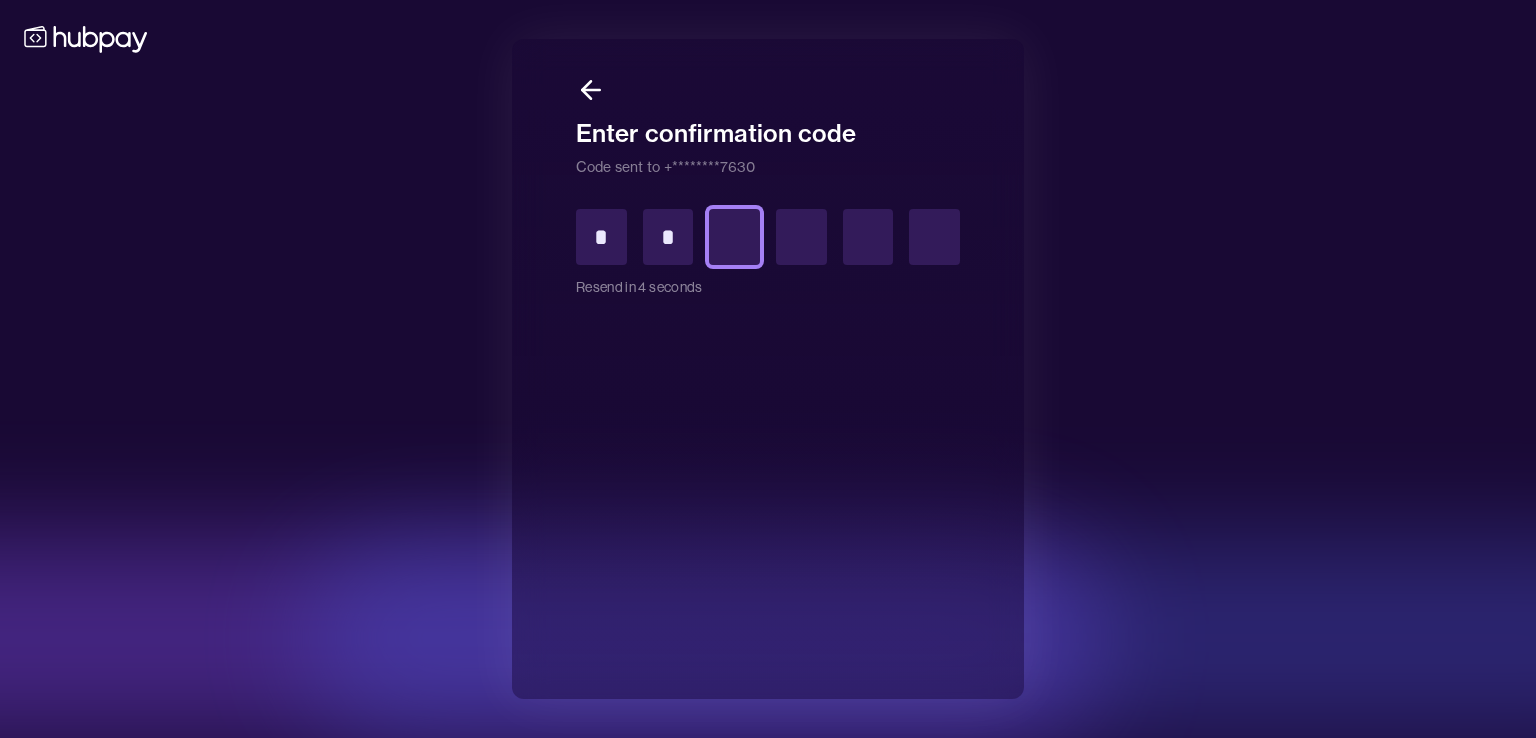 type on "*" 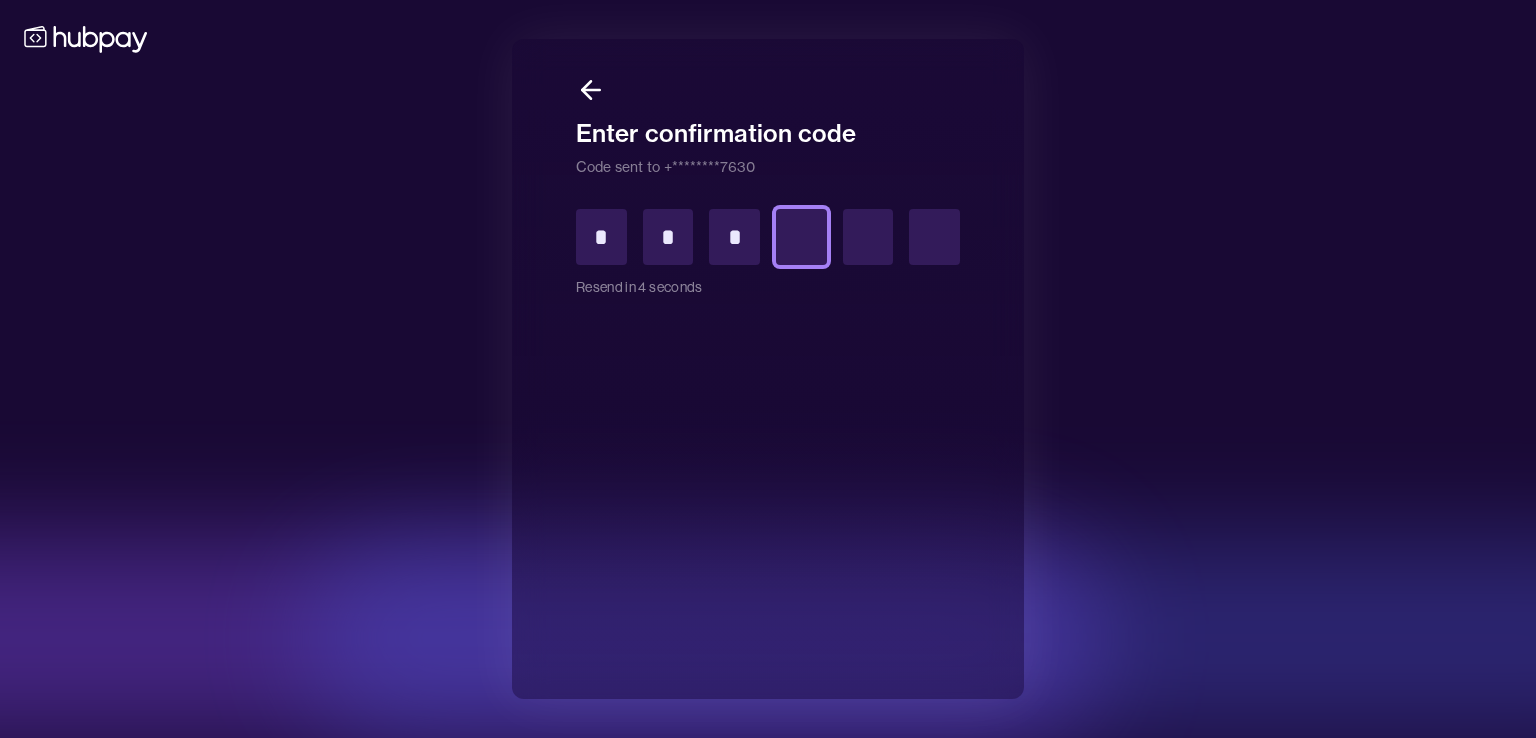 type on "*" 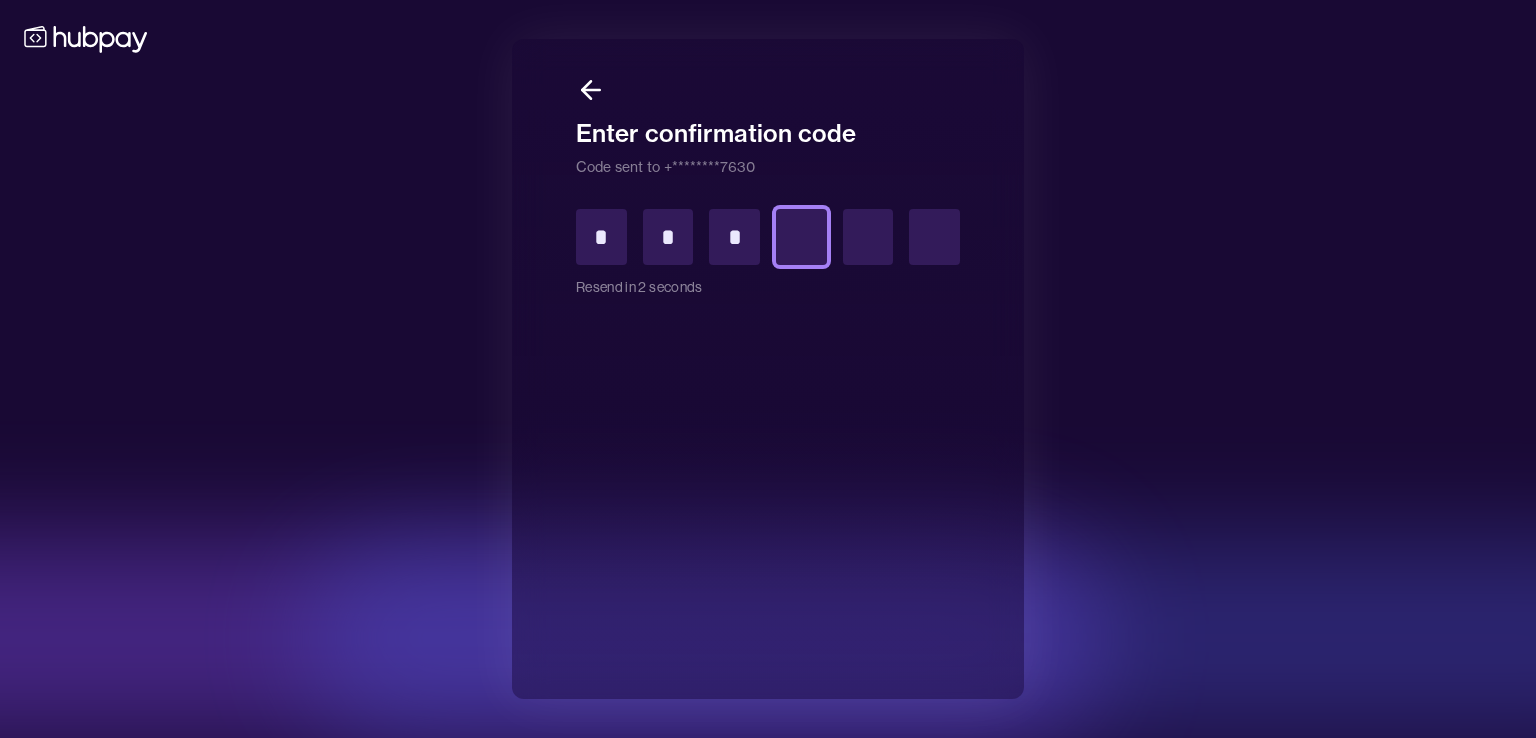 type on "*" 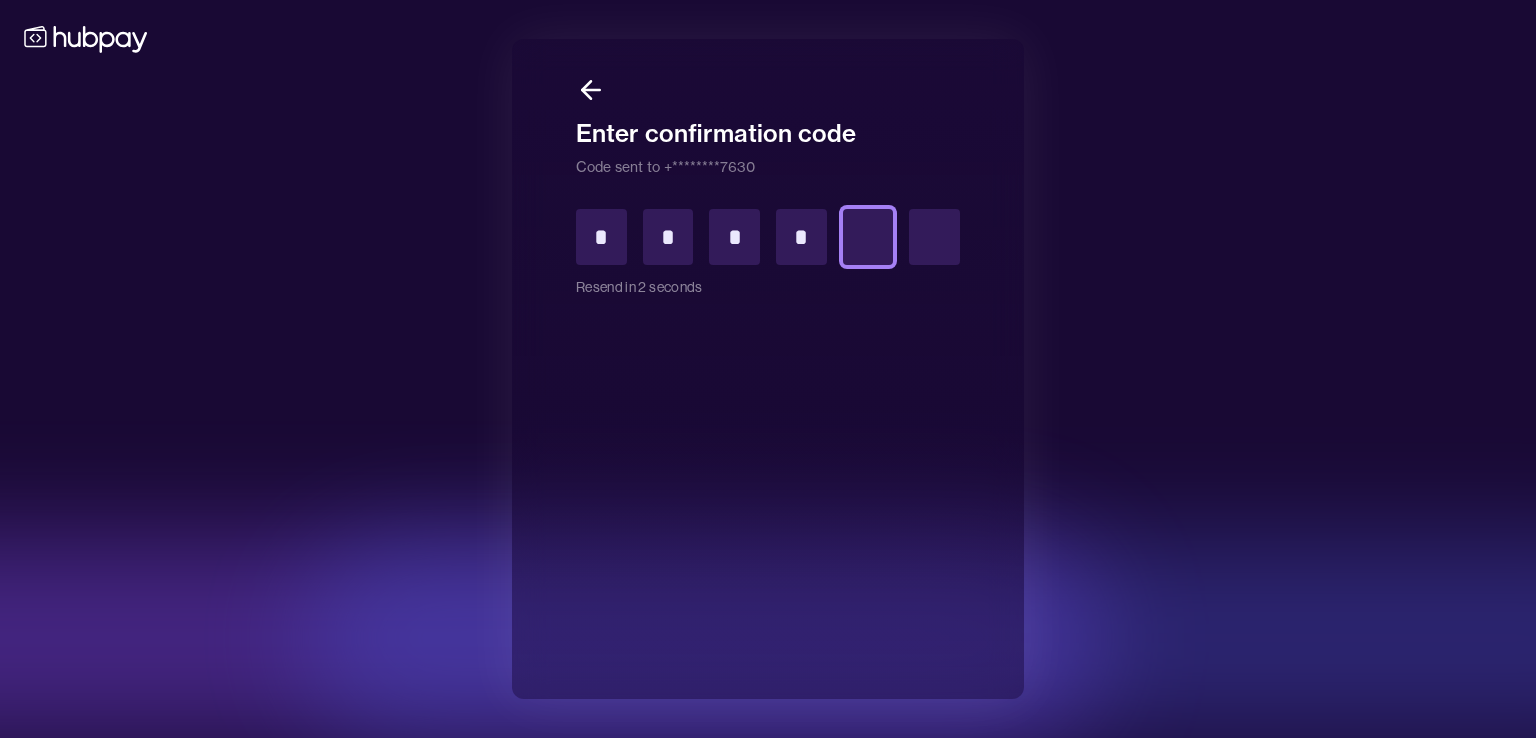 type on "*" 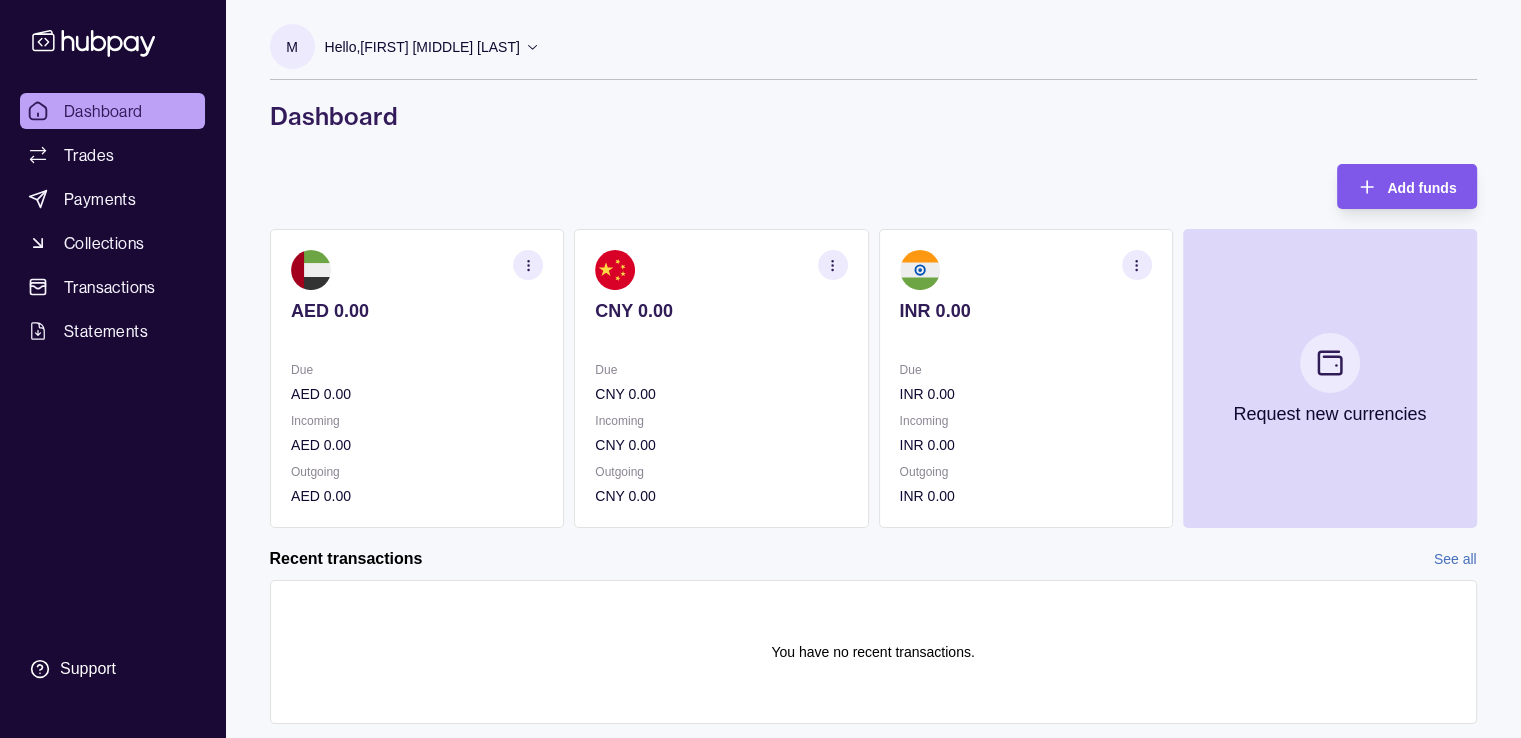 click 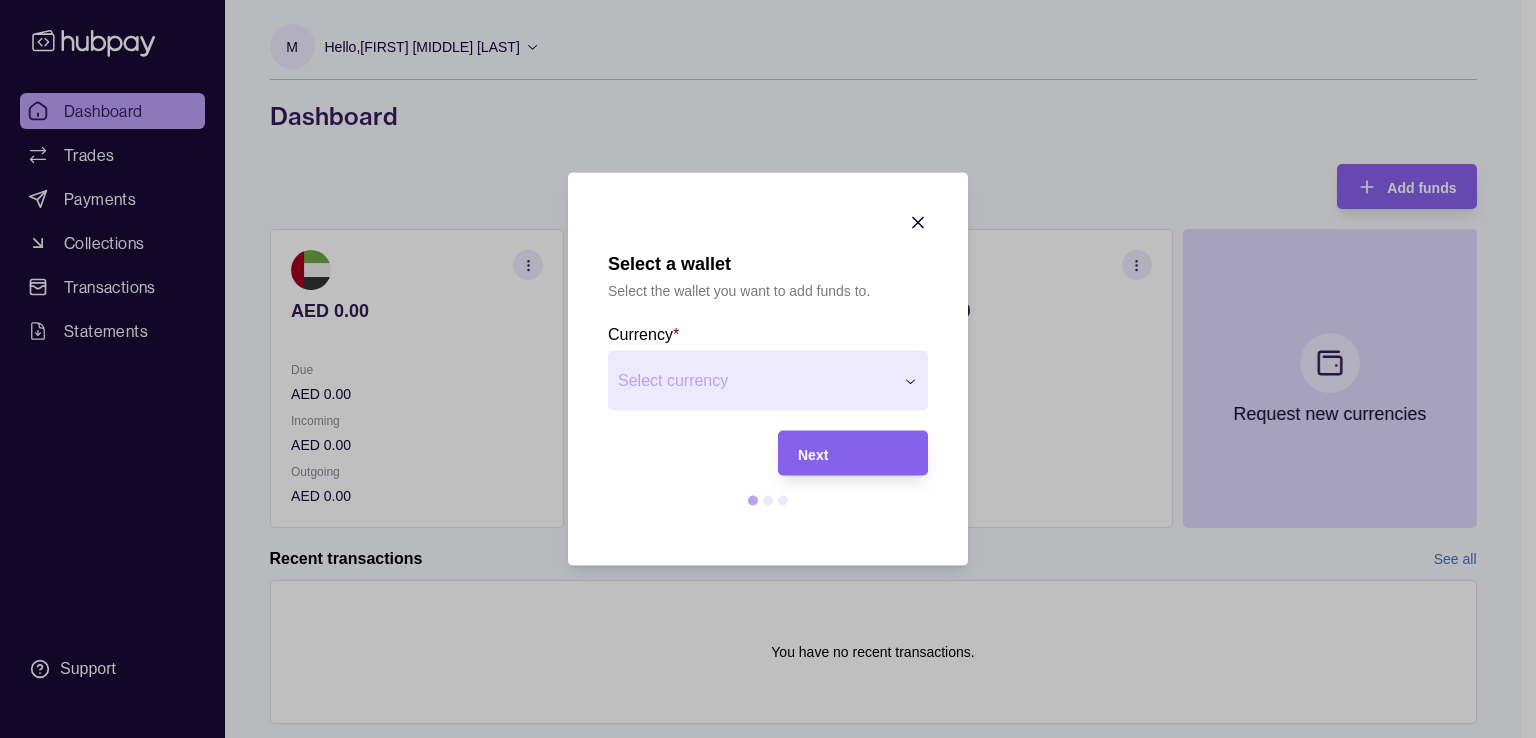 click on "Select currency" at bounding box center (768, 381) 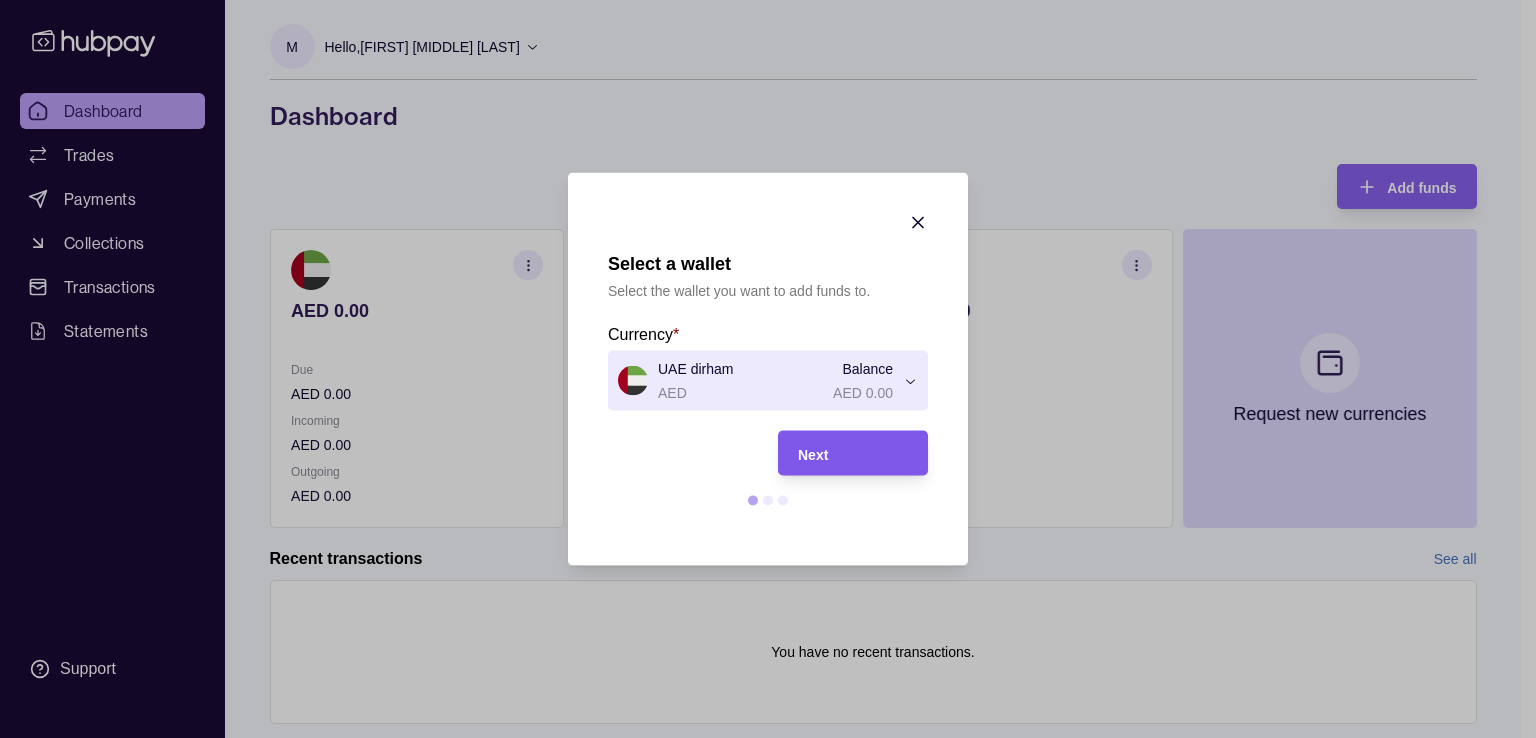 click on "Next" at bounding box center [813, 454] 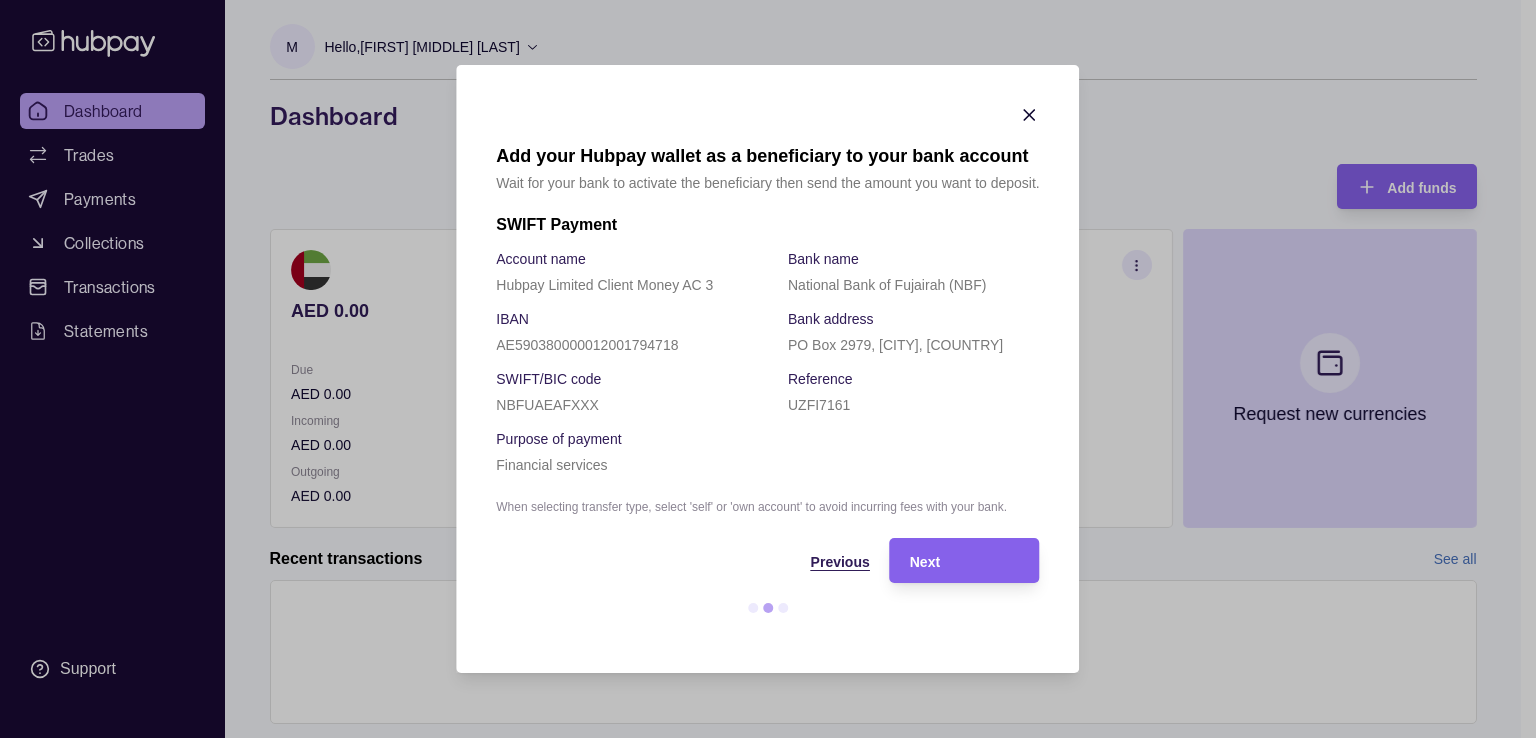 click on "Previous" at bounding box center (667, 560) 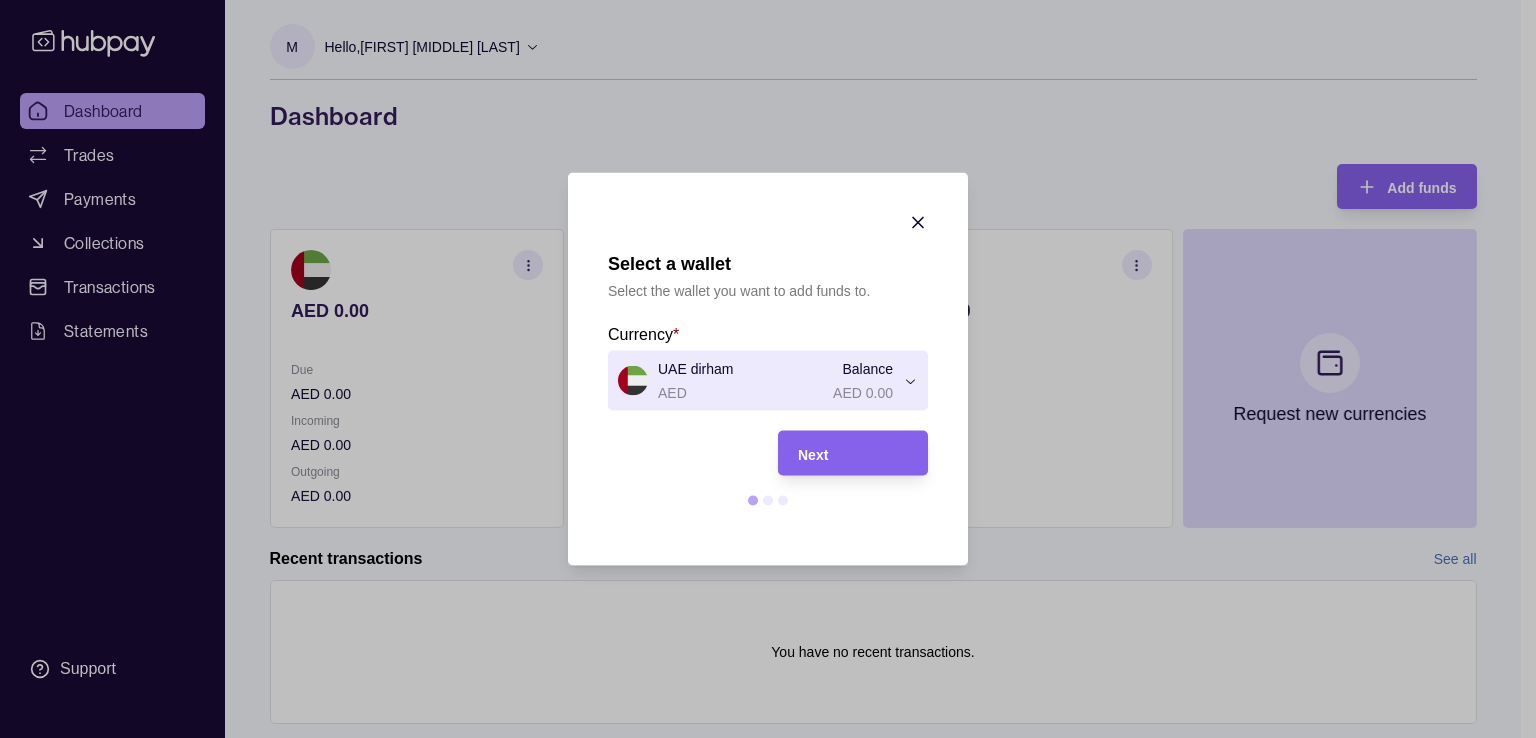 click on "Select a wallet Select the wallet you want to add funds to. Currency  * UAE dirham AED Balance AED 0.00 *** *** *** Next" at bounding box center [760, 788] 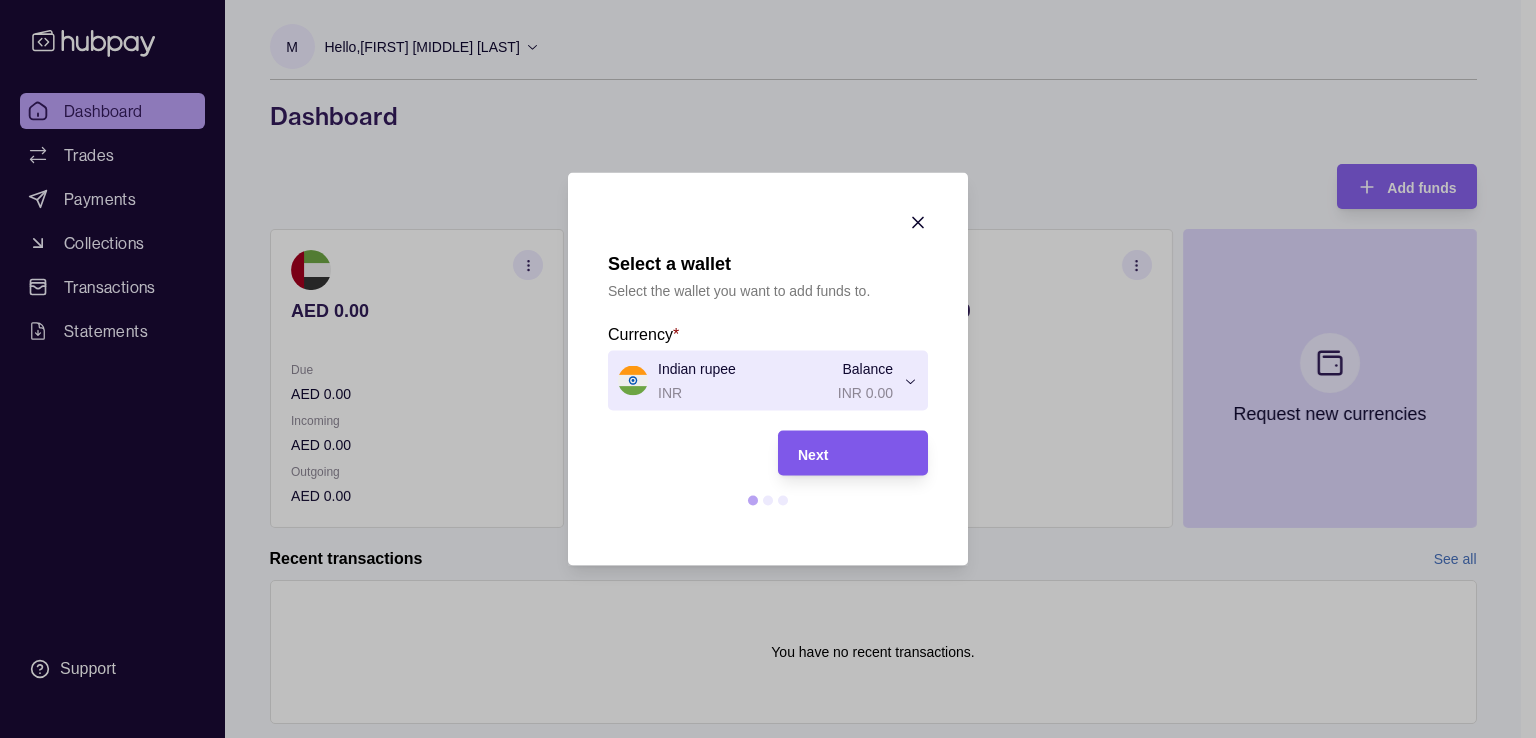 click on "Next" at bounding box center (813, 454) 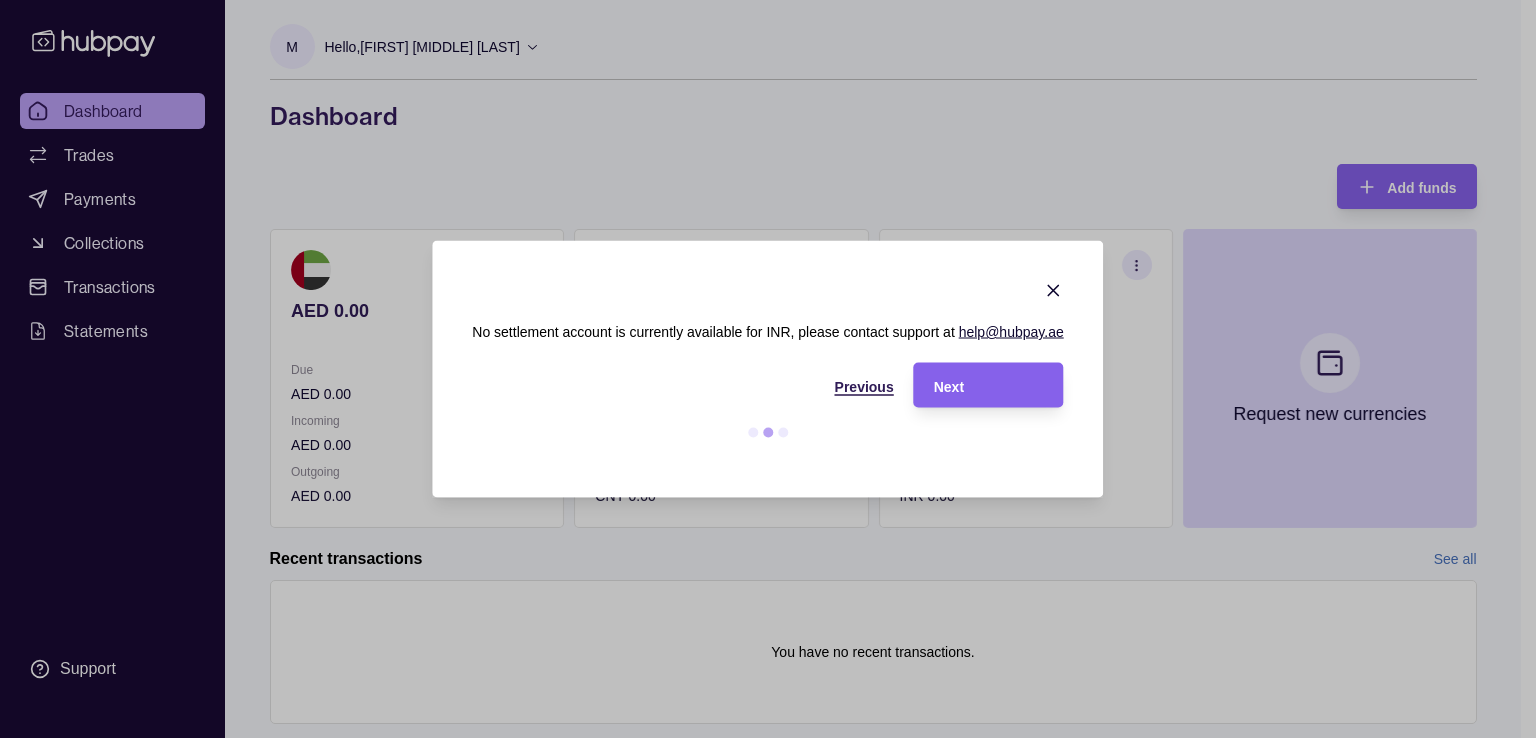 click on "Previous" at bounding box center (864, 386) 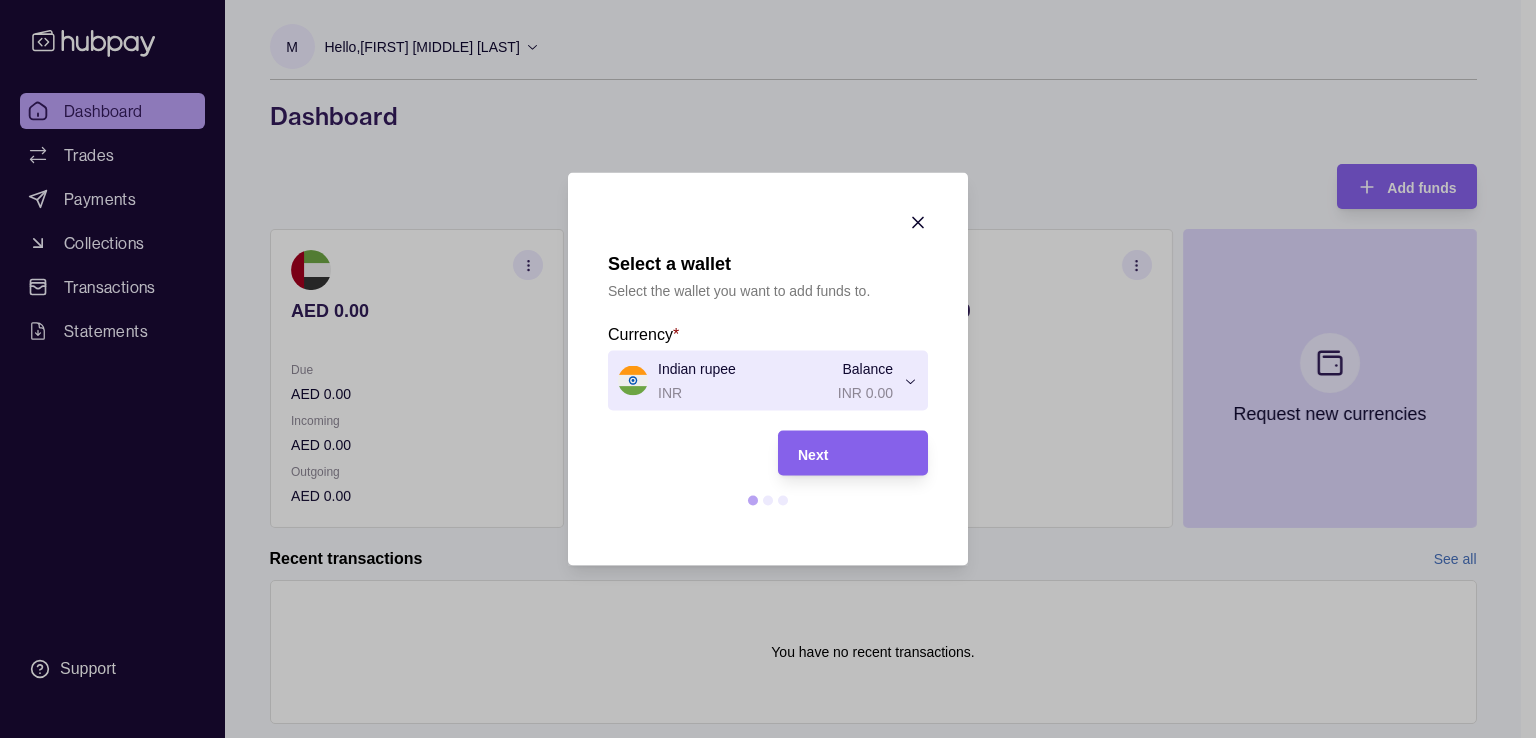 click on "Select a wallet Select the wallet you want to add funds to. Currency  * Indian rupee INR Balance INR 0.00 *** *** *** Next" at bounding box center [760, 788] 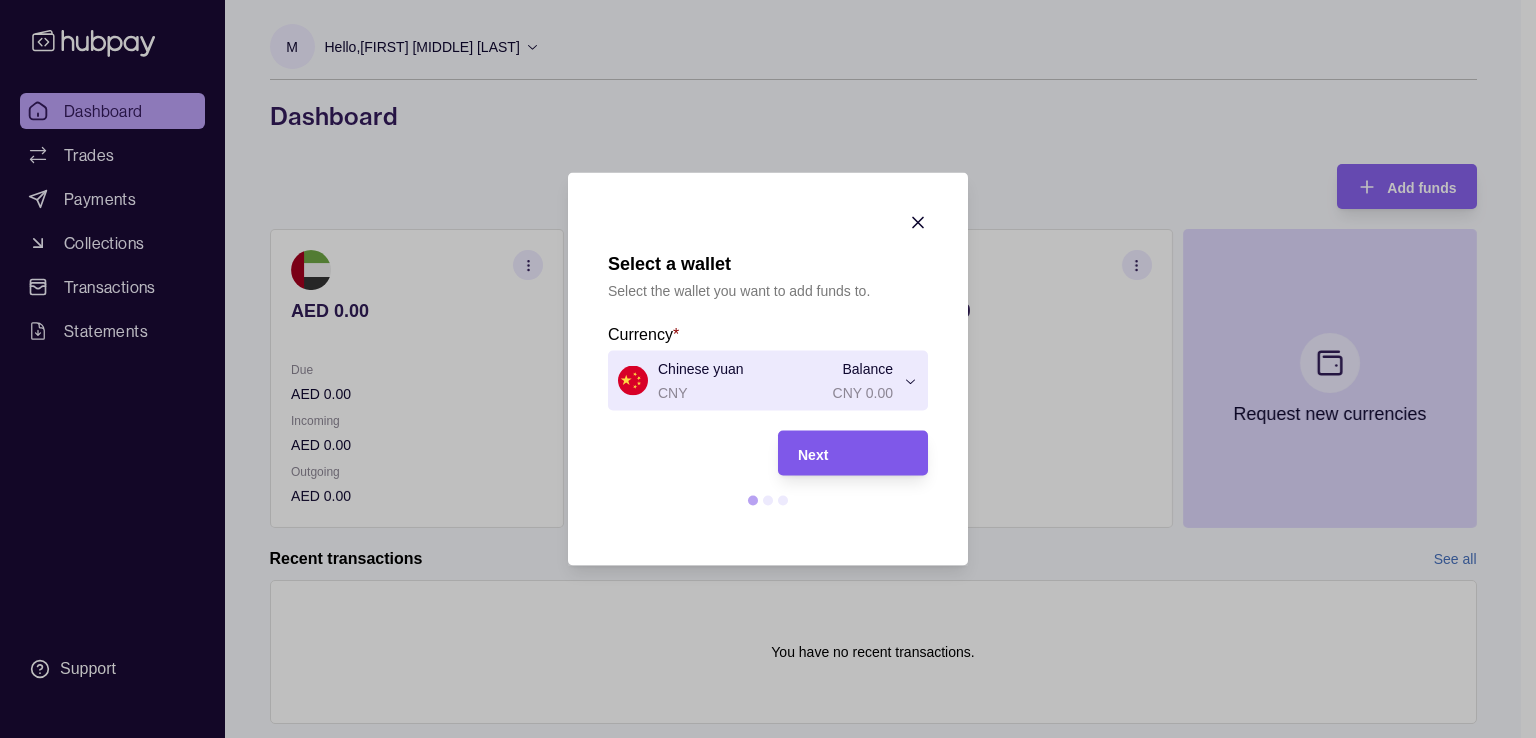 click on "Next" at bounding box center [853, 453] 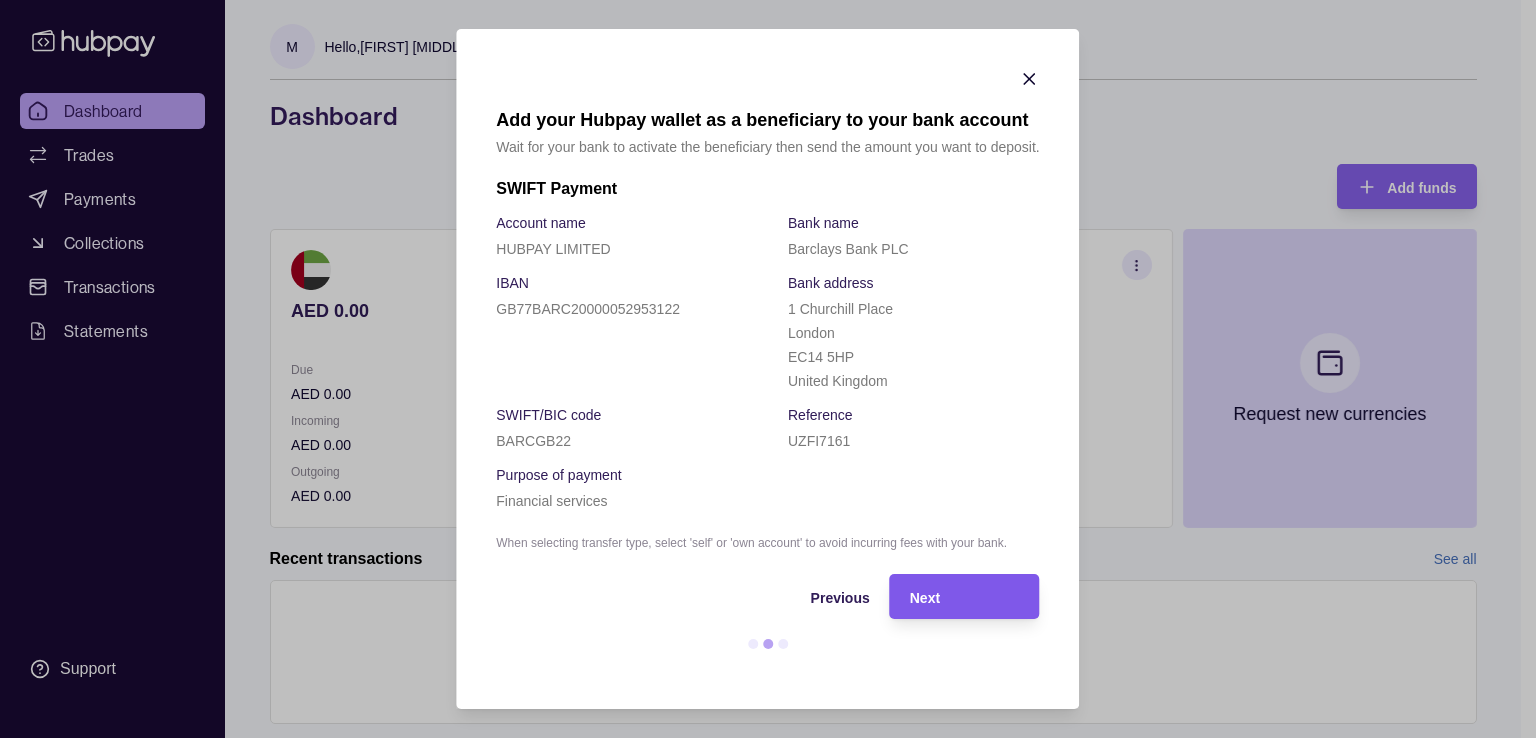 click on "Next" at bounding box center (950, 596) 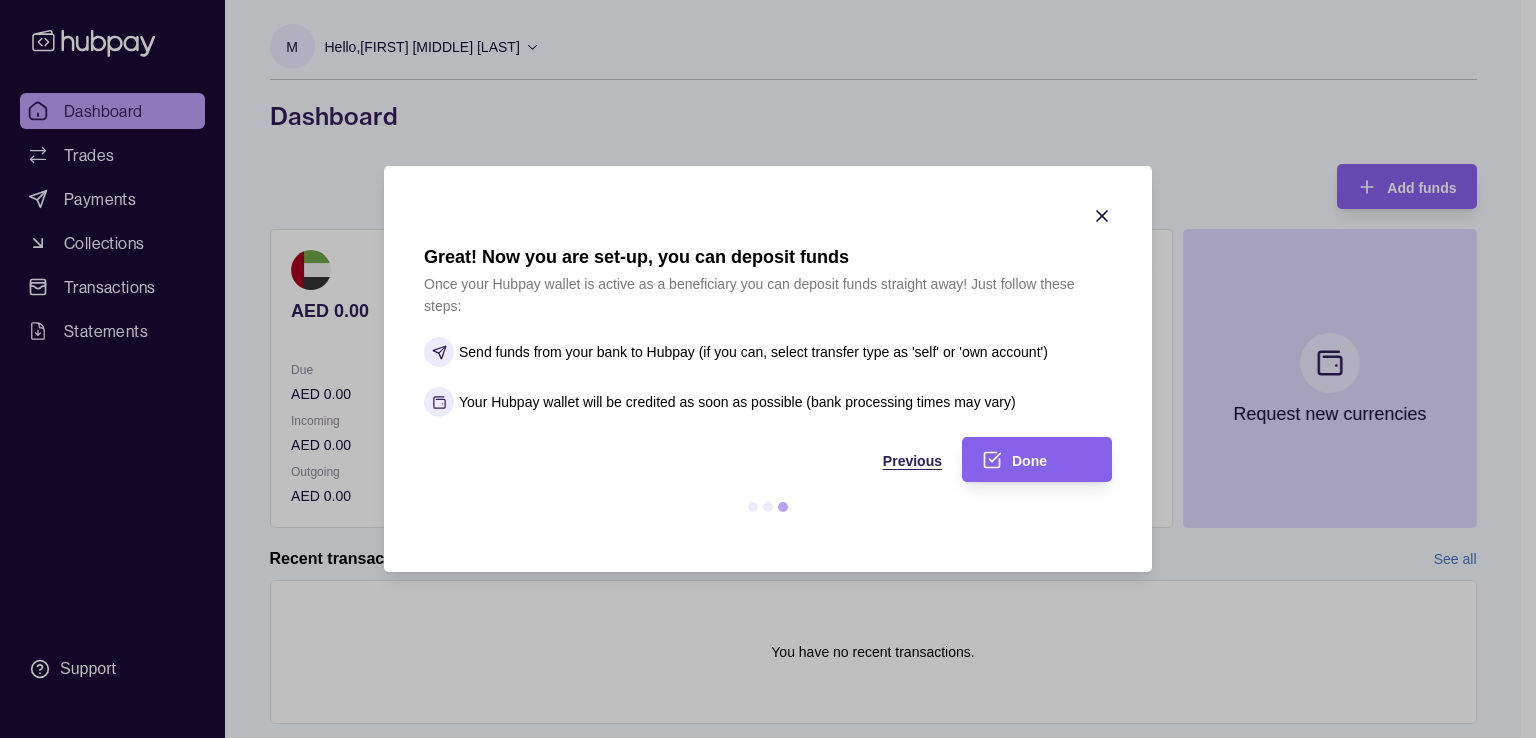 click on "Previous" at bounding box center [912, 461] 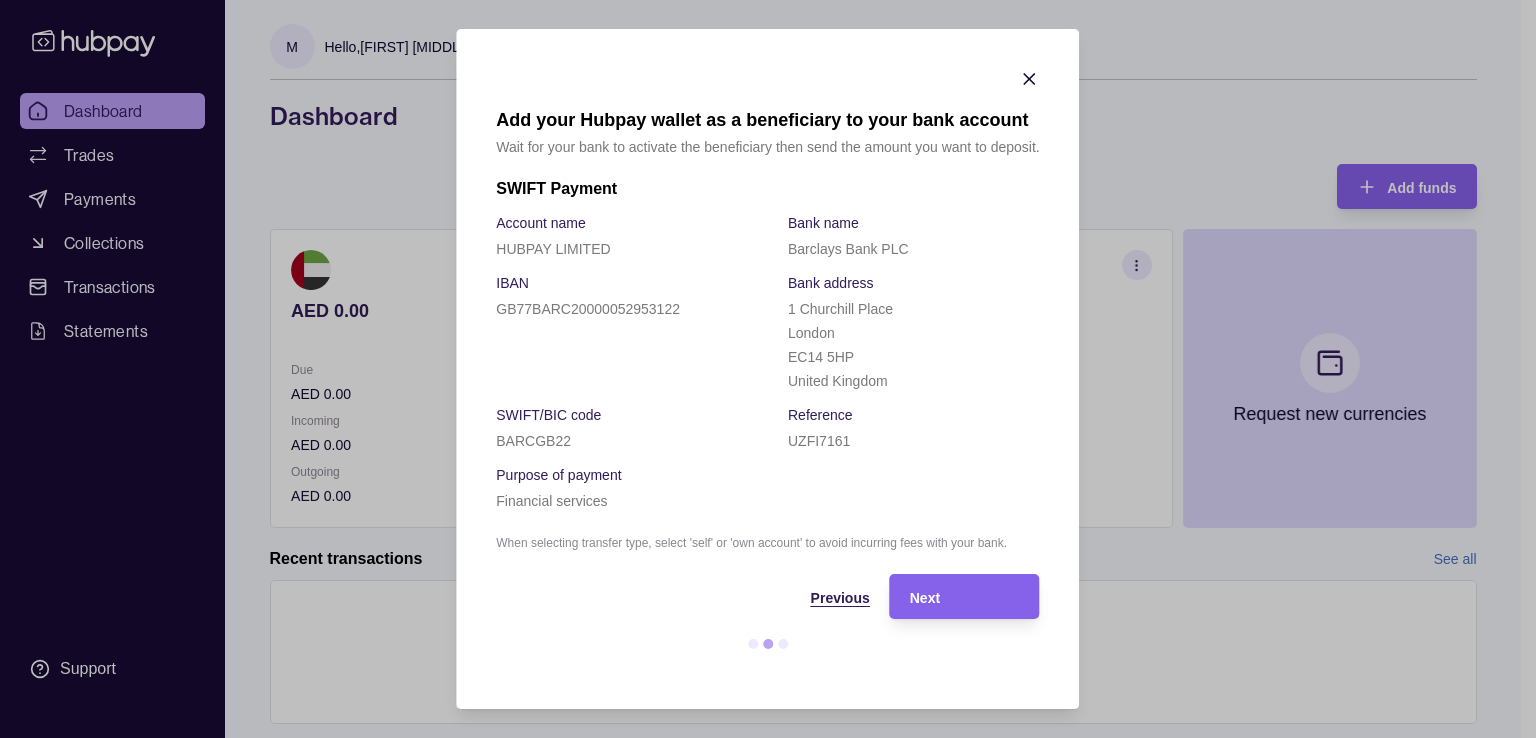 click on "Previous" at bounding box center (840, 598) 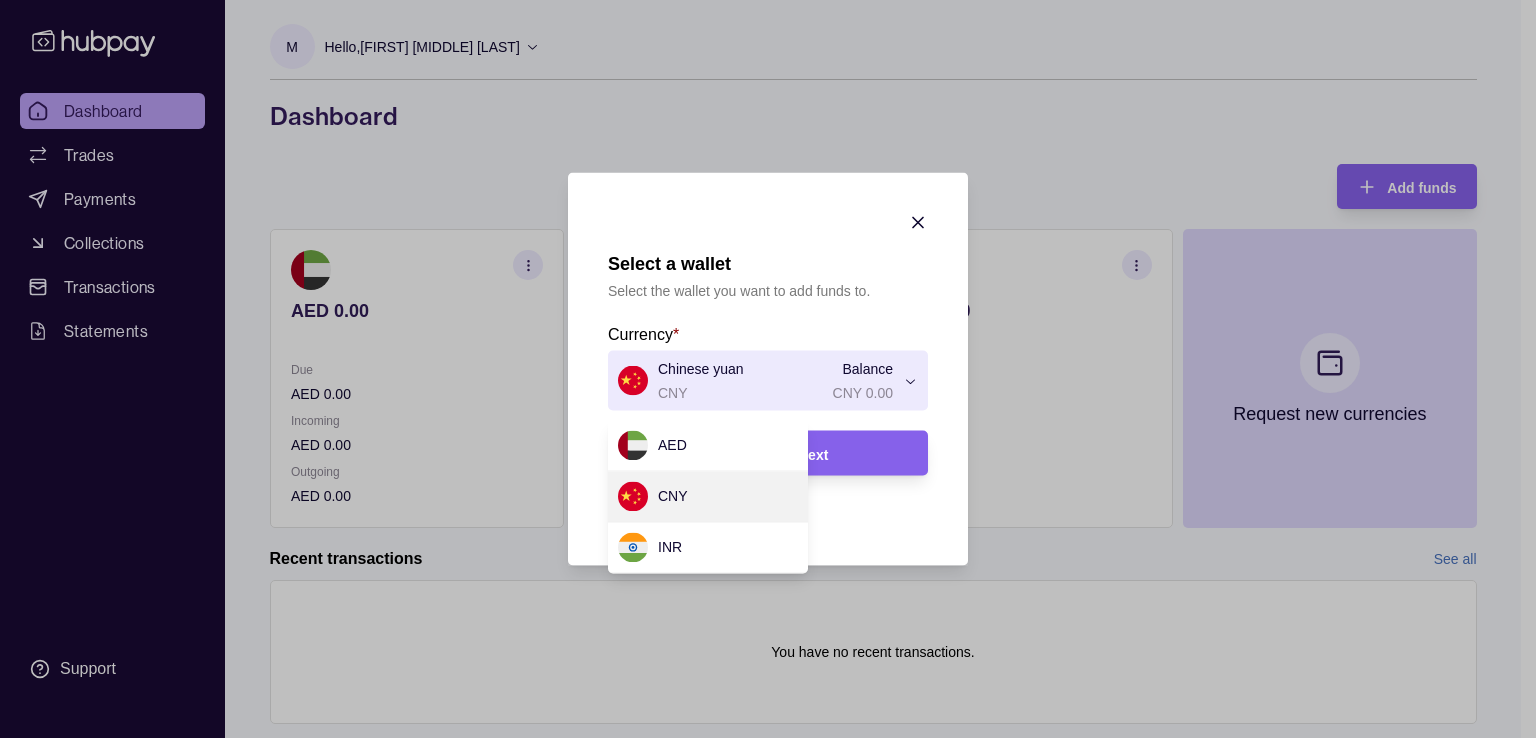 click on "Select a wallet Select the wallet you want to add funds to. Currency  * Chinese yuan CNY Balance CNY 0.00 *** *** *** Next" at bounding box center [760, 788] 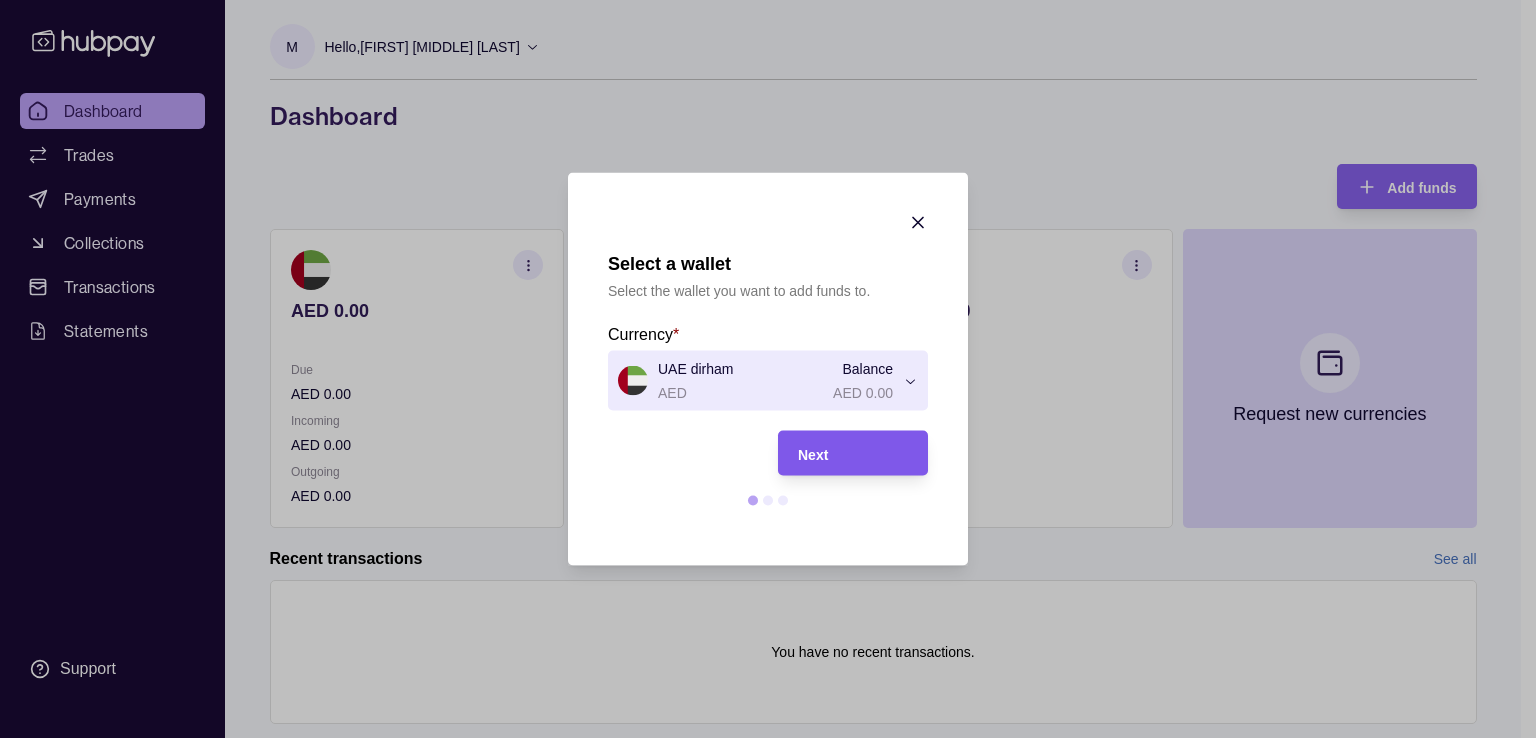 click on "Next" at bounding box center [838, 453] 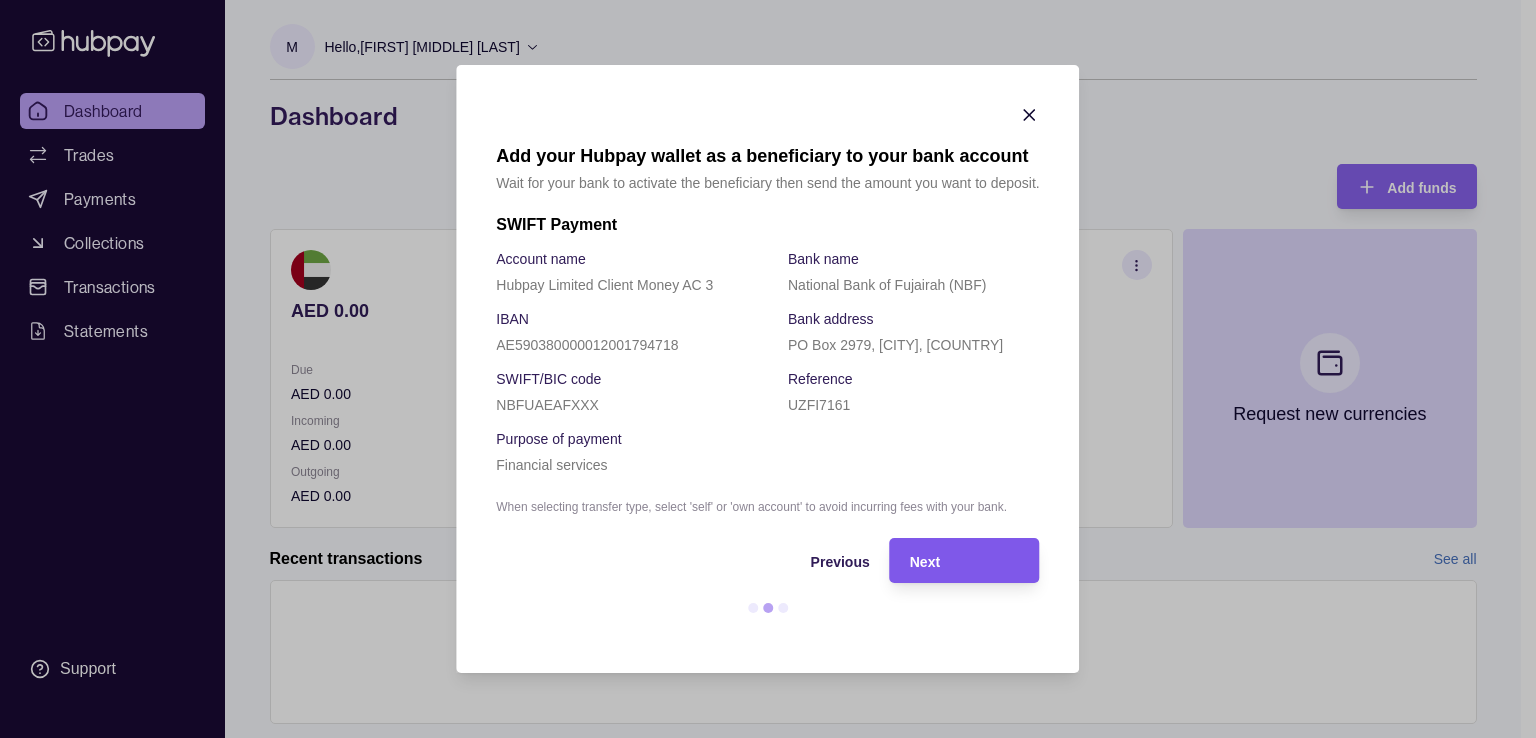 click on "Next" at bounding box center [925, 562] 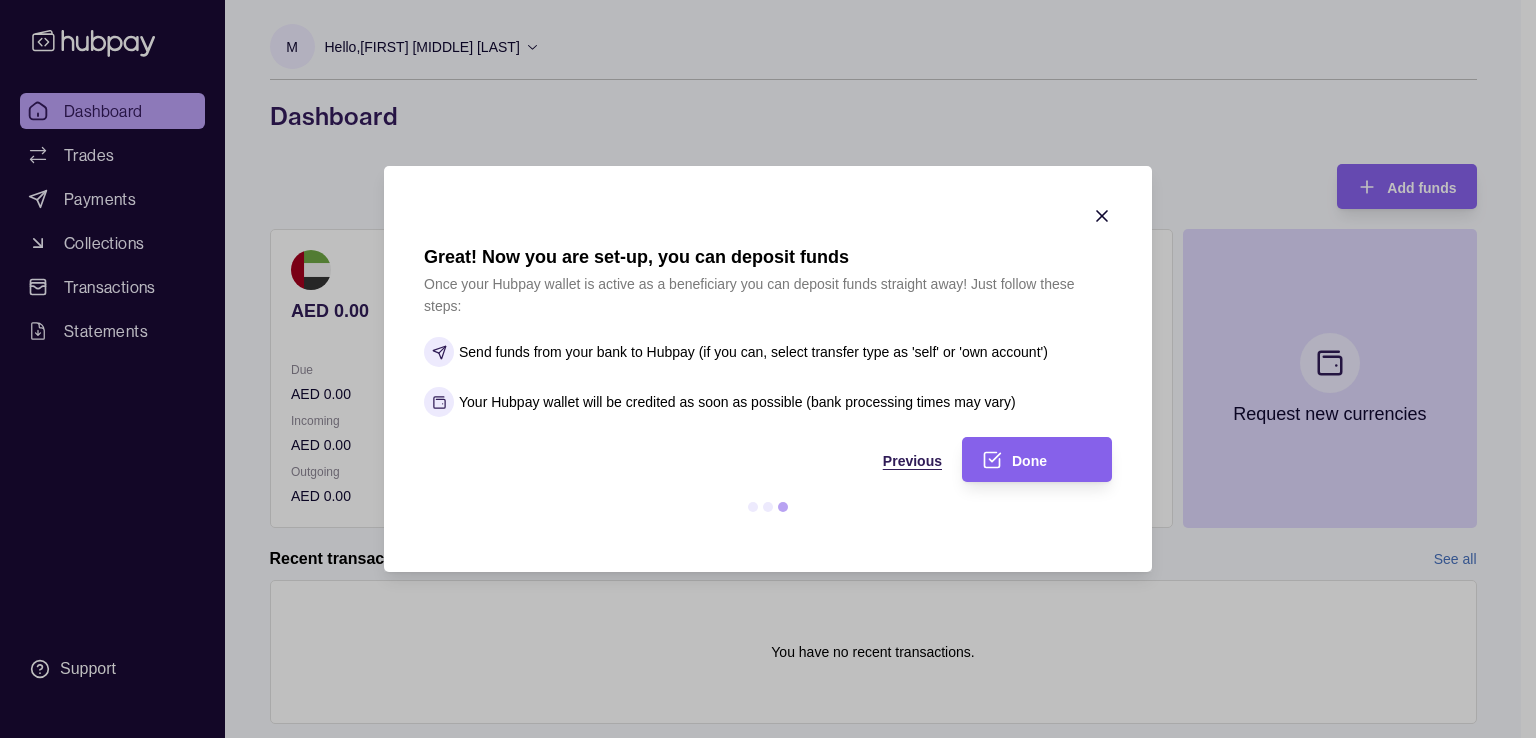 click on "Previous" at bounding box center (912, 461) 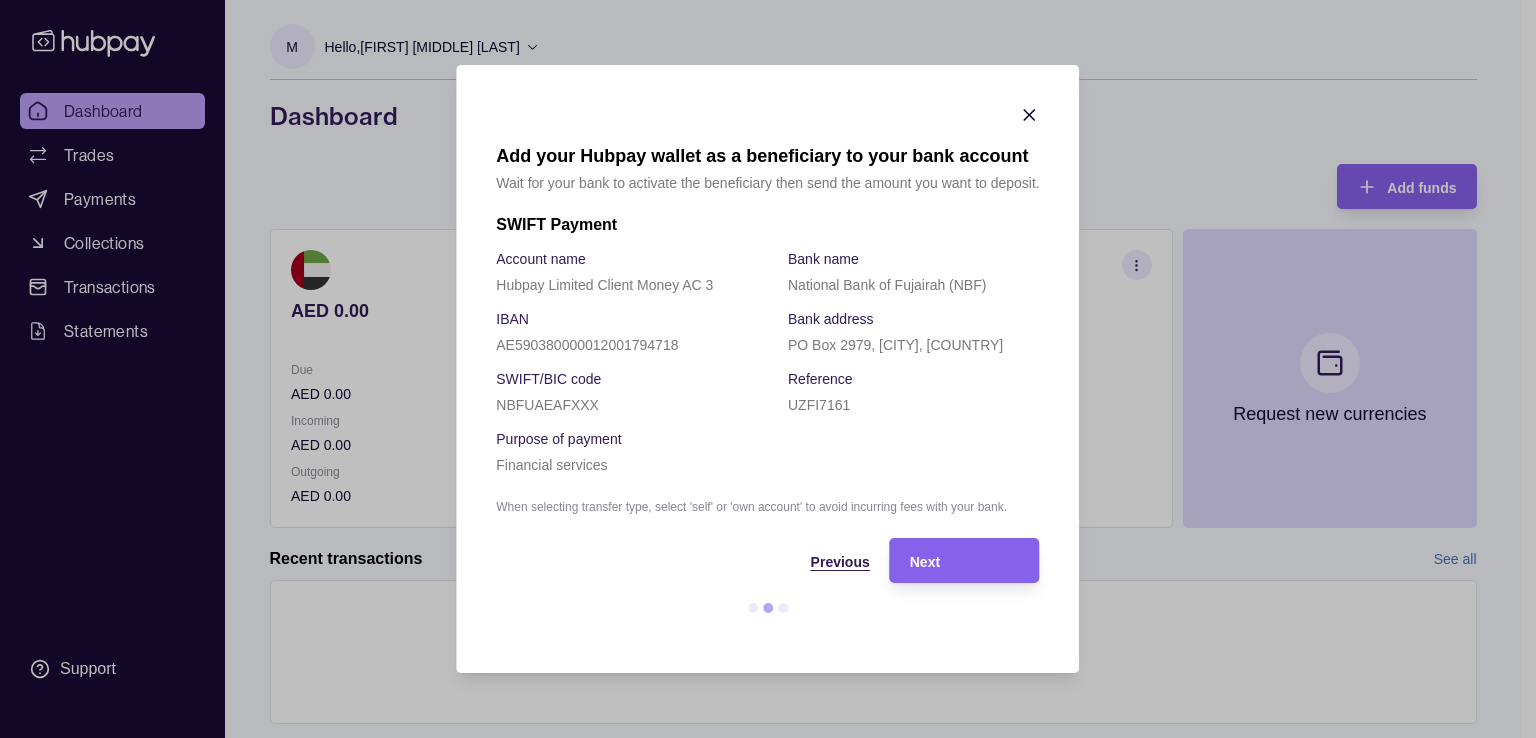click on "Previous" at bounding box center [667, 560] 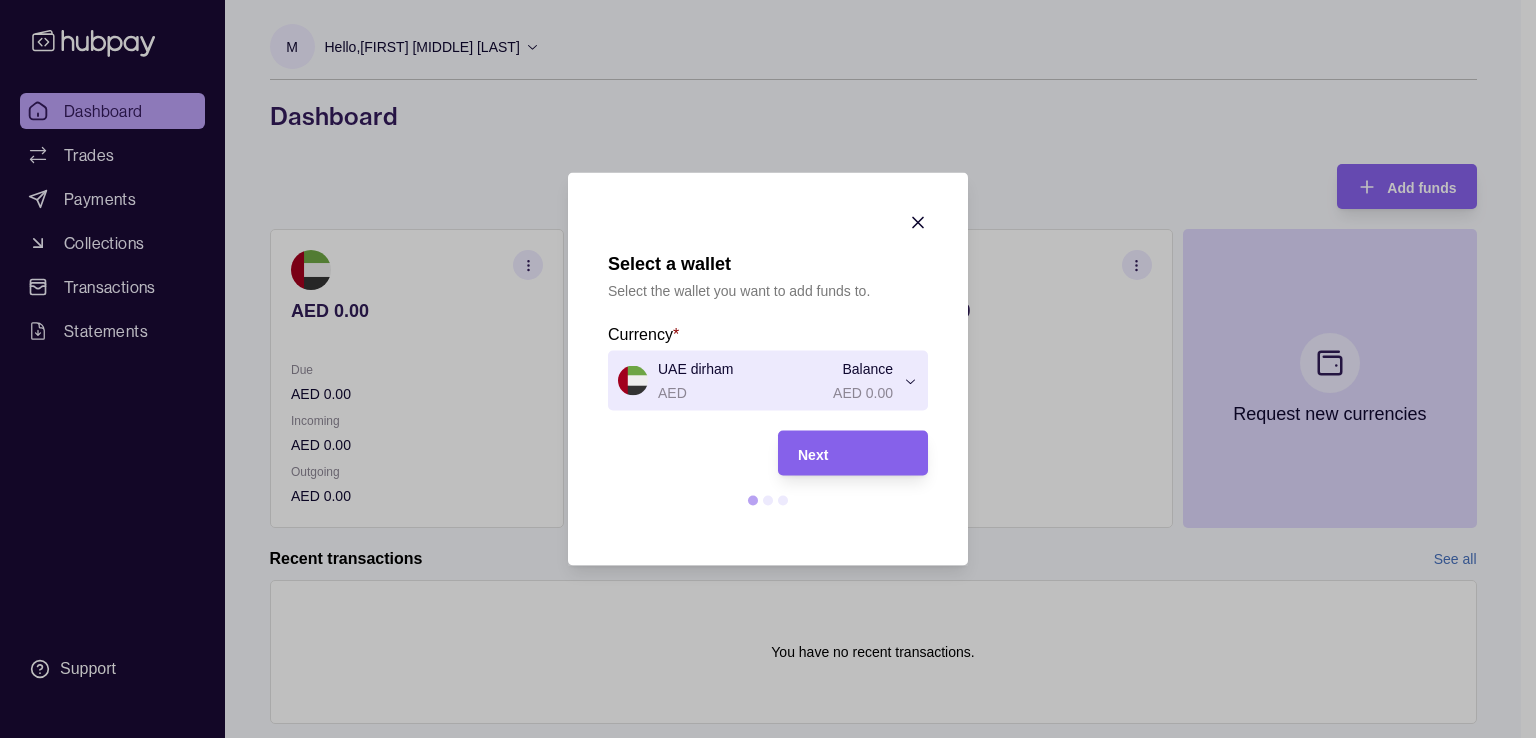 click on "Select a wallet Select the wallet you want to add funds to. Currency  * UAE dirham AED Balance AED 0.00 *** *** *** Next" at bounding box center [760, 788] 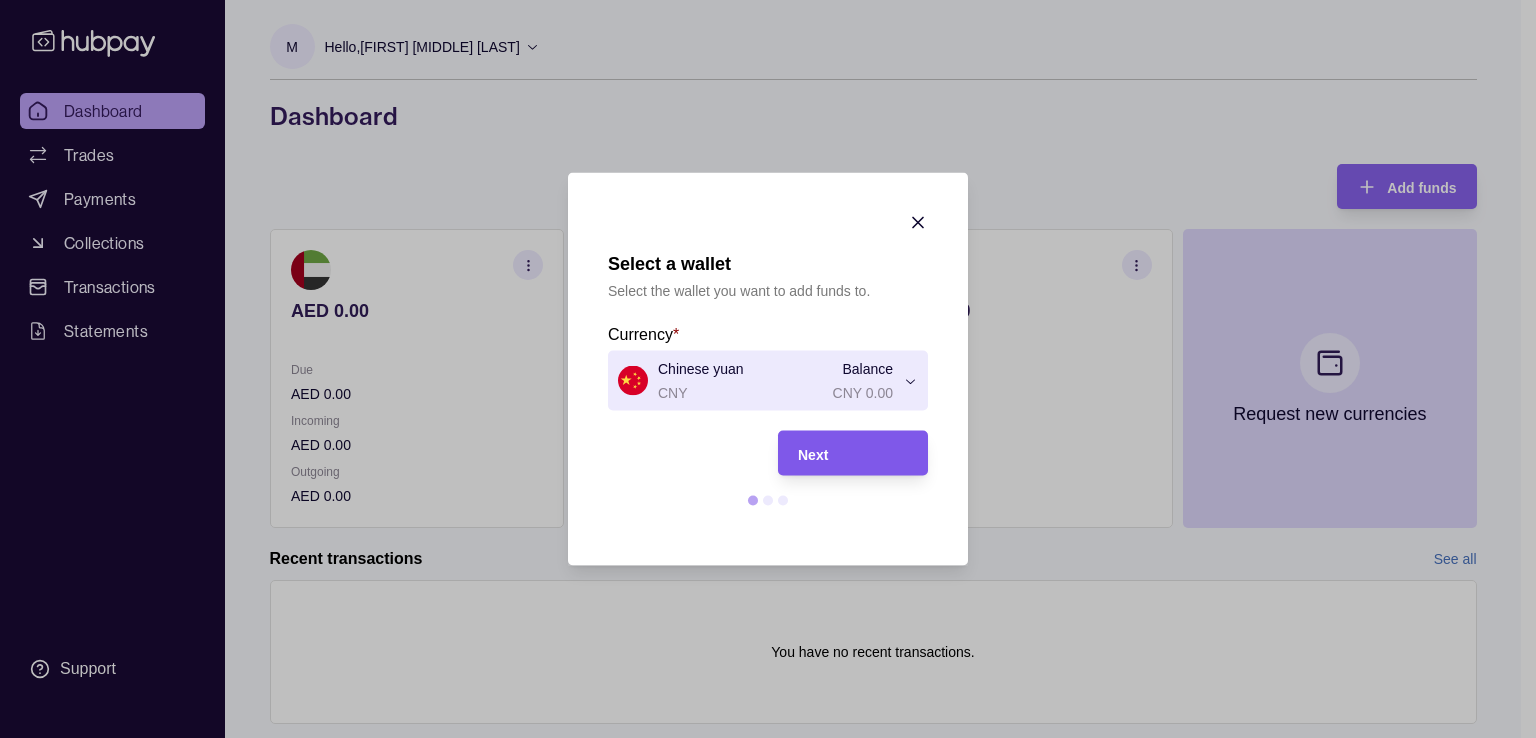 click on "Next" at bounding box center (813, 454) 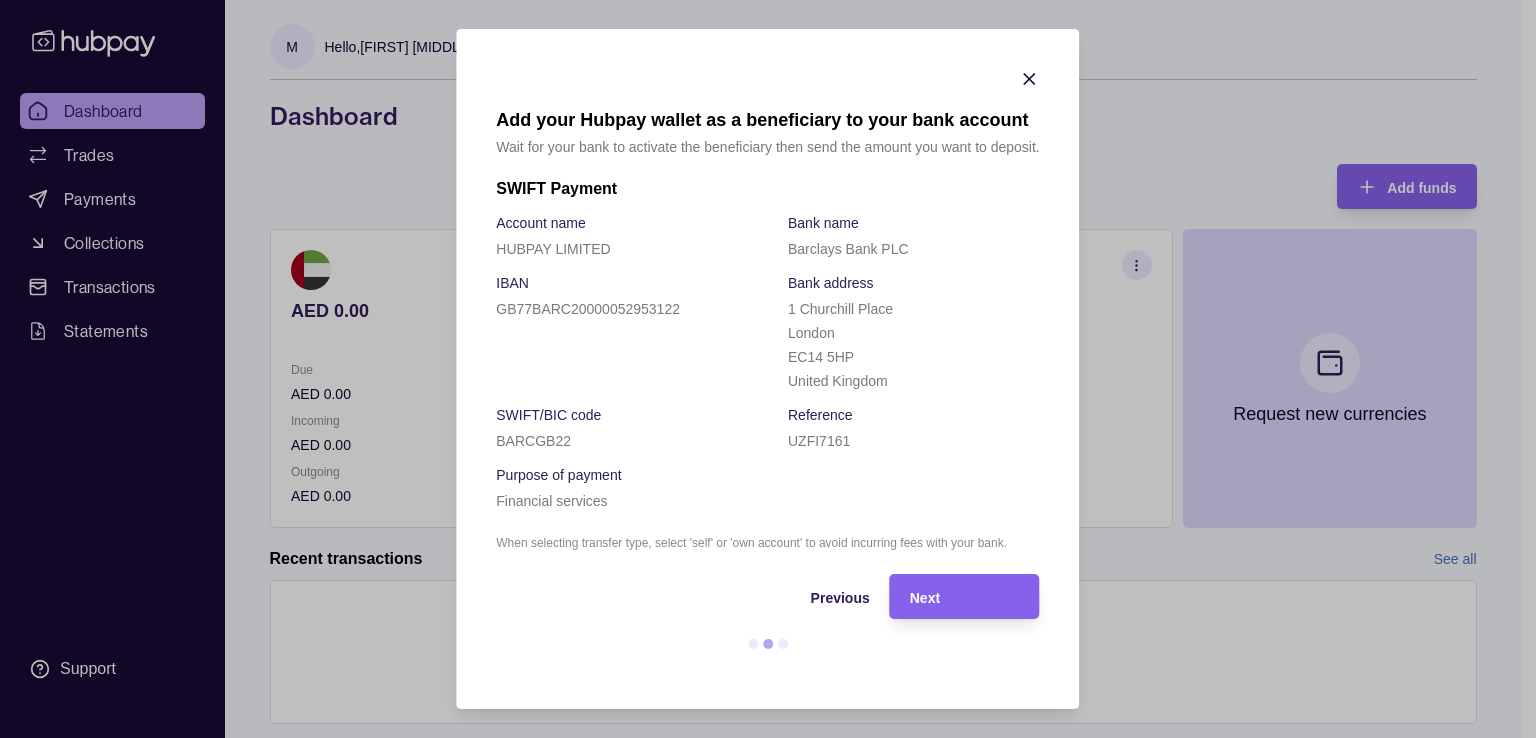 click on "UZFI7161" at bounding box center (819, 441) 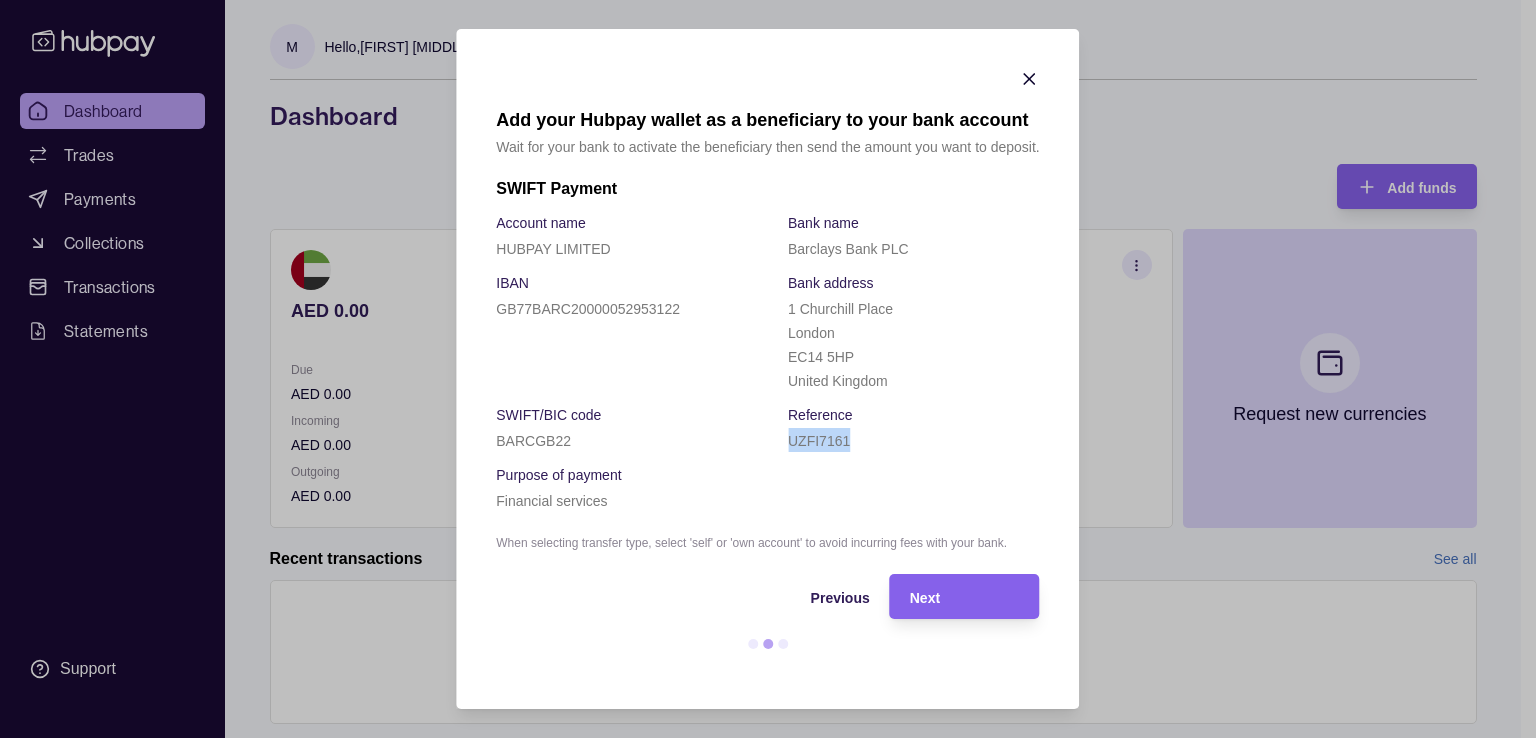 click on "UZFI7161" at bounding box center [819, 441] 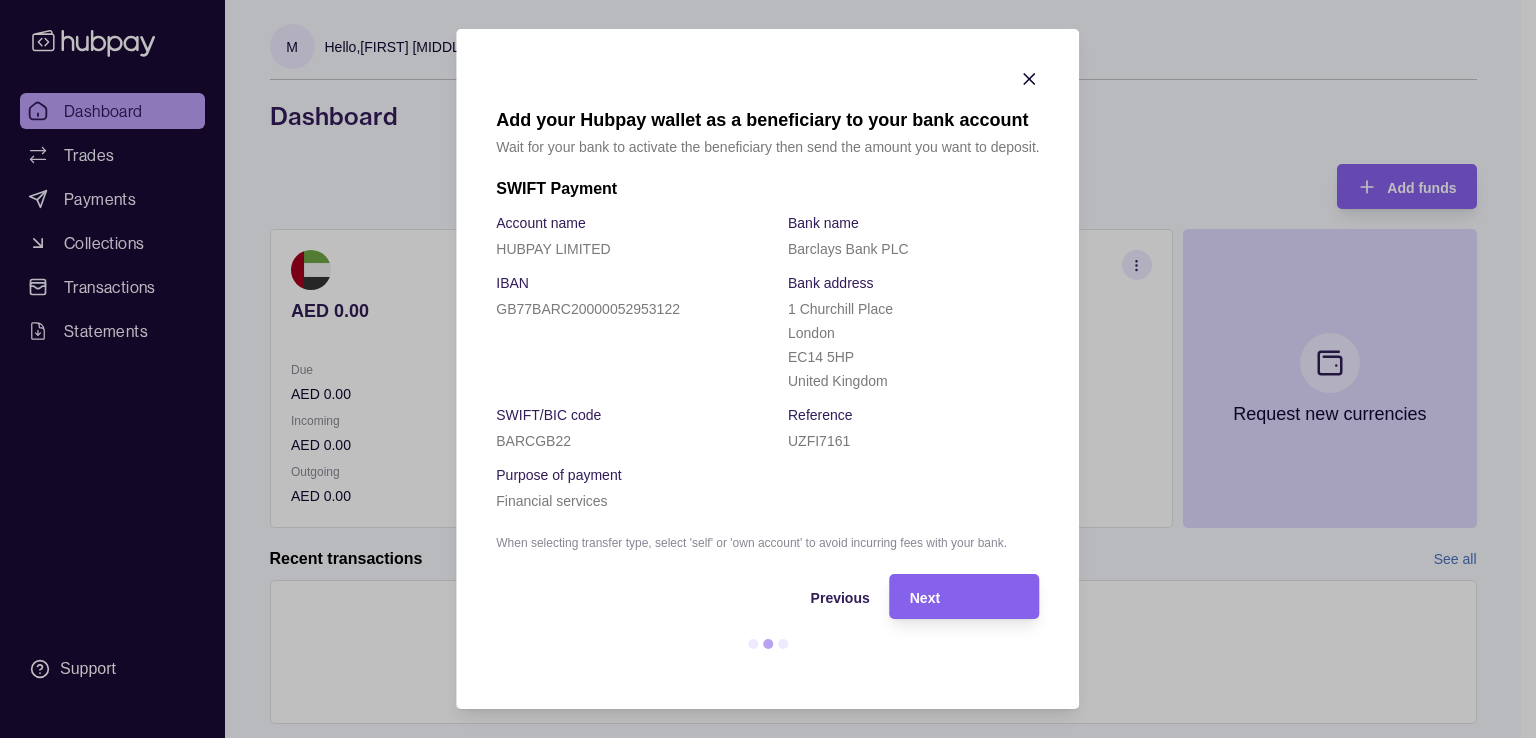 click on "Account name HUBPAY LIMITED Bank name Barclays Bank PLC IBAN GB77BARC20000052953122 Bank address 1 Churchill Place
London
EC14 5HP
United Kingdom SWIFT/BIC code BARCGB22 Reference UZFI7161 Purpose of payment Financial services" at bounding box center (767, 361) 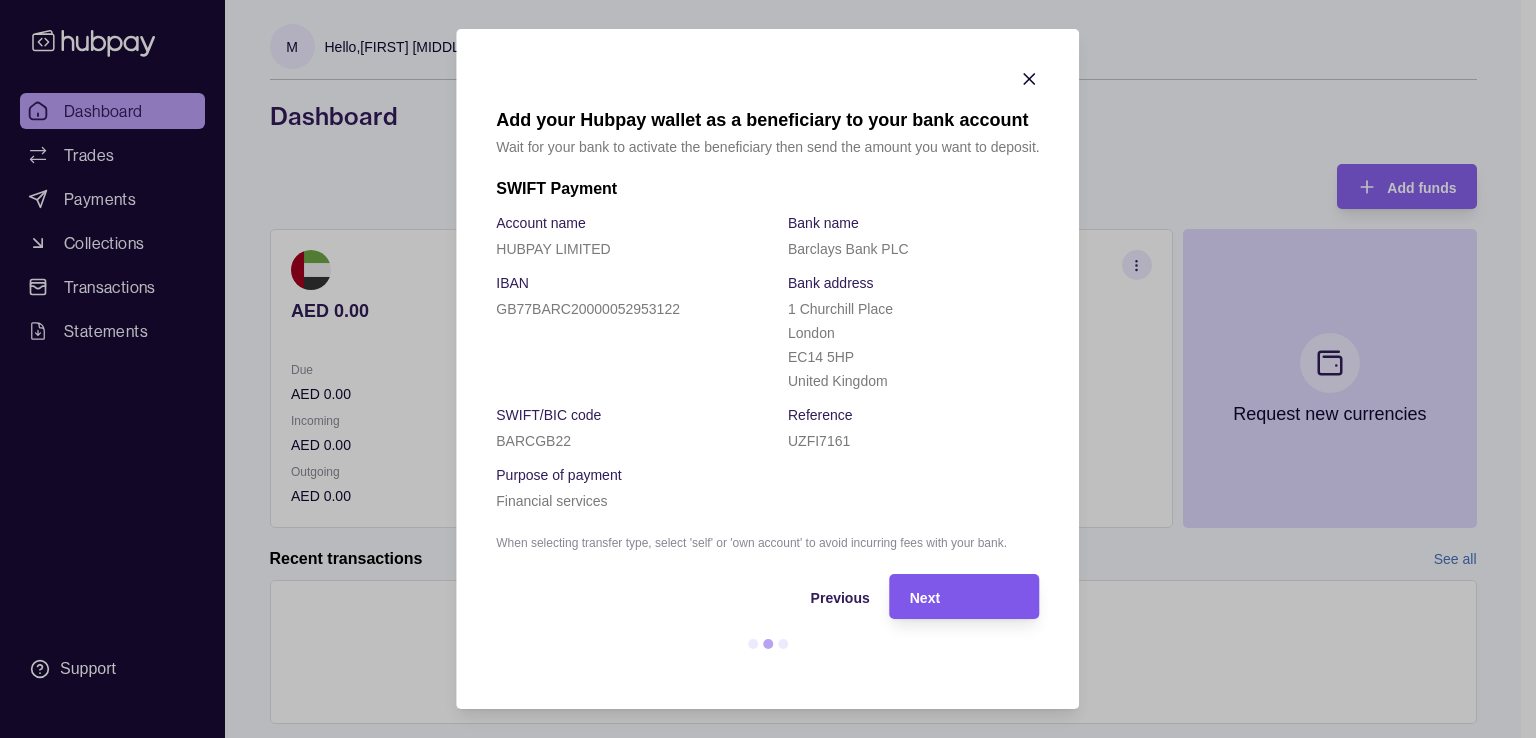 click on "Next" at bounding box center (965, 597) 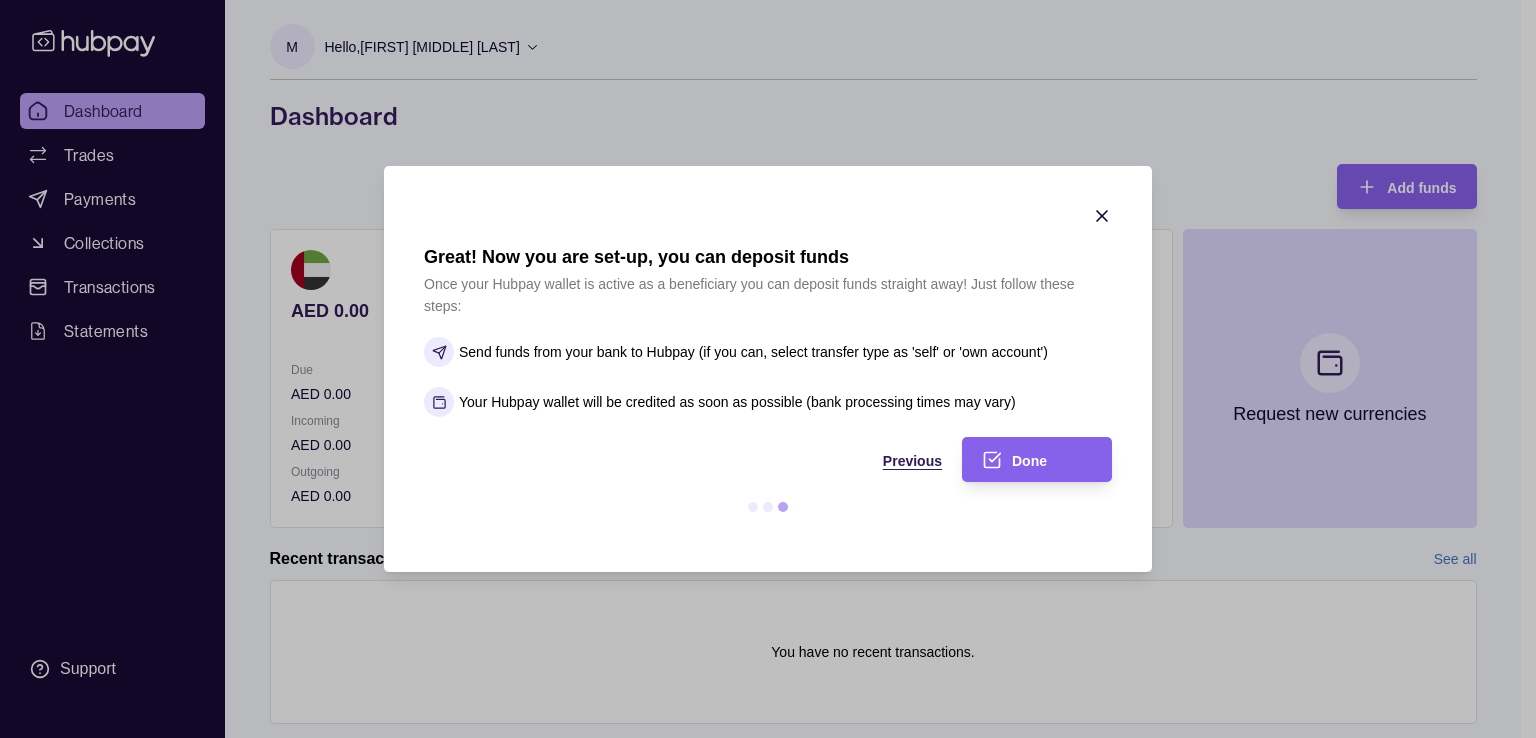 click on "Previous" at bounding box center [668, 459] 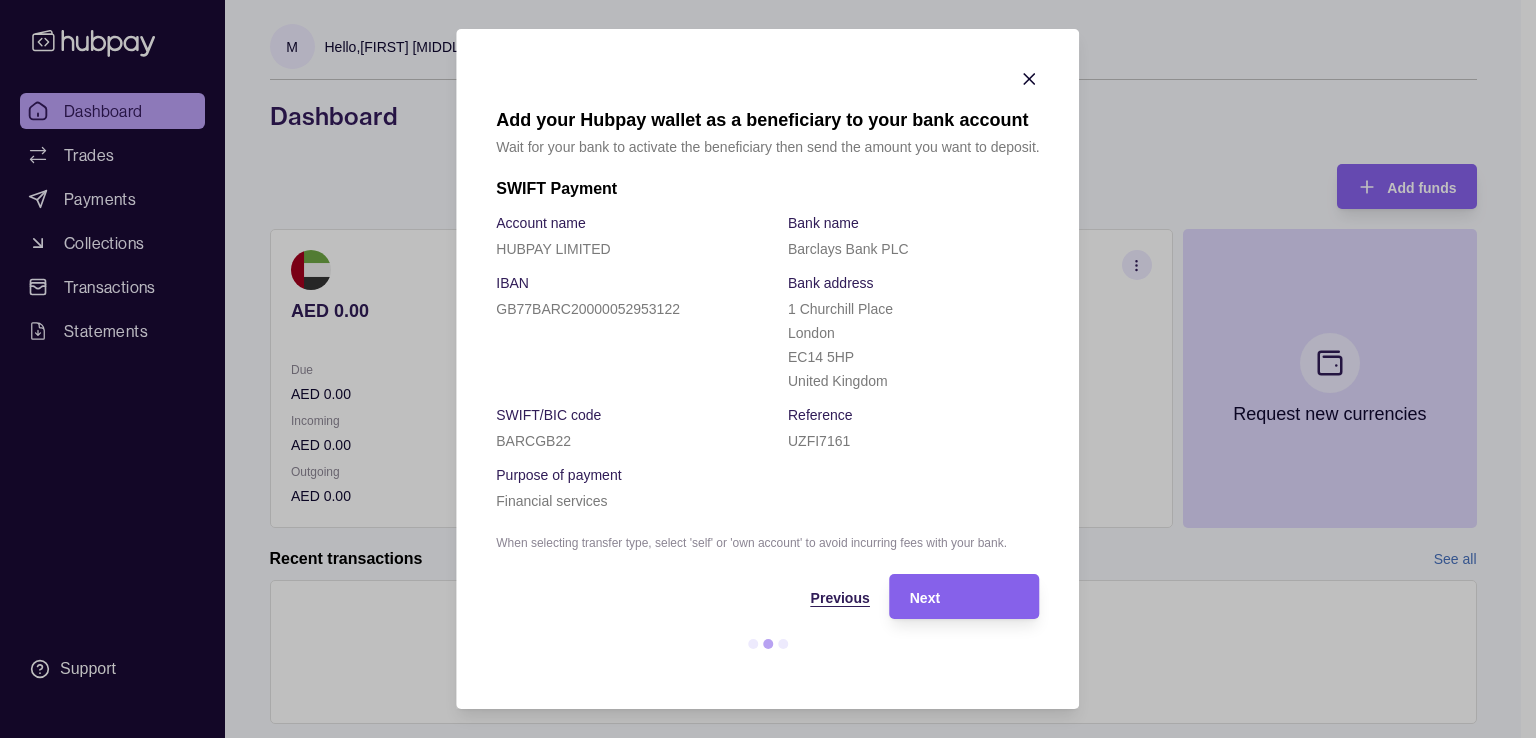 click on "Previous" at bounding box center [840, 598] 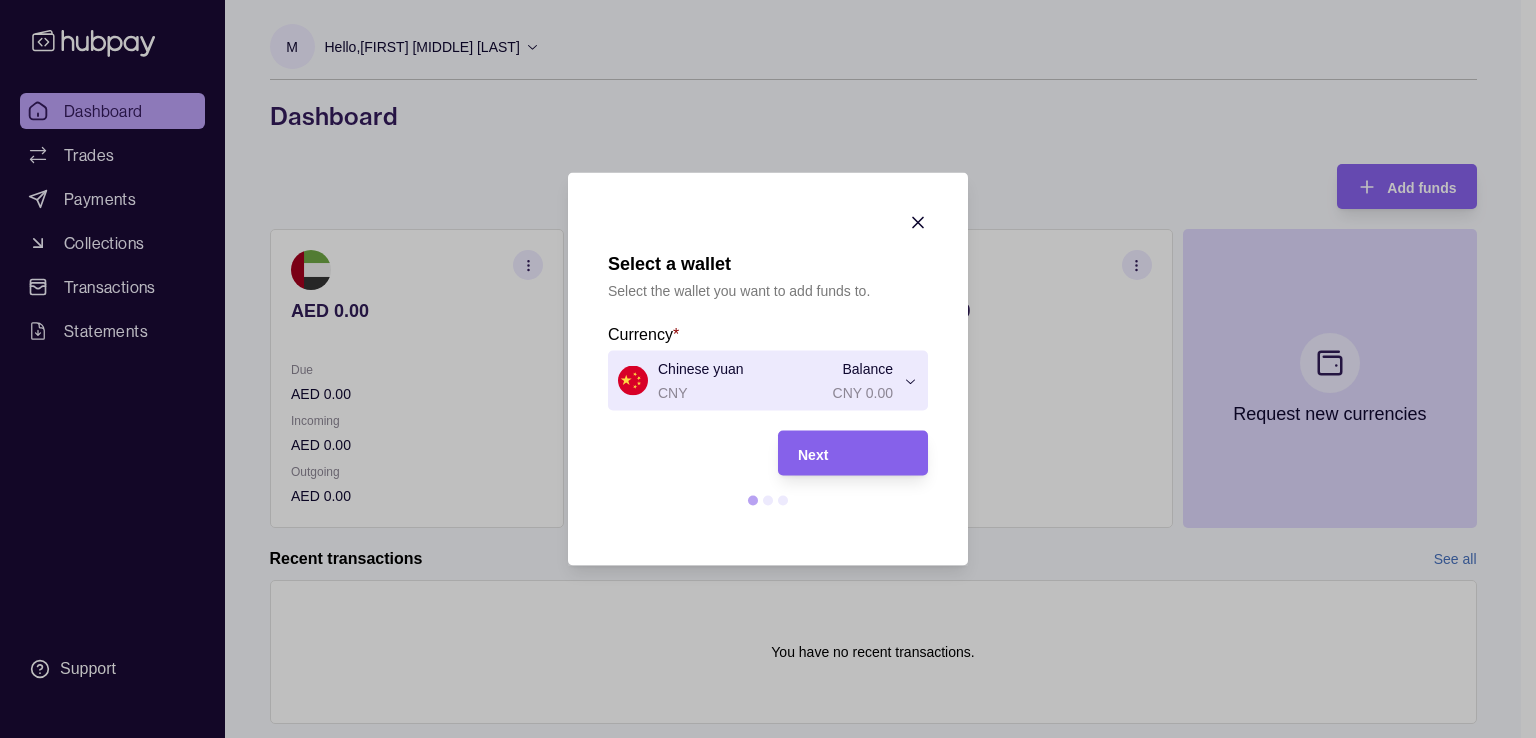 click on "Select a wallet Select the wallet you want to add funds to. Currency  * Chinese yuan CNY Balance CNY 0.00 *** *** *** Next" at bounding box center [760, 788] 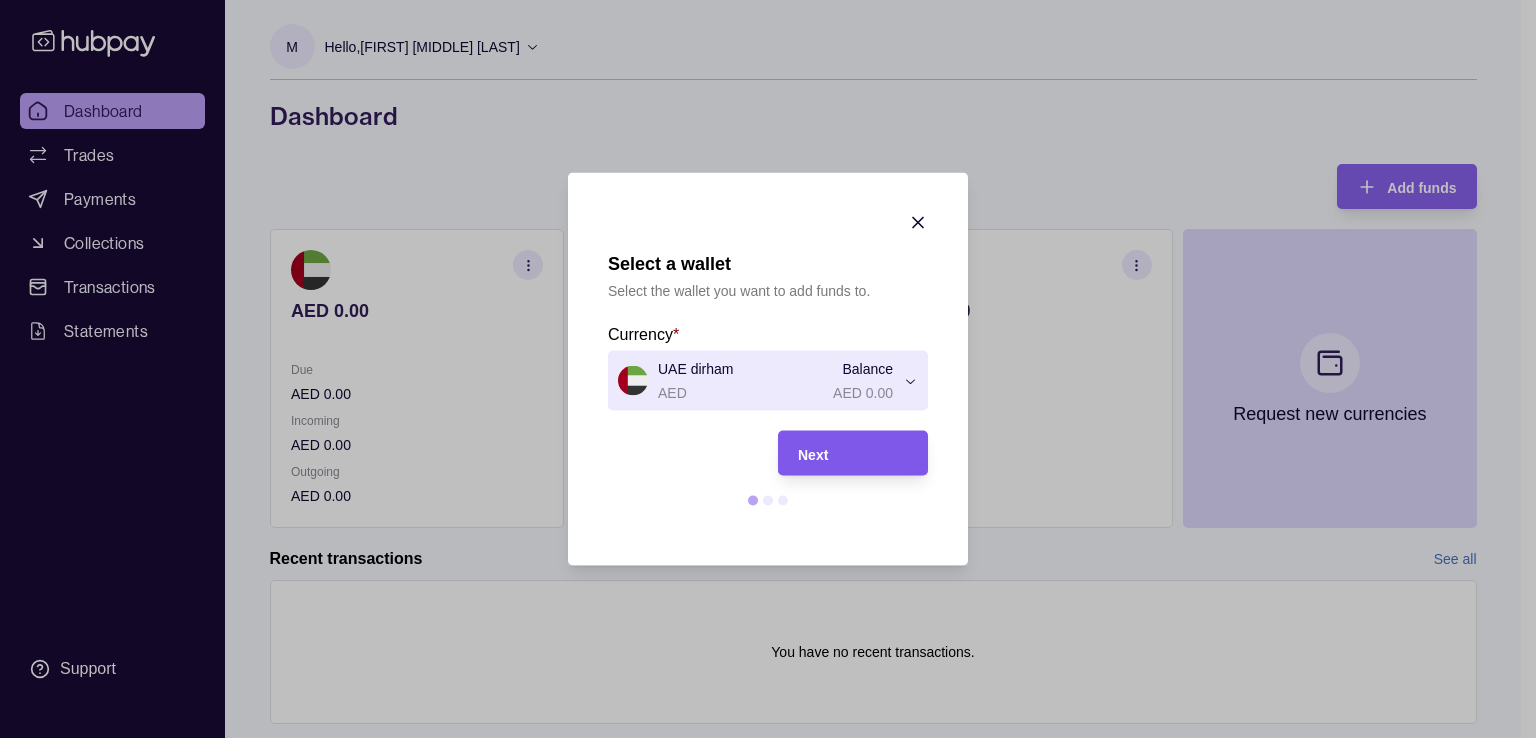 click on "Next" at bounding box center [813, 454] 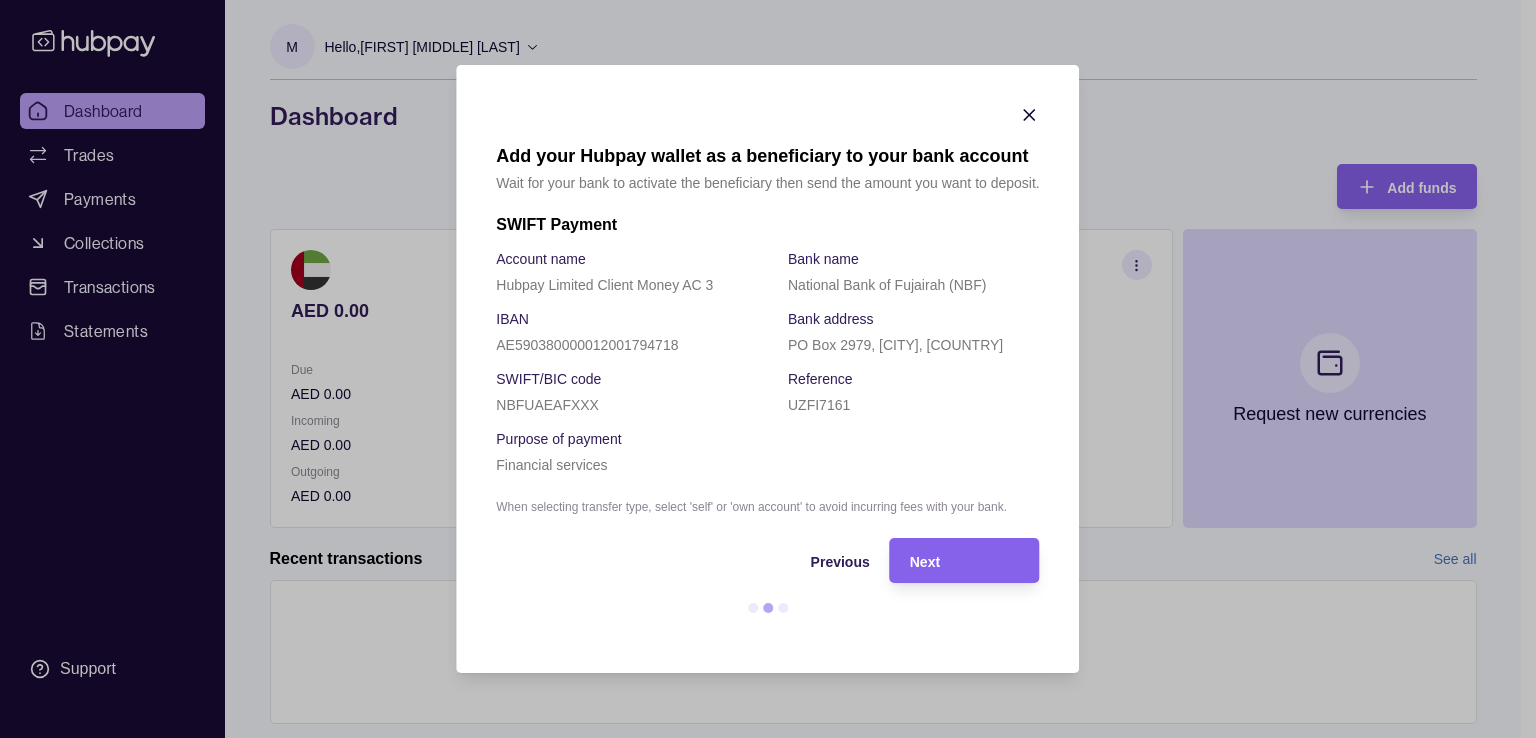 click 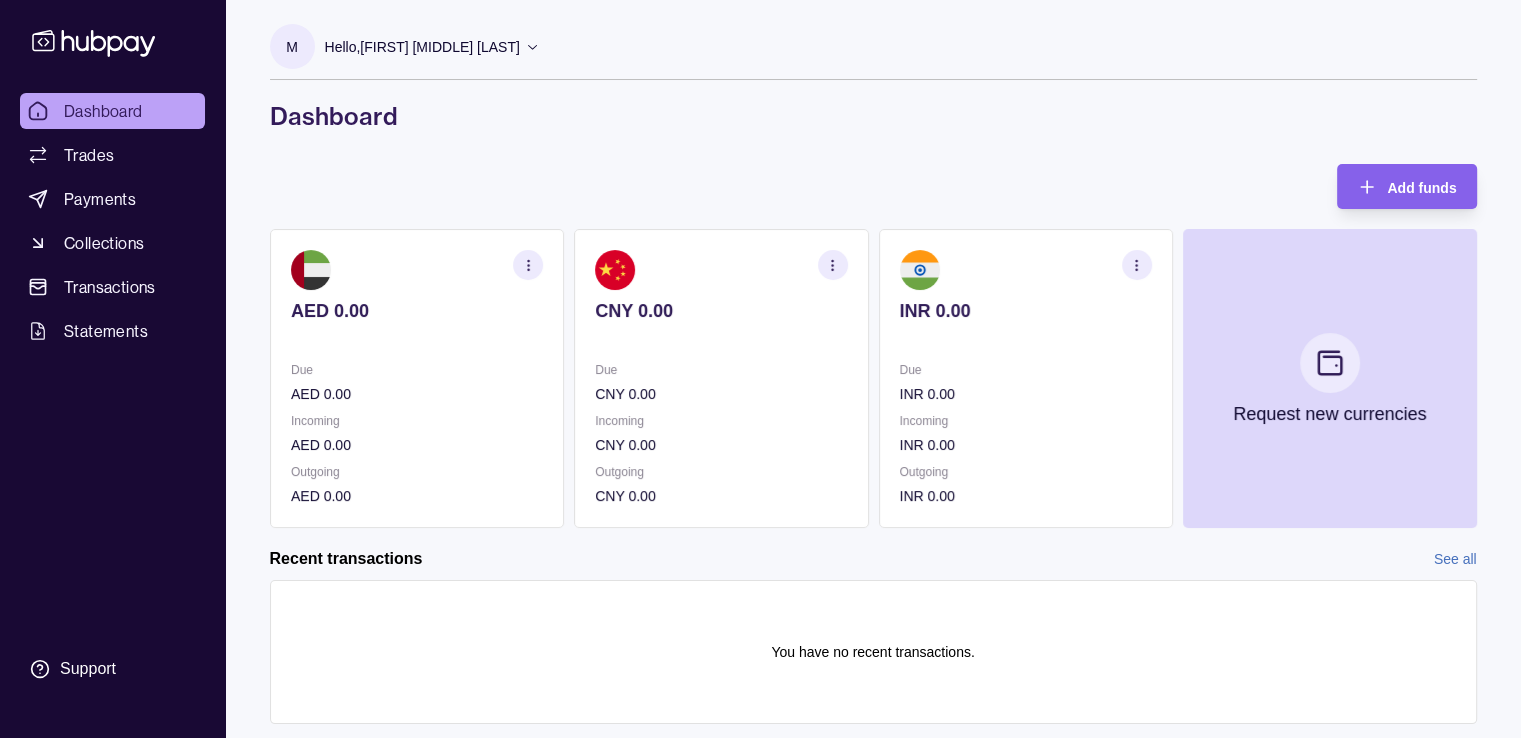 click 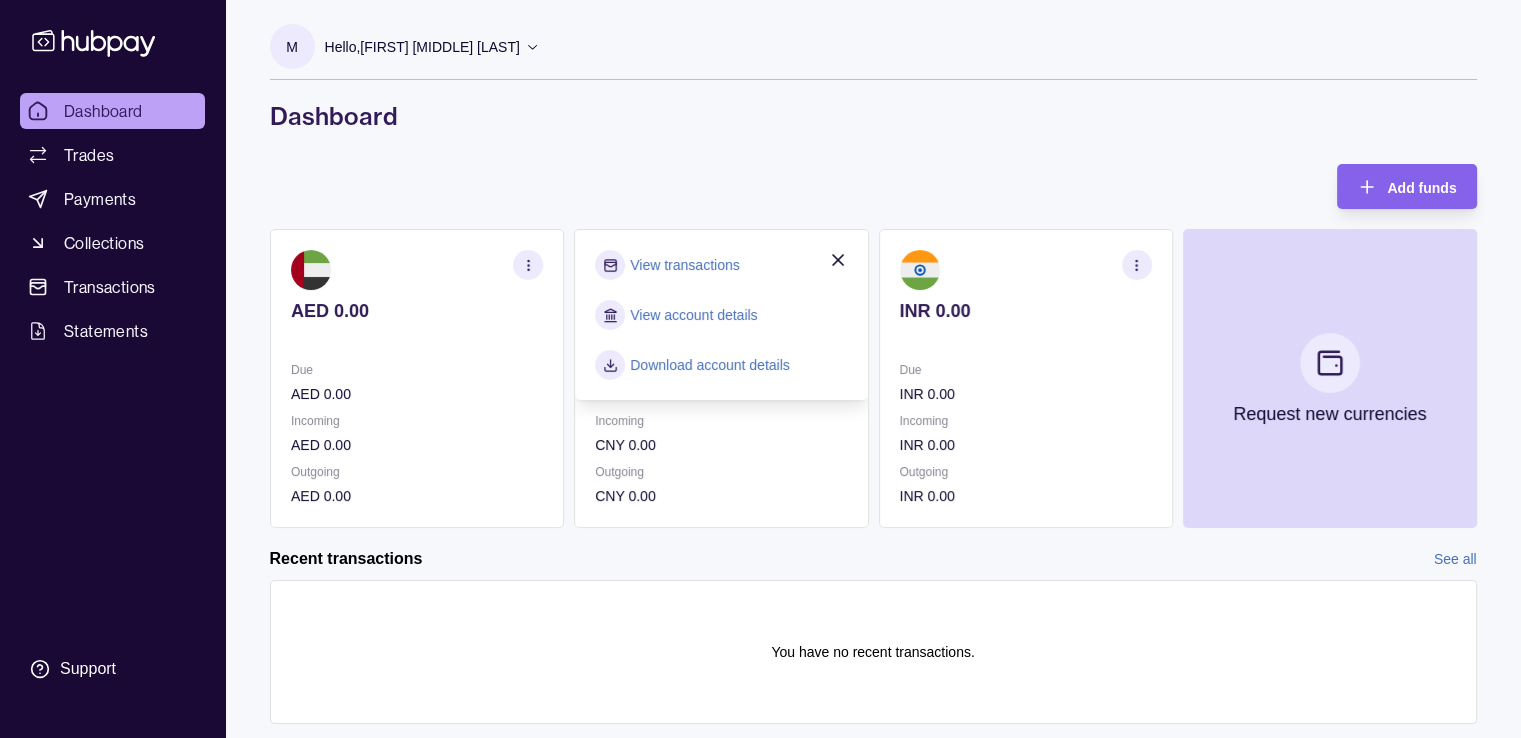 click at bounding box center (417, 338) 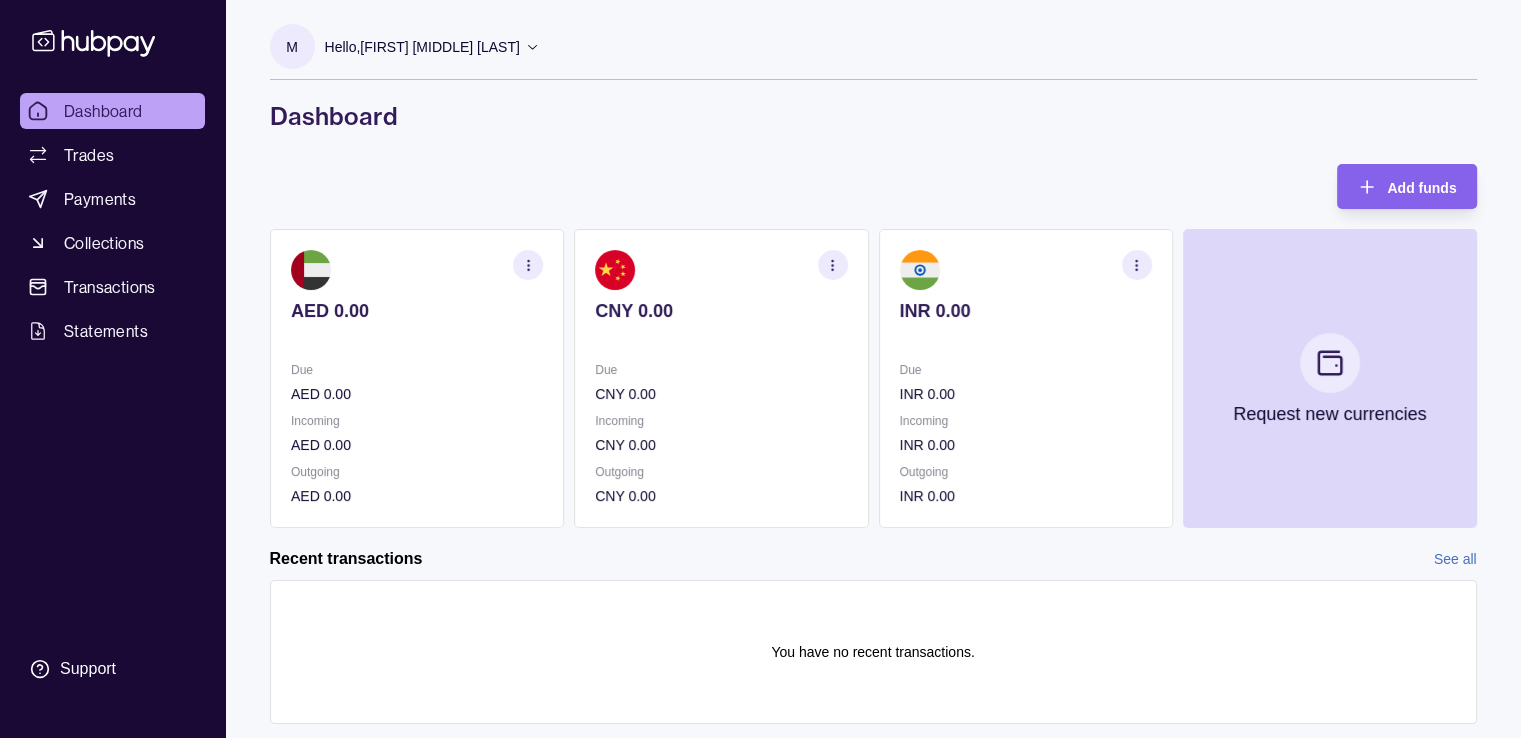 click at bounding box center [528, 265] 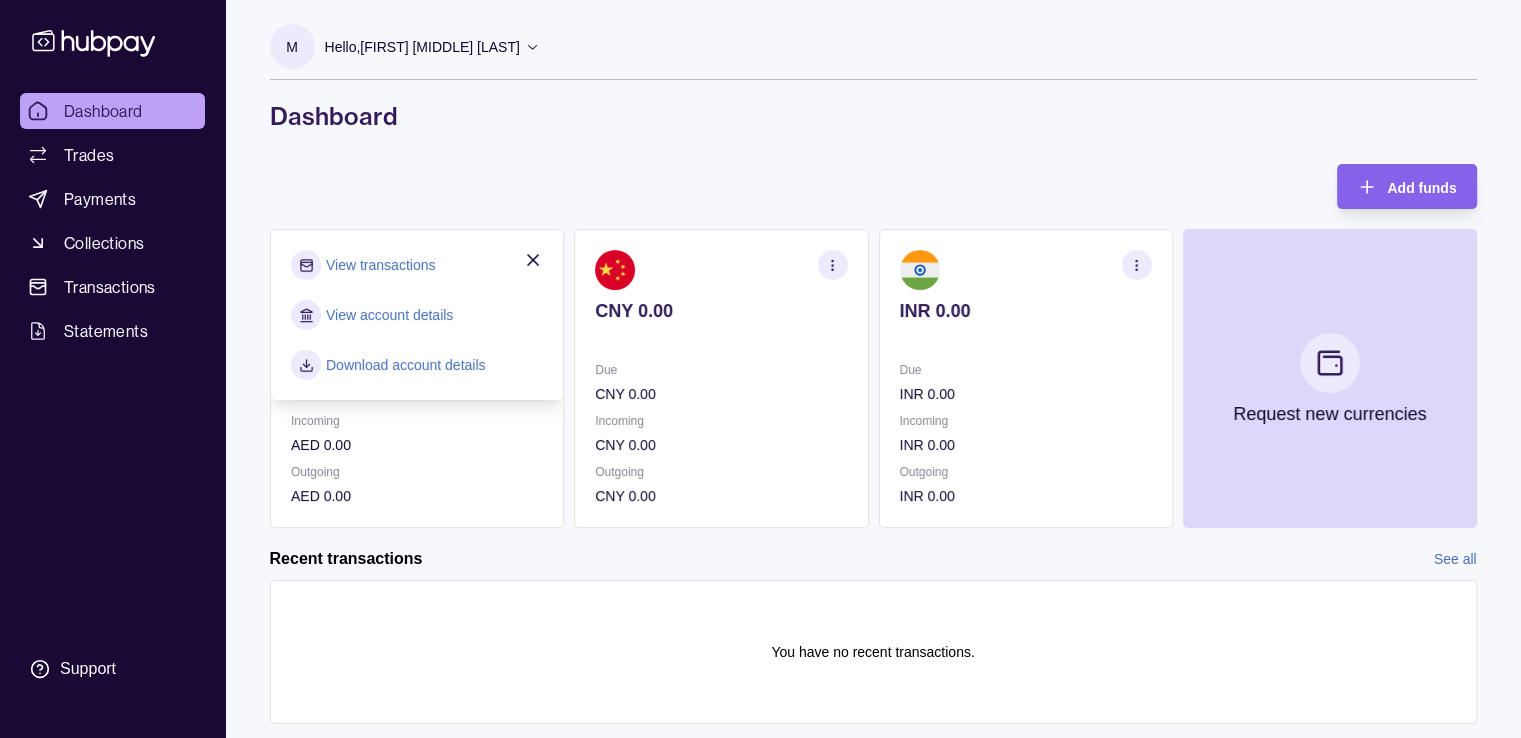 click on "AED 0.00" at bounding box center [417, 496] 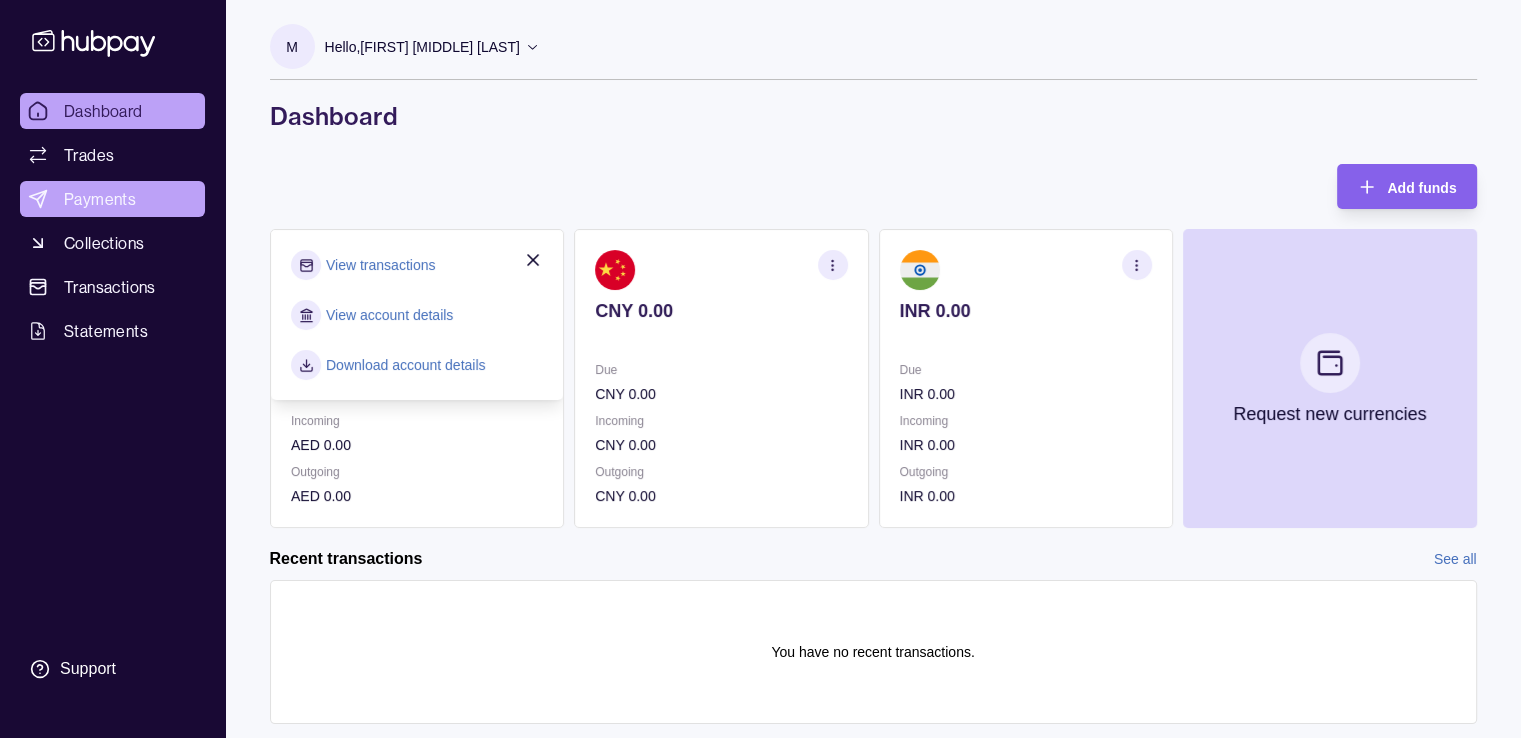 click on "Payments" at bounding box center [100, 199] 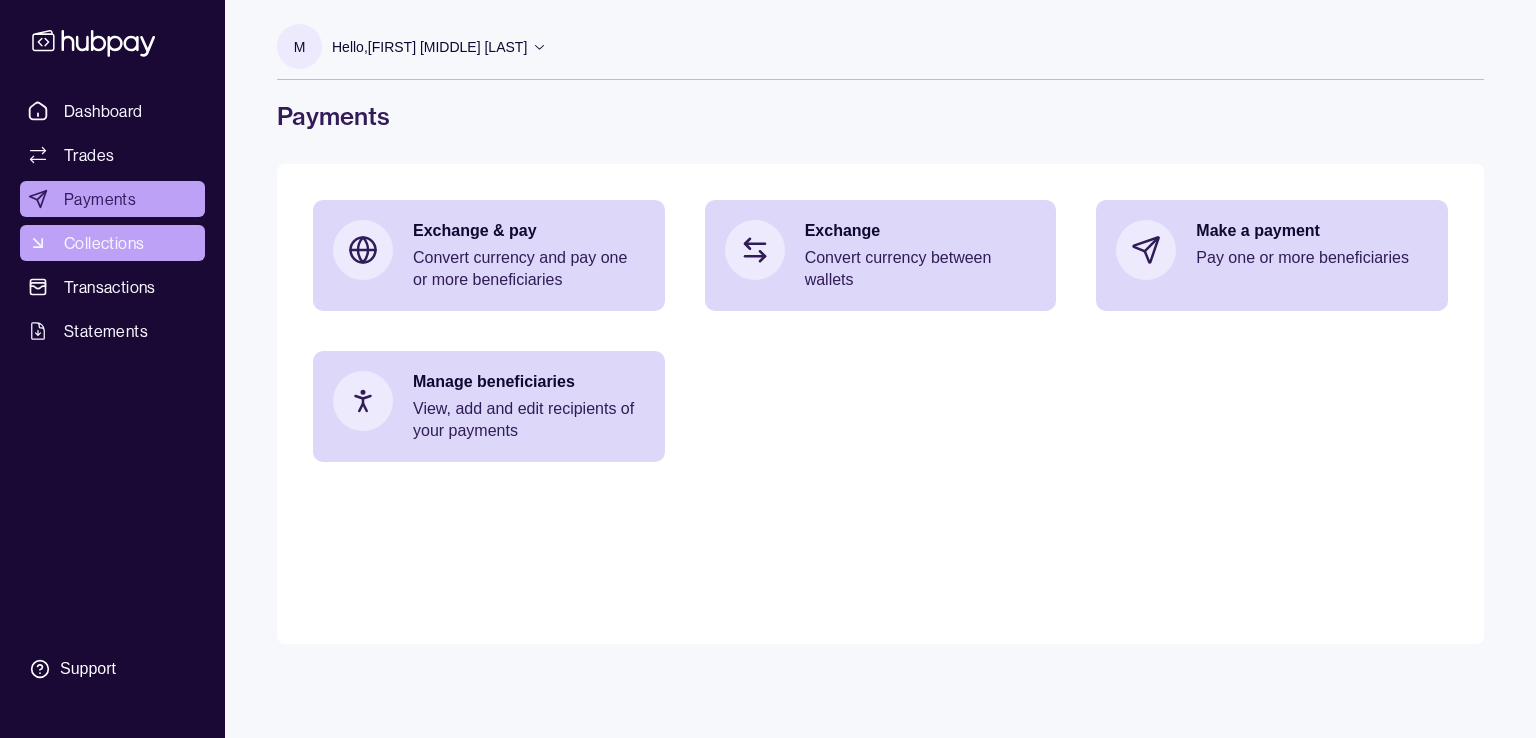 click on "Collections" at bounding box center (104, 243) 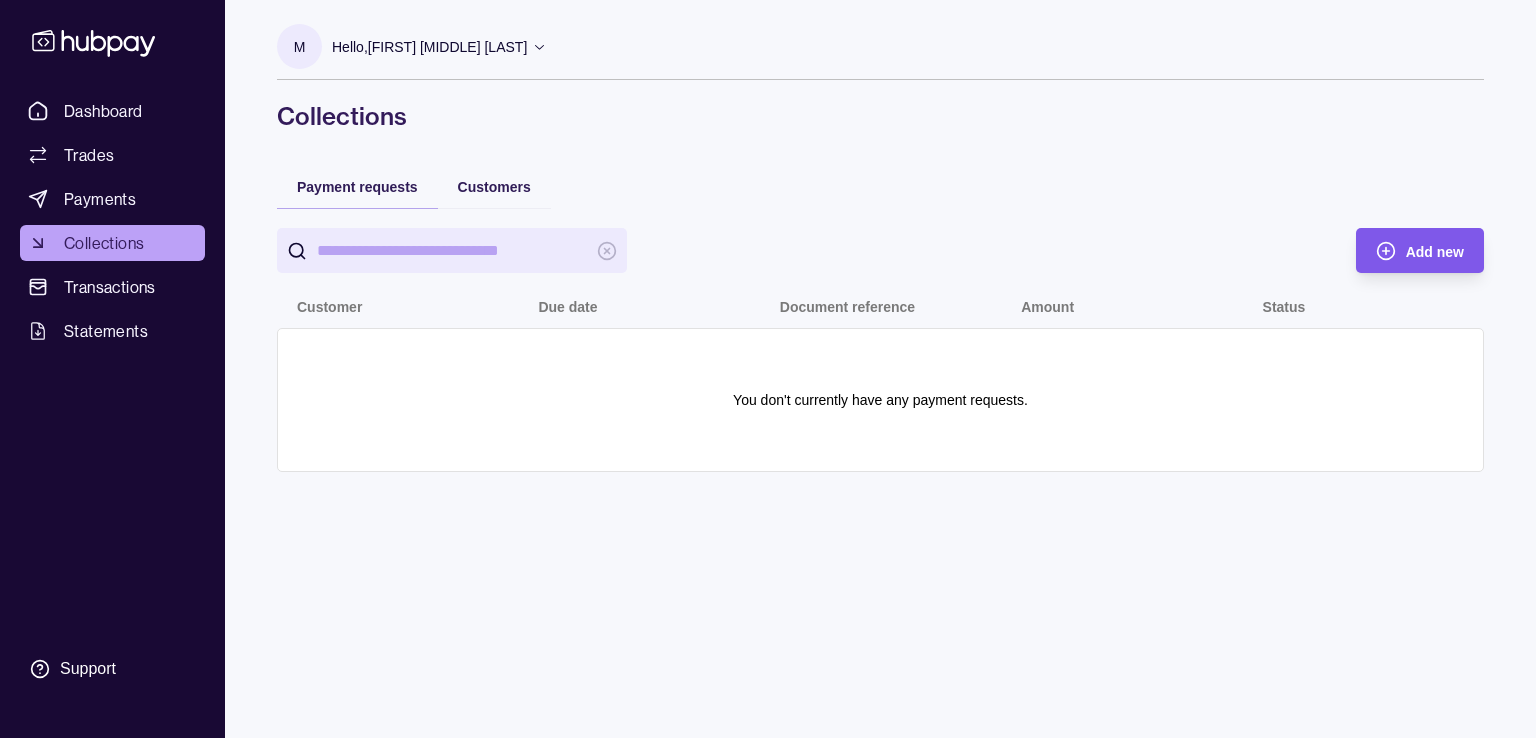 click on "Add new" at bounding box center [1435, 252] 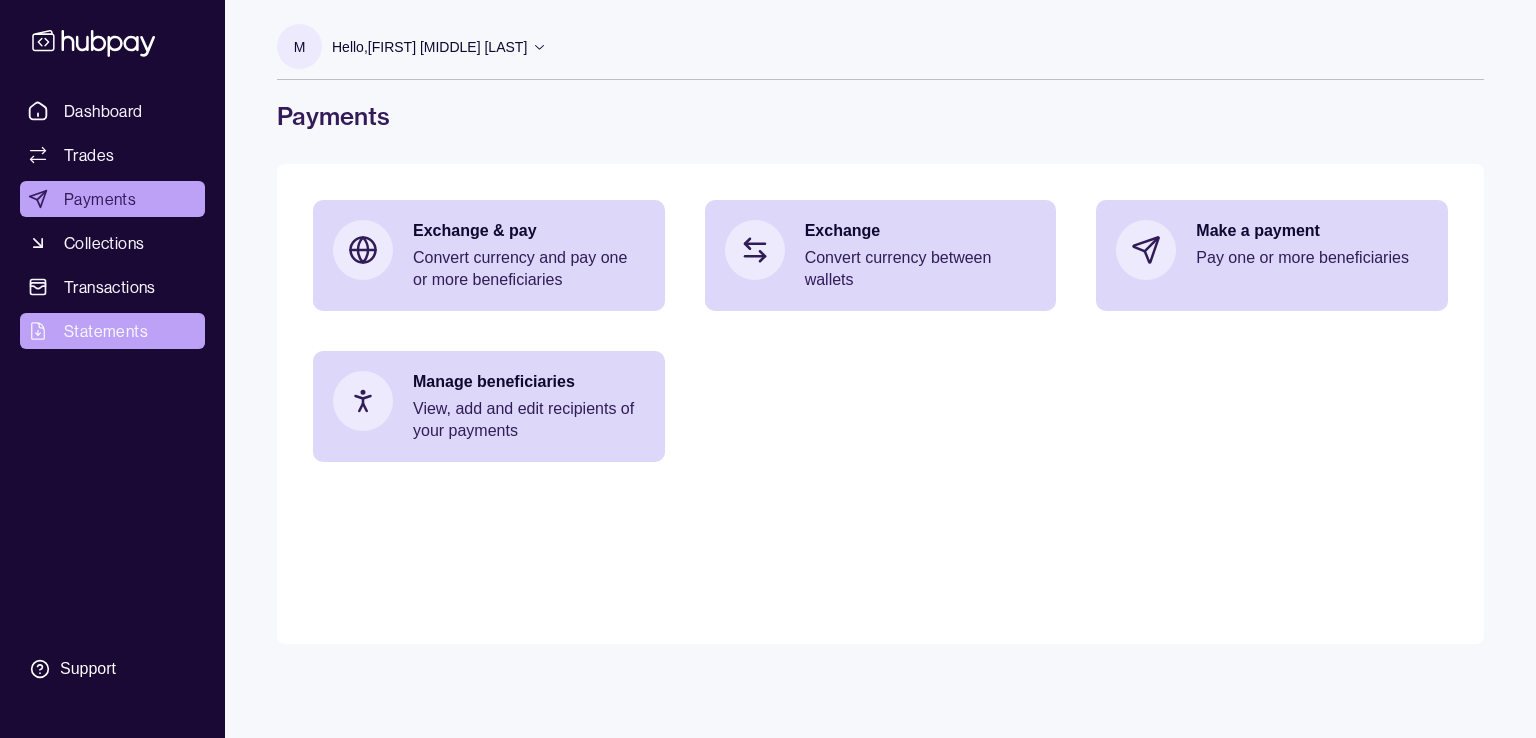 click on "Statements" at bounding box center [106, 331] 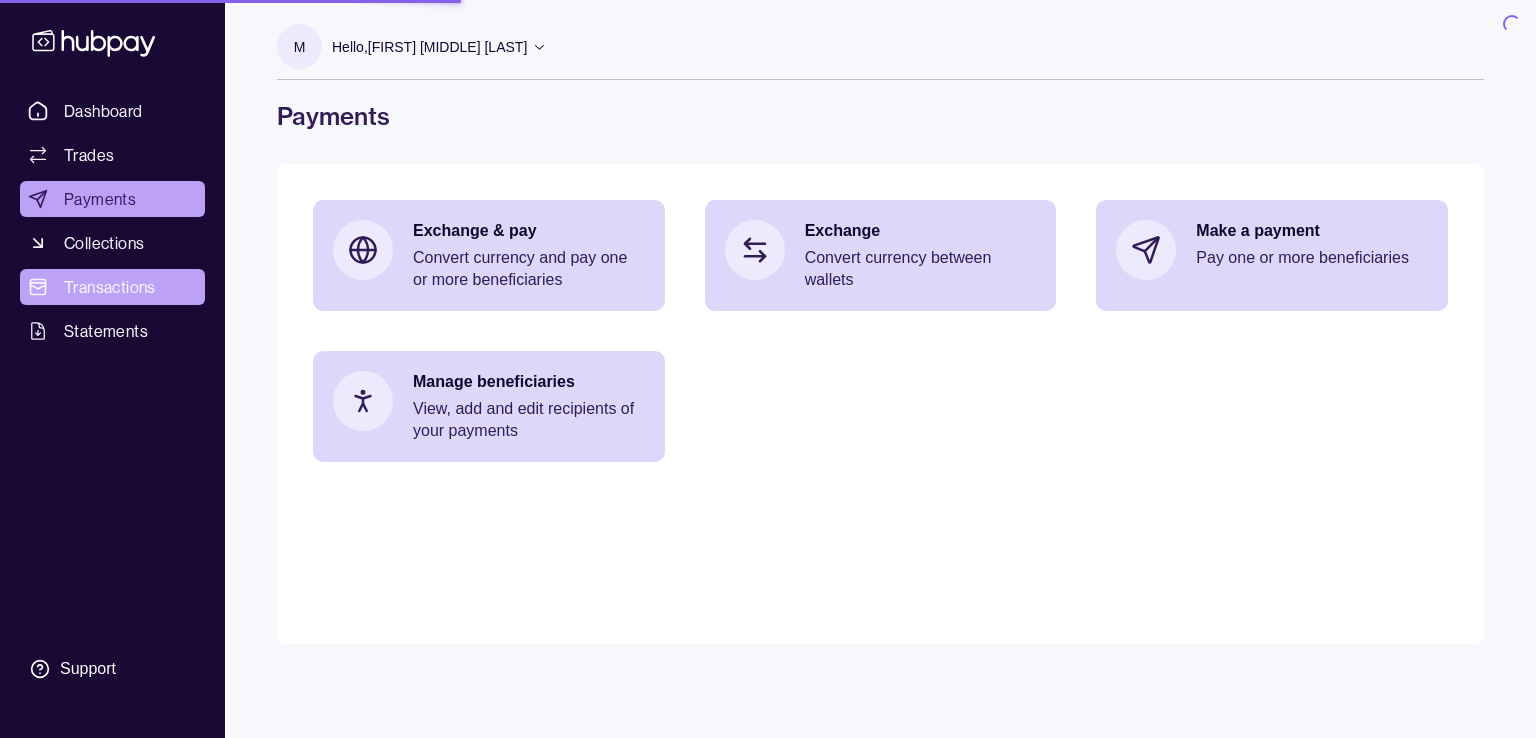 click on "Transactions" at bounding box center (110, 287) 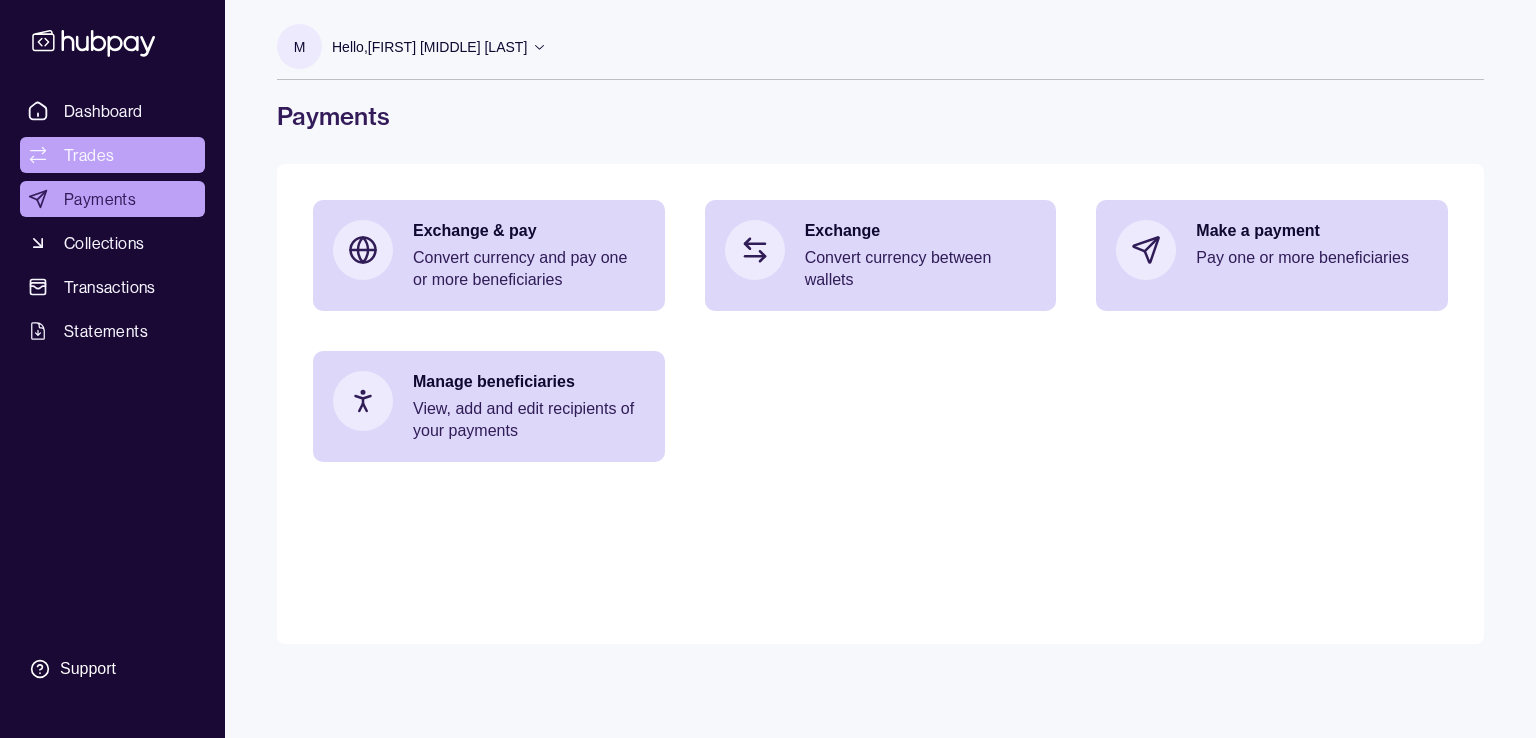 click on "Trades" at bounding box center (89, 155) 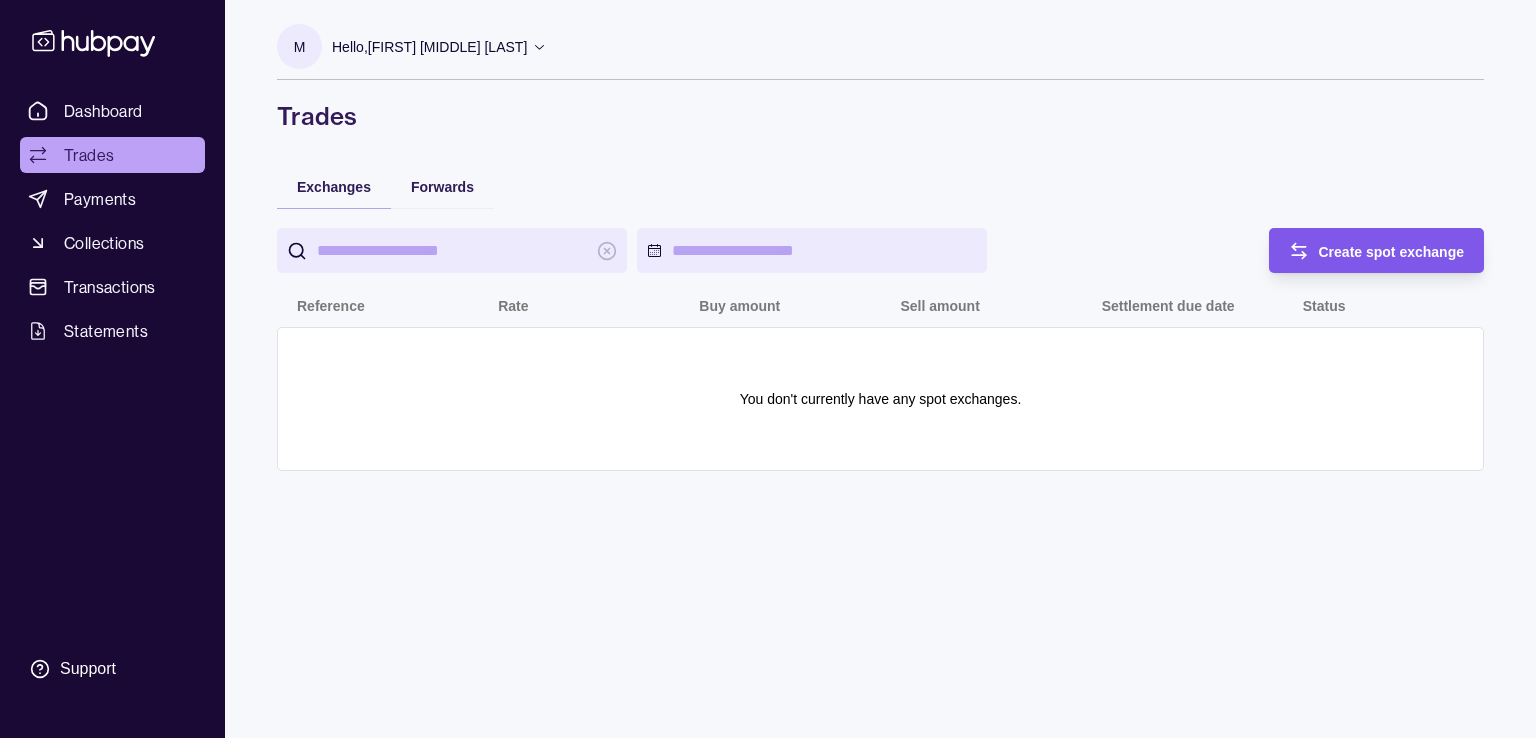 click on "Create spot exchange" at bounding box center (1392, 251) 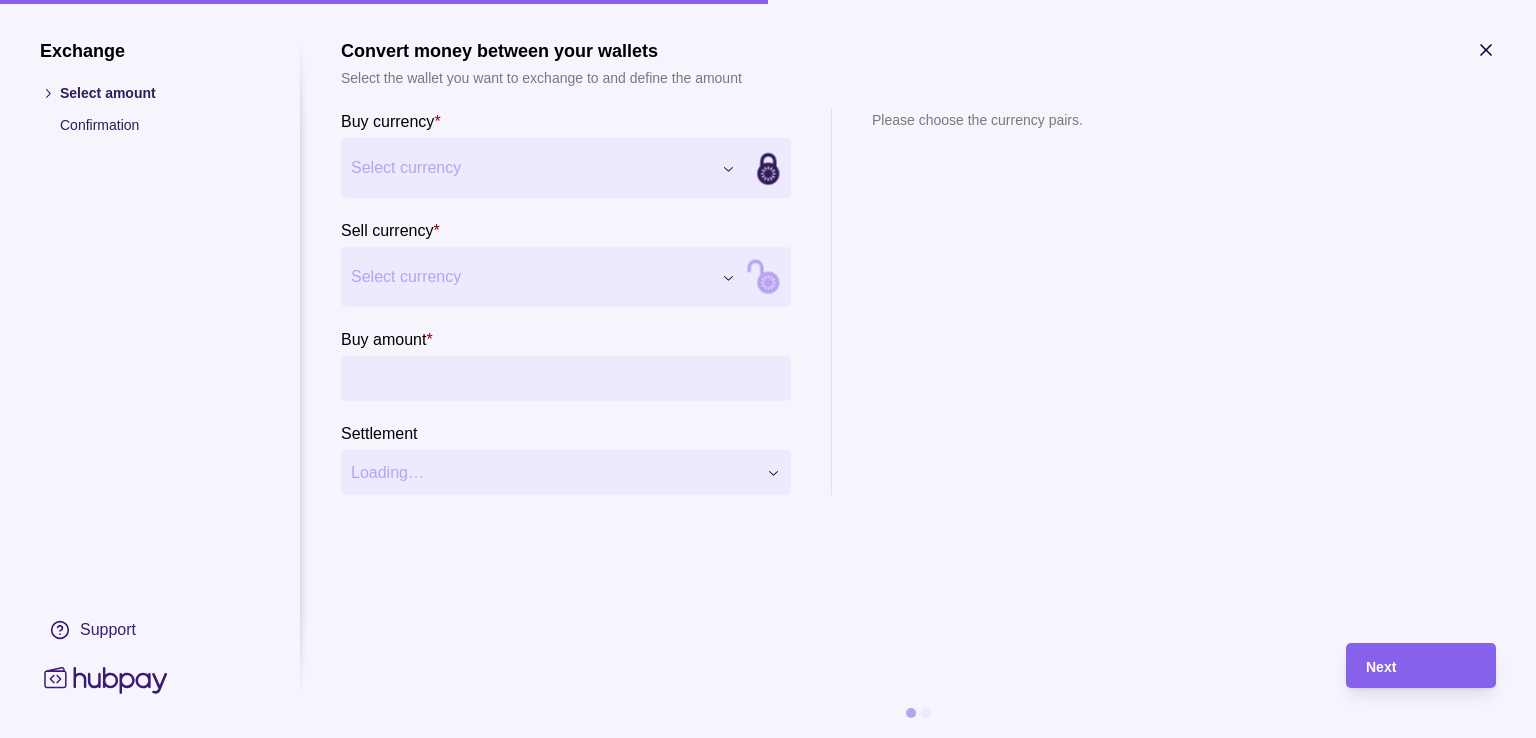 click on "Exchange Select amount Confirmation Support Convert money between your wallets Select the wallet you want to exchange to and define the amount Buy currency  * Select currency *** *** *** Sell currency  * Select currency *** *** *** Buy amount  * Settlement Loading… Please choose the currency pairs. Next" at bounding box center [768, 738] 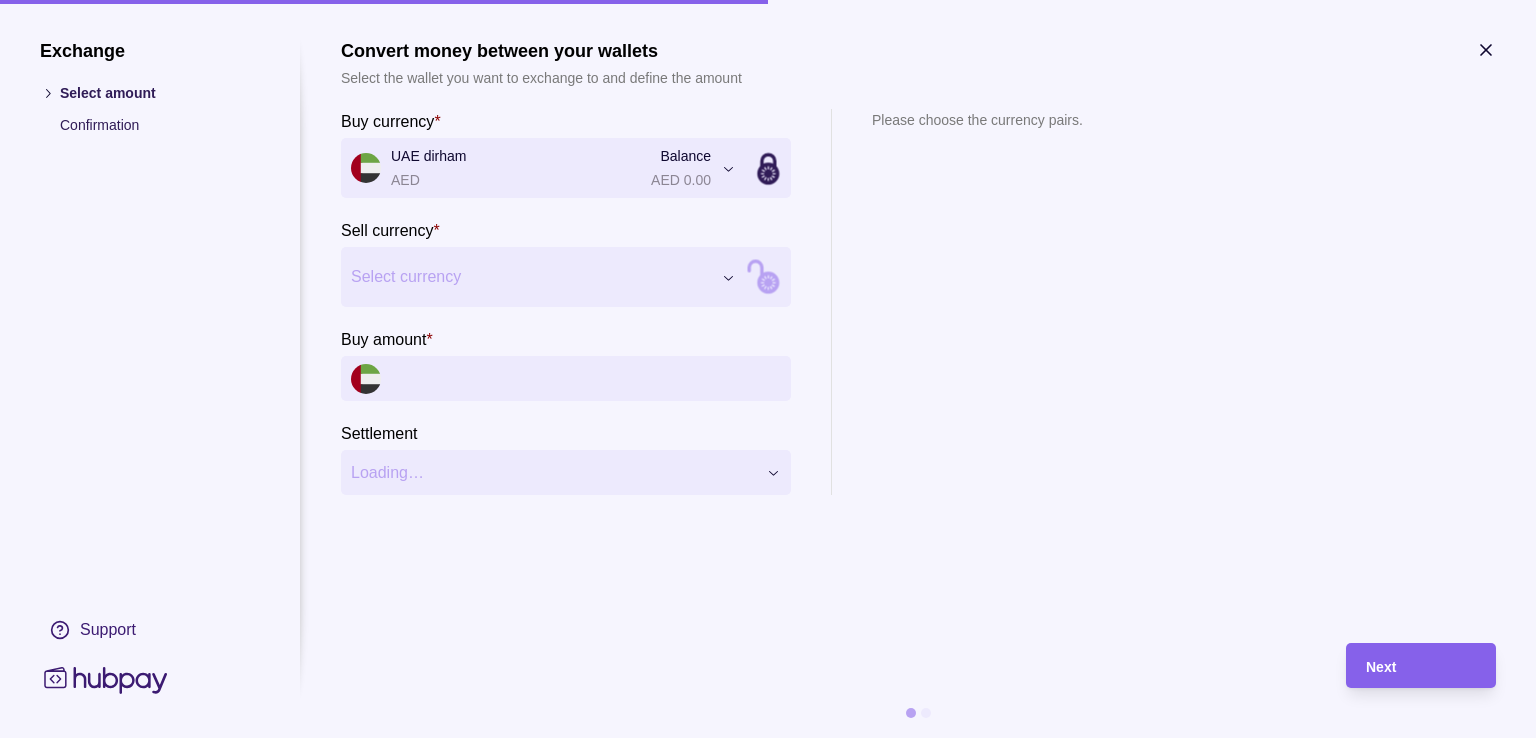 click on "Exchange Select amount Confirmation Support Convert money between your wallets Select the wallet you want to exchange to and define the amount Buy currency  * UAE dirham AED Balance AED 0.00 *** *** *** Sell currency  * Select currency *** *** *** Buy amount  * Settlement Loading… Please choose the currency pairs. Next" at bounding box center [768, 738] 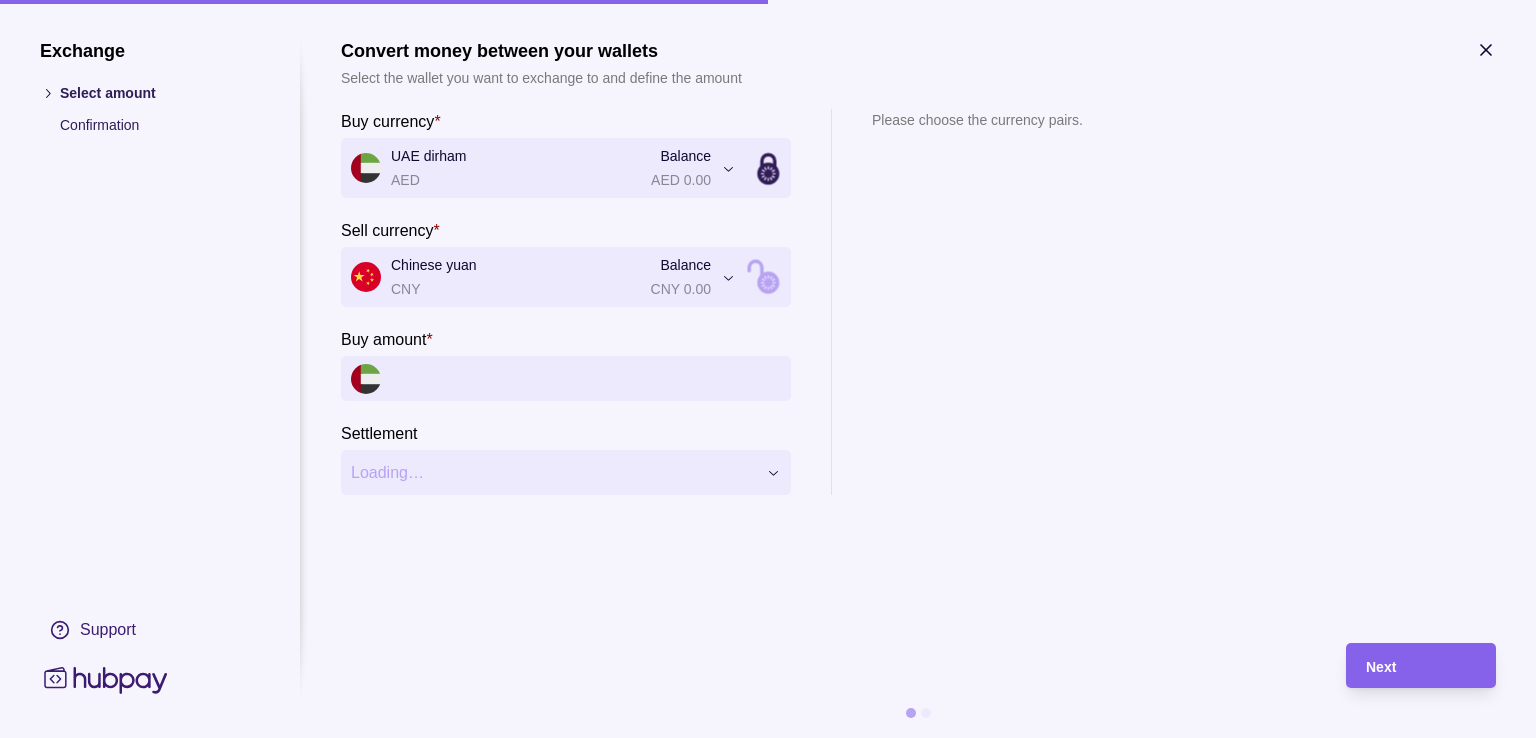click on "Buy amount  *" at bounding box center [586, 378] 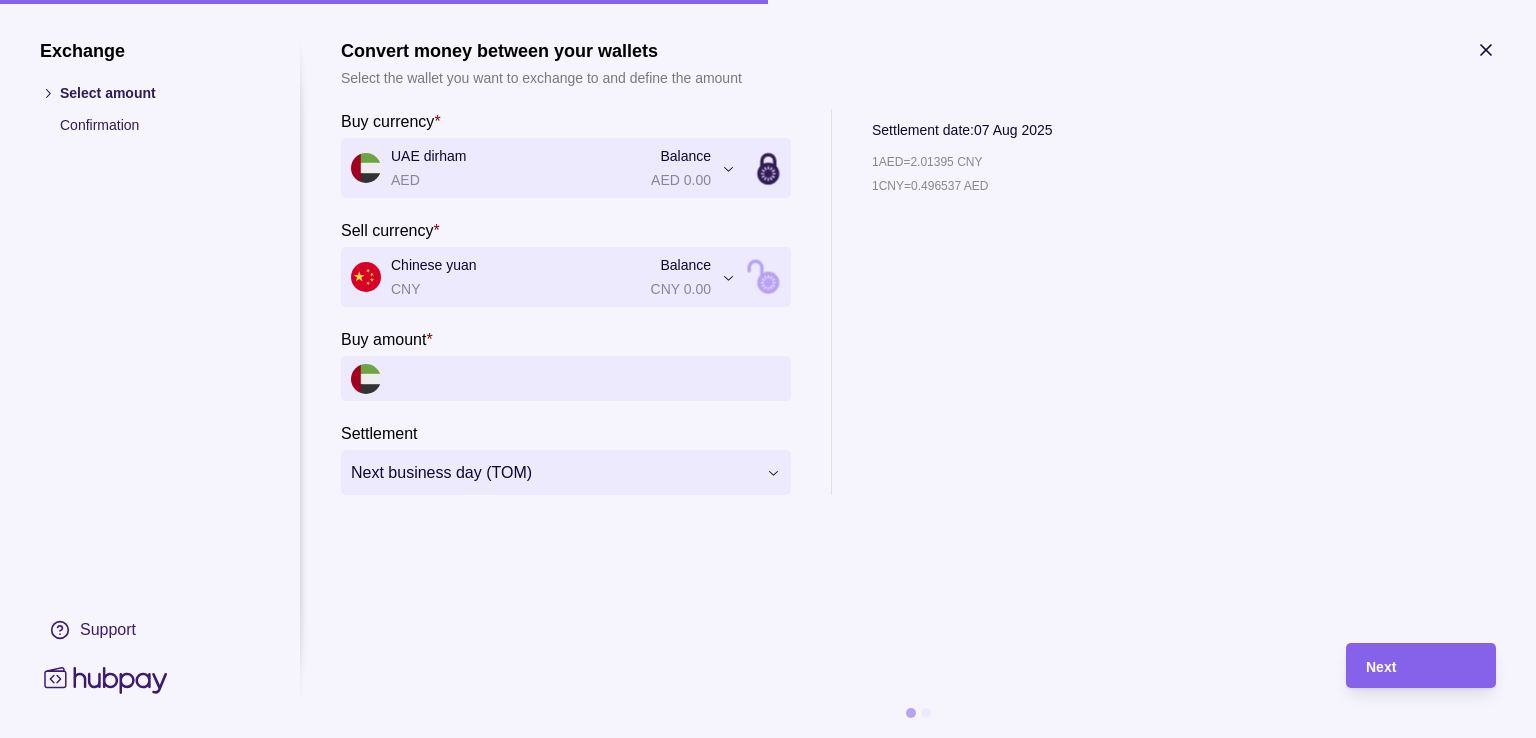 click on "**********" at bounding box center [768, 738] 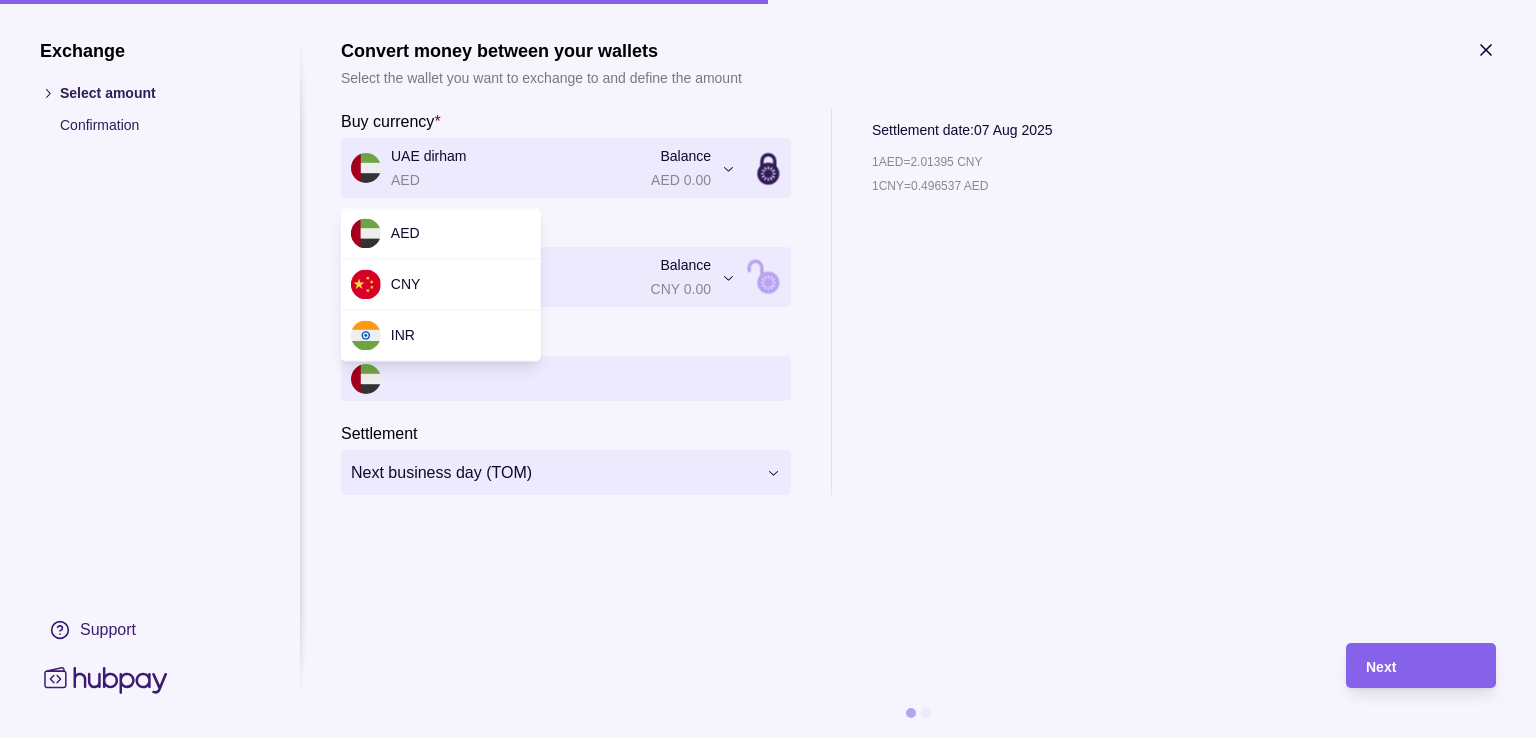 click on "**********" at bounding box center (768, 738) 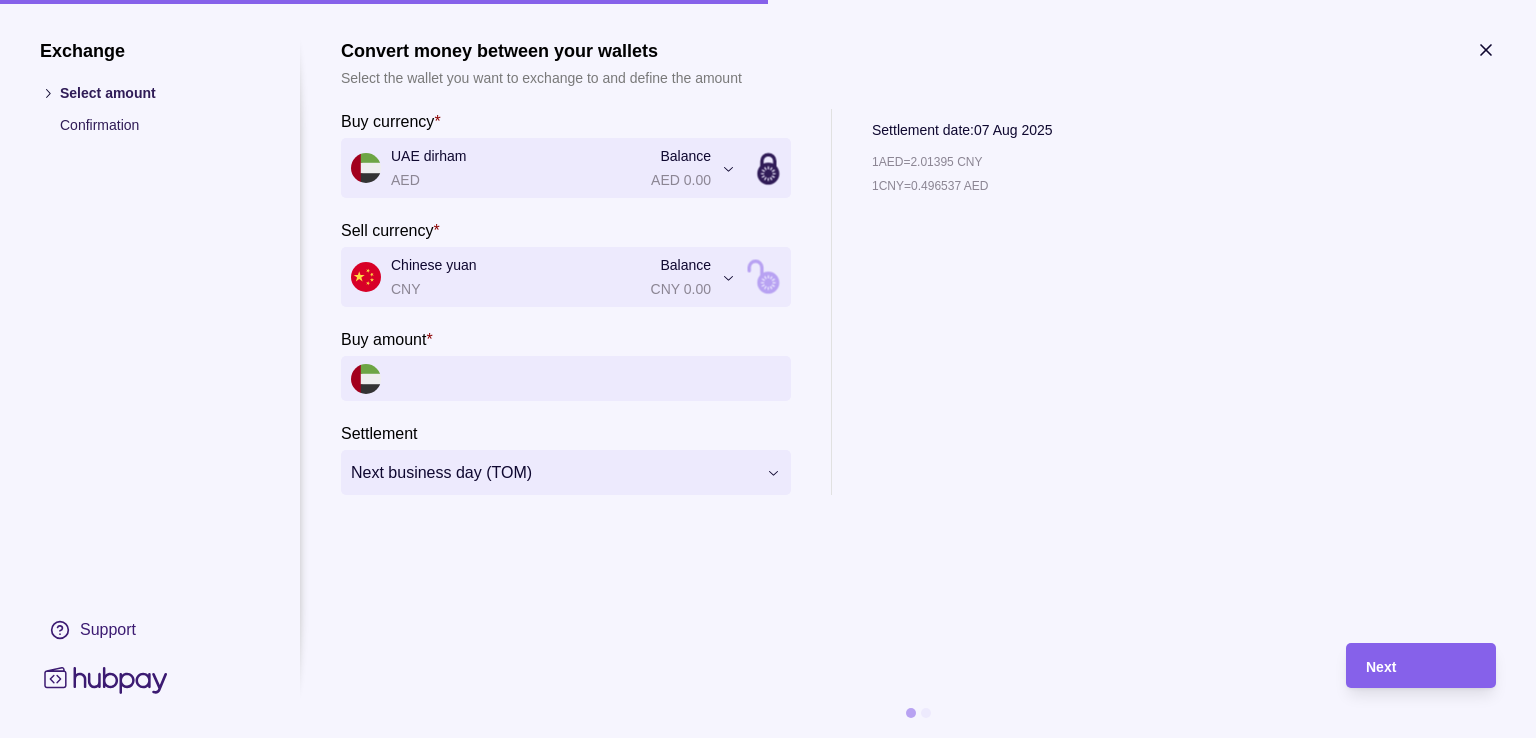 click on "Buy amount  *" at bounding box center [586, 378] 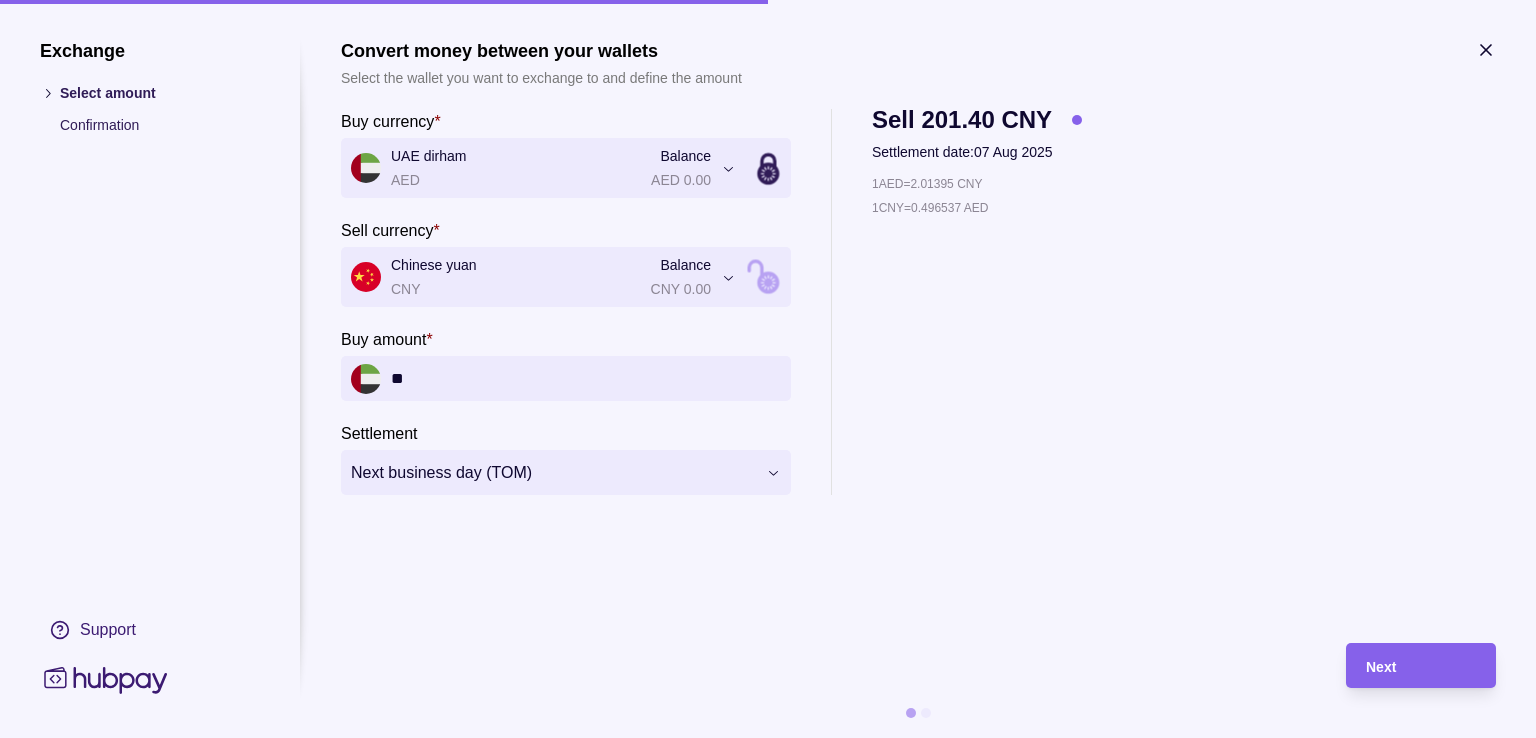 type on "*" 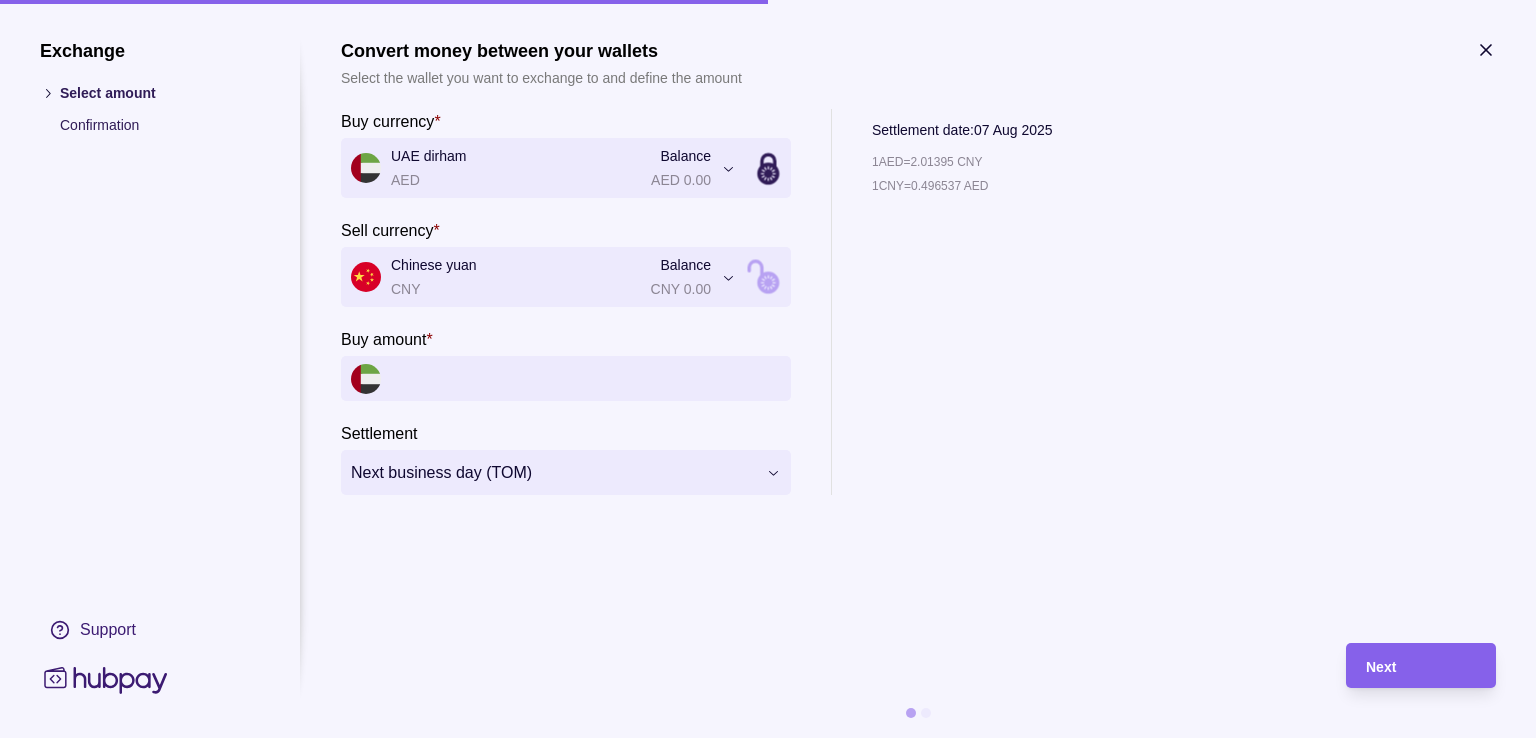 click on "**********" at bounding box center (768, 738) 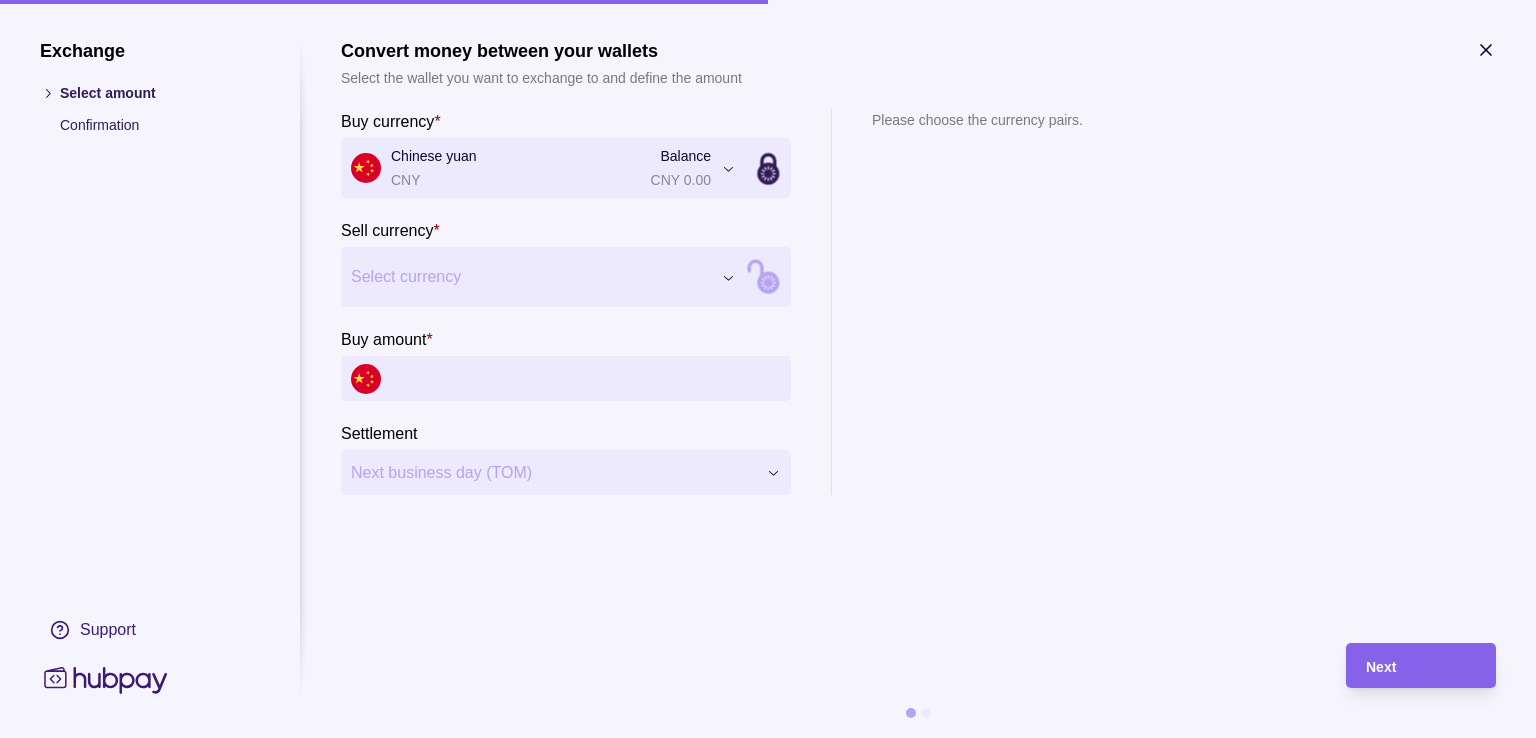 click on "Select currency" at bounding box center [531, 277] 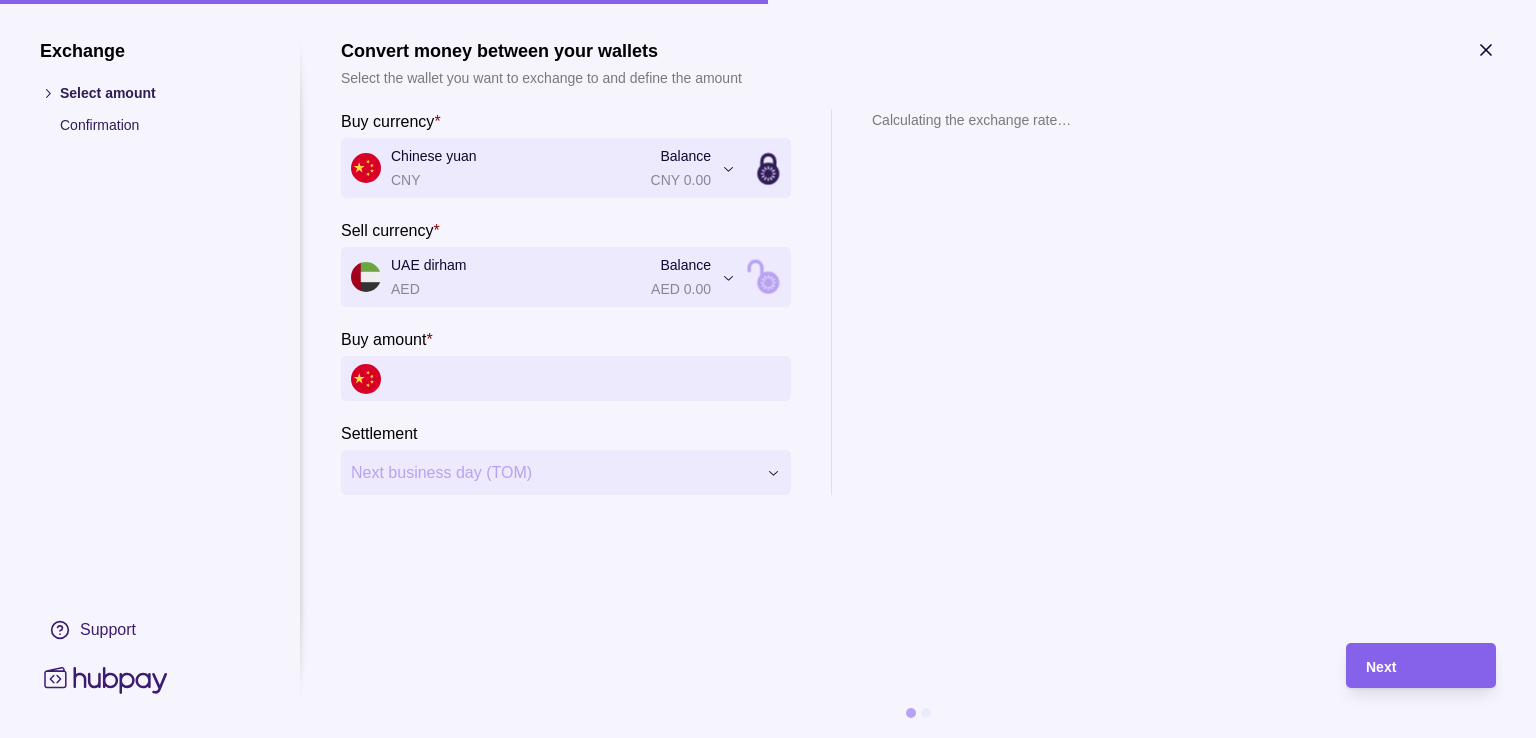 click on "Buy amount  *" at bounding box center [586, 378] 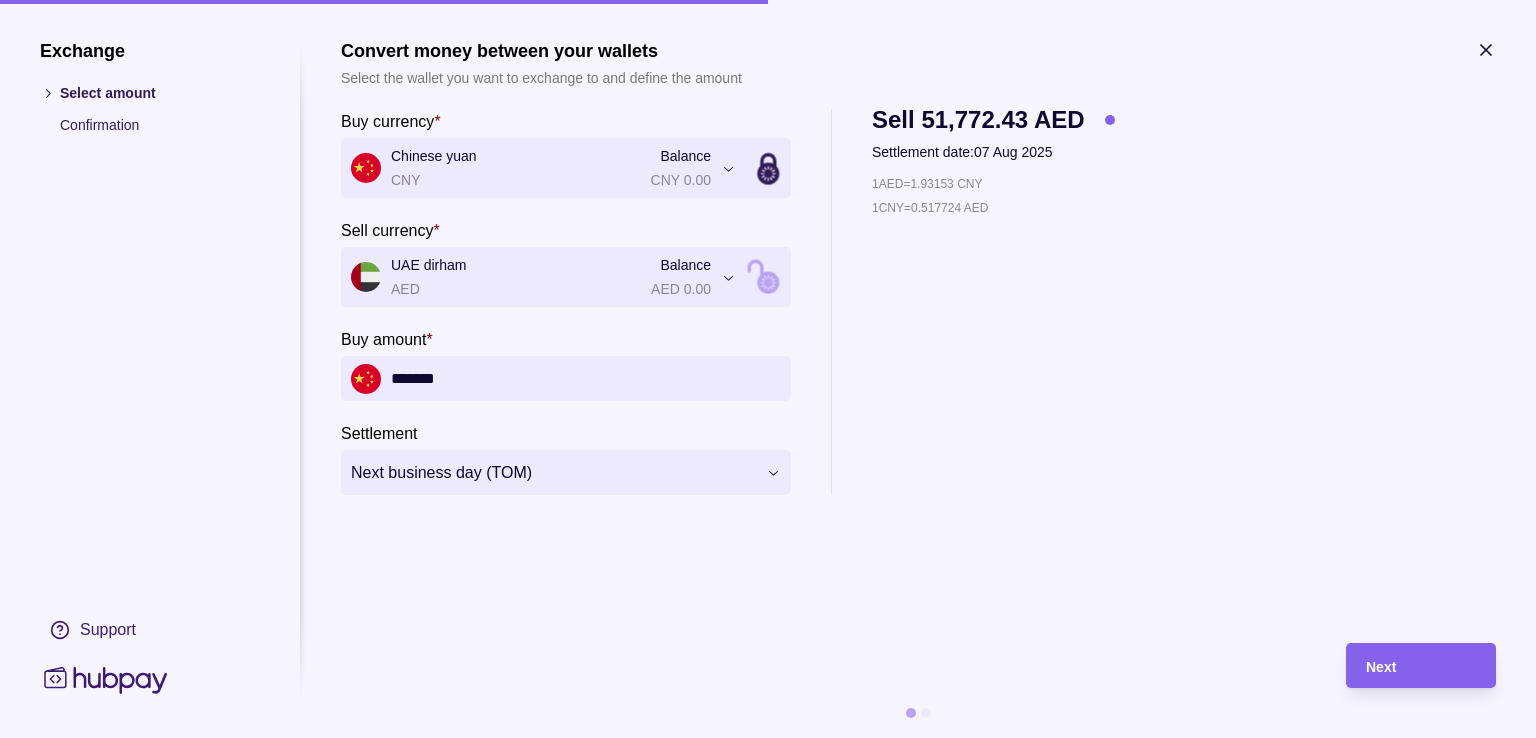 type on "*******" 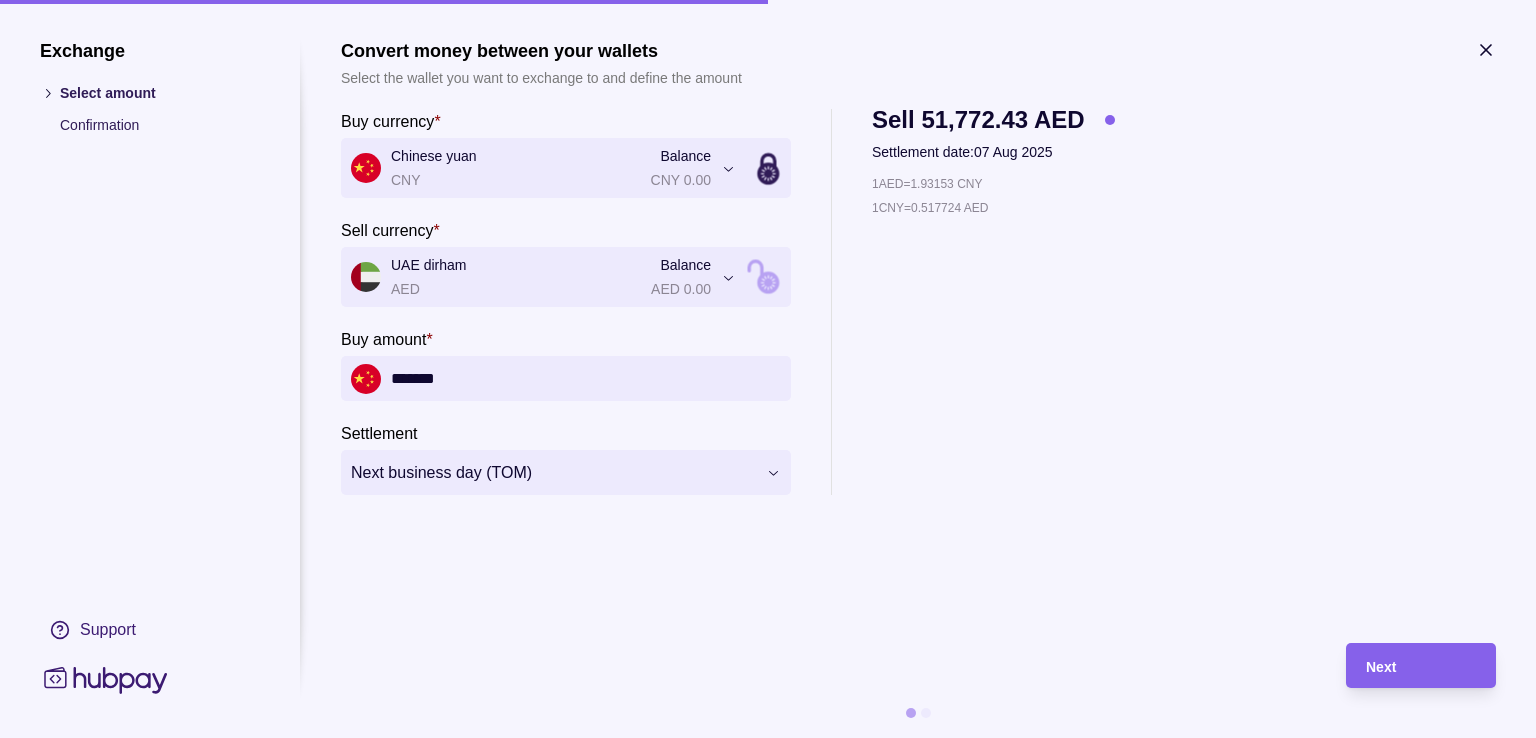 click 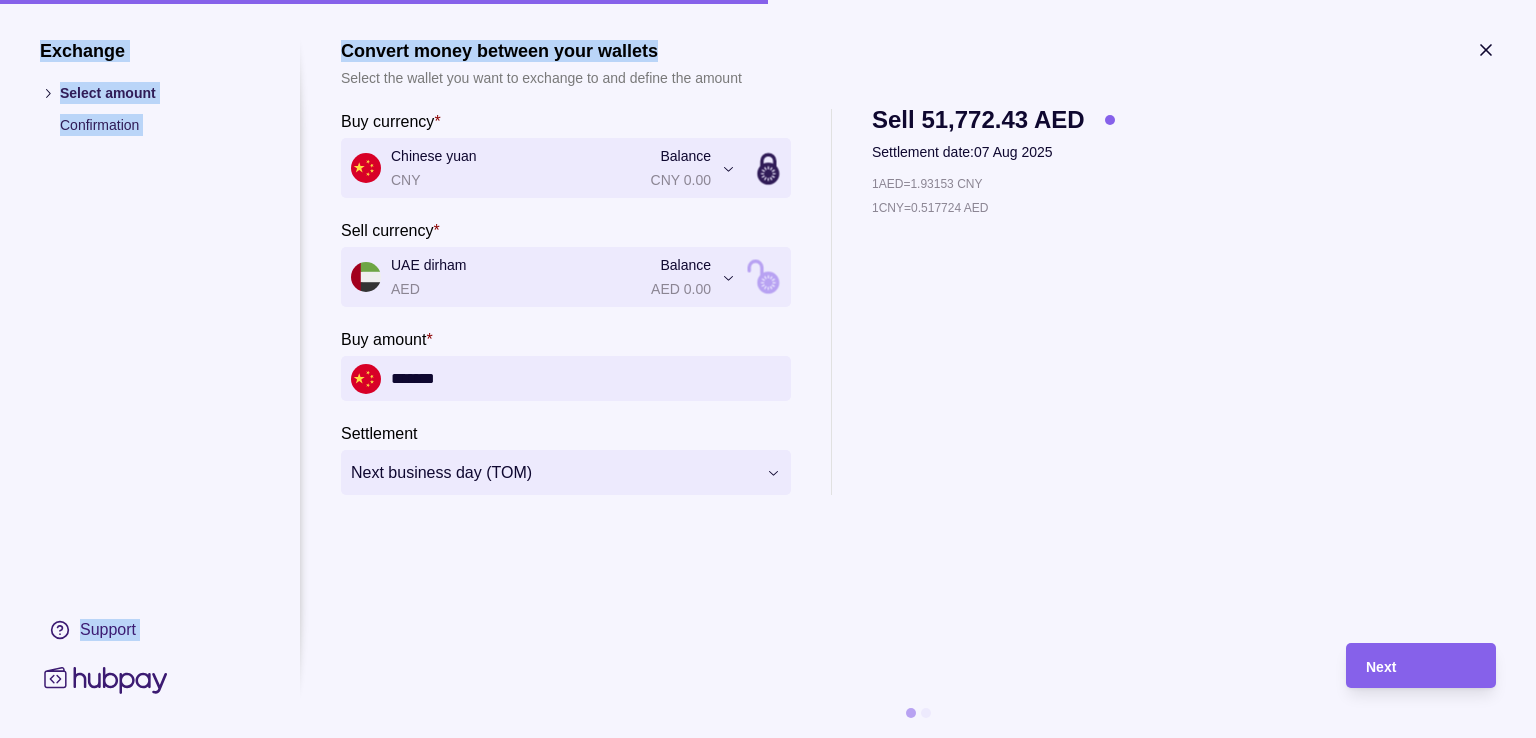 click on "**********" at bounding box center (768, 369) 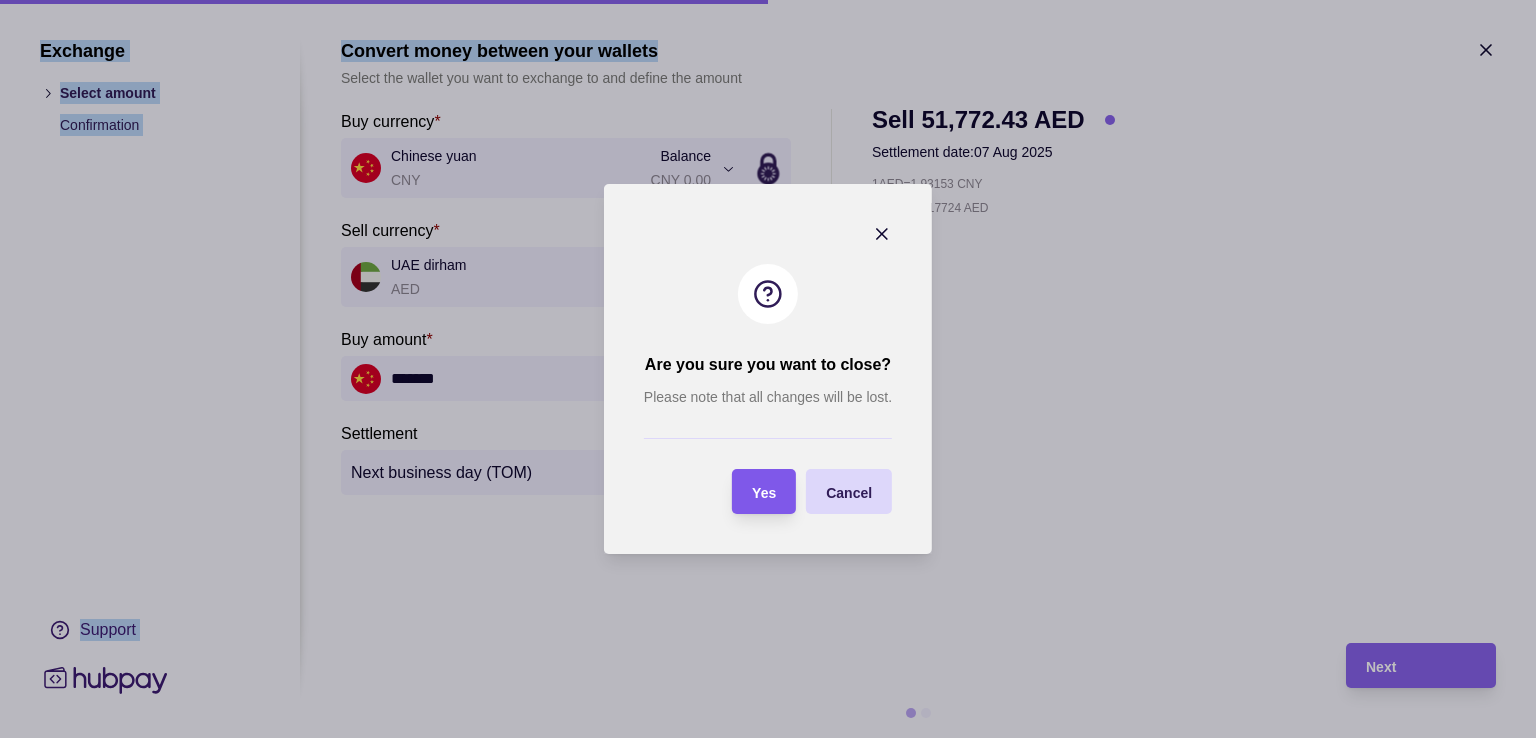 click on "Yes" at bounding box center [749, 491] 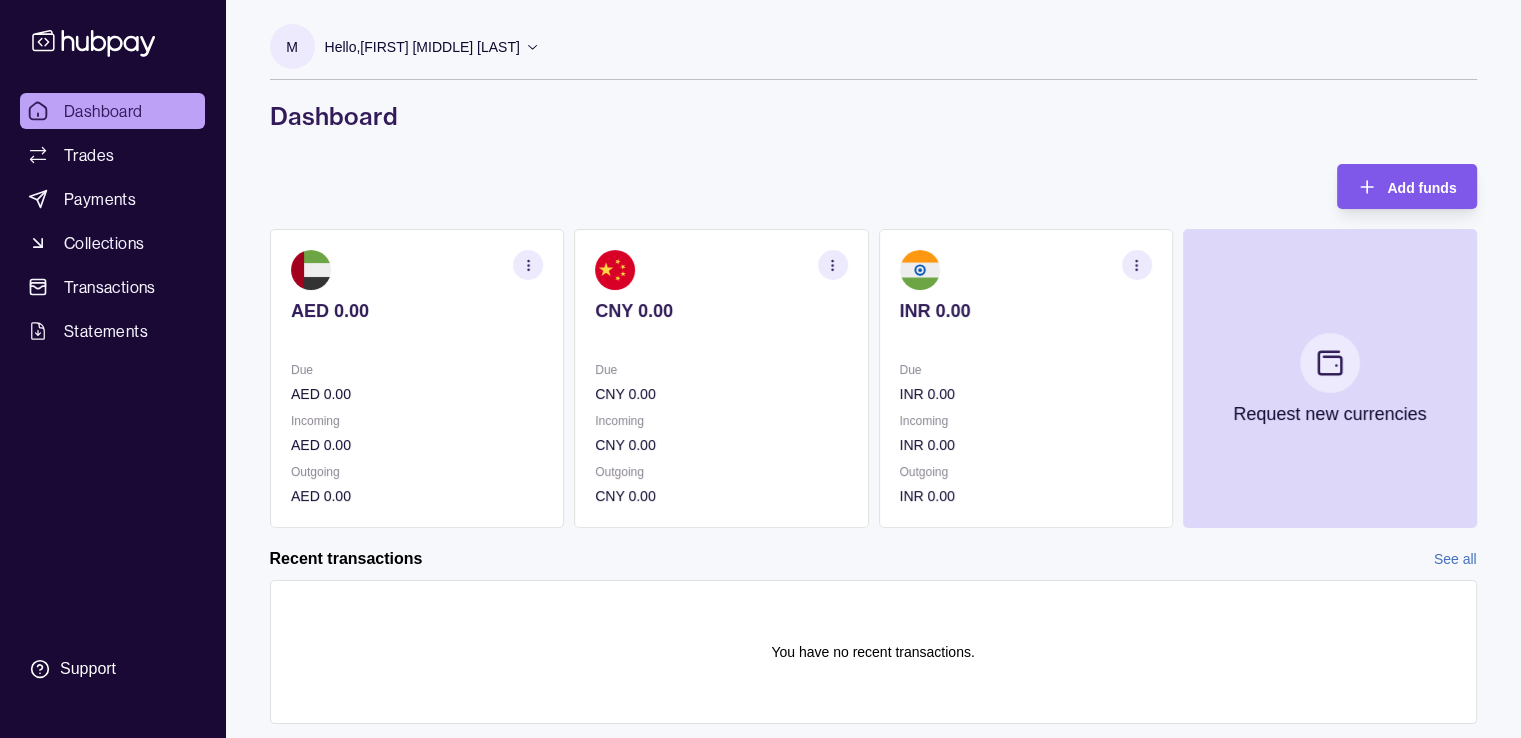 click on "Add funds" at bounding box center [1421, 188] 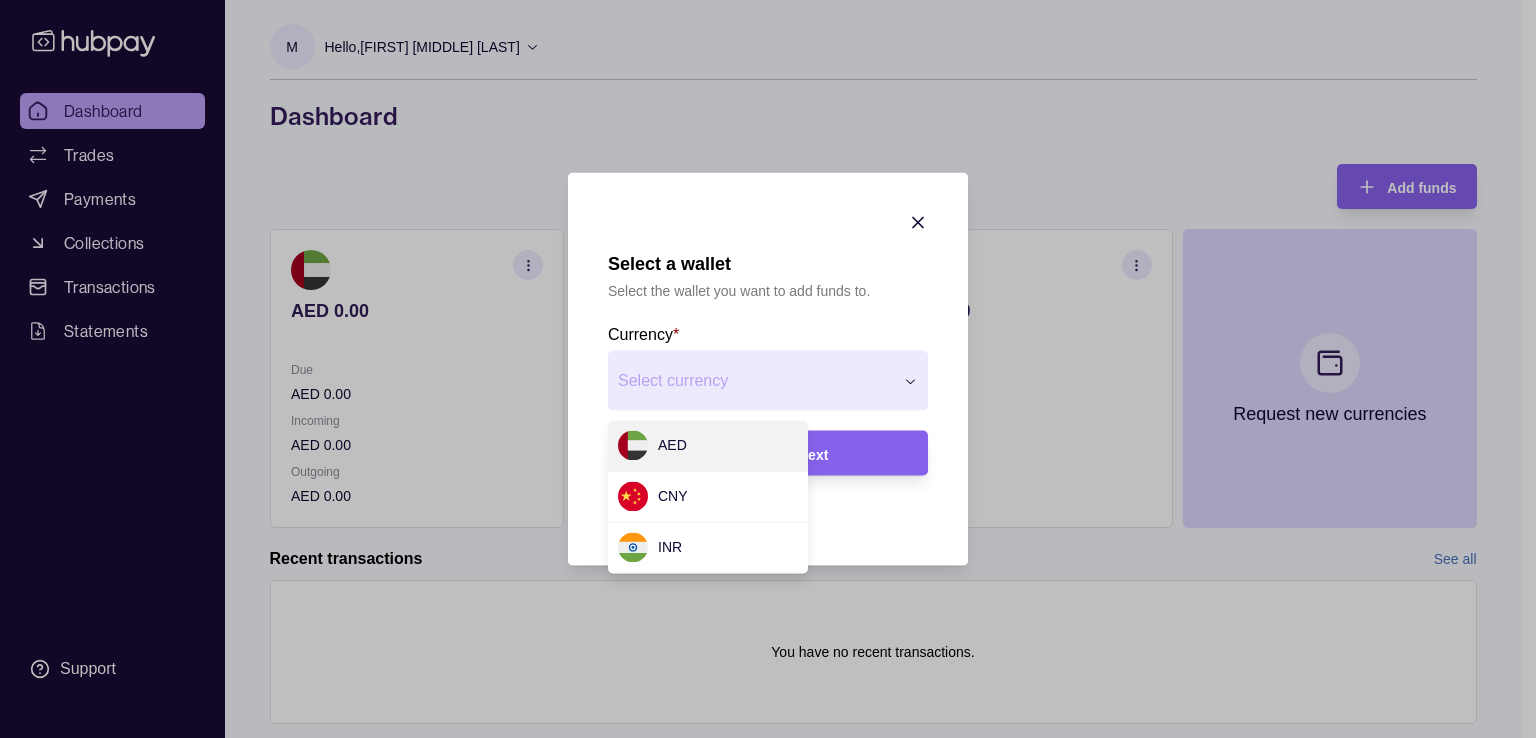 click on "Select a wallet Select the wallet you want to add funds to. Currency  * Select currency *** *** *** Next" at bounding box center (760, 788) 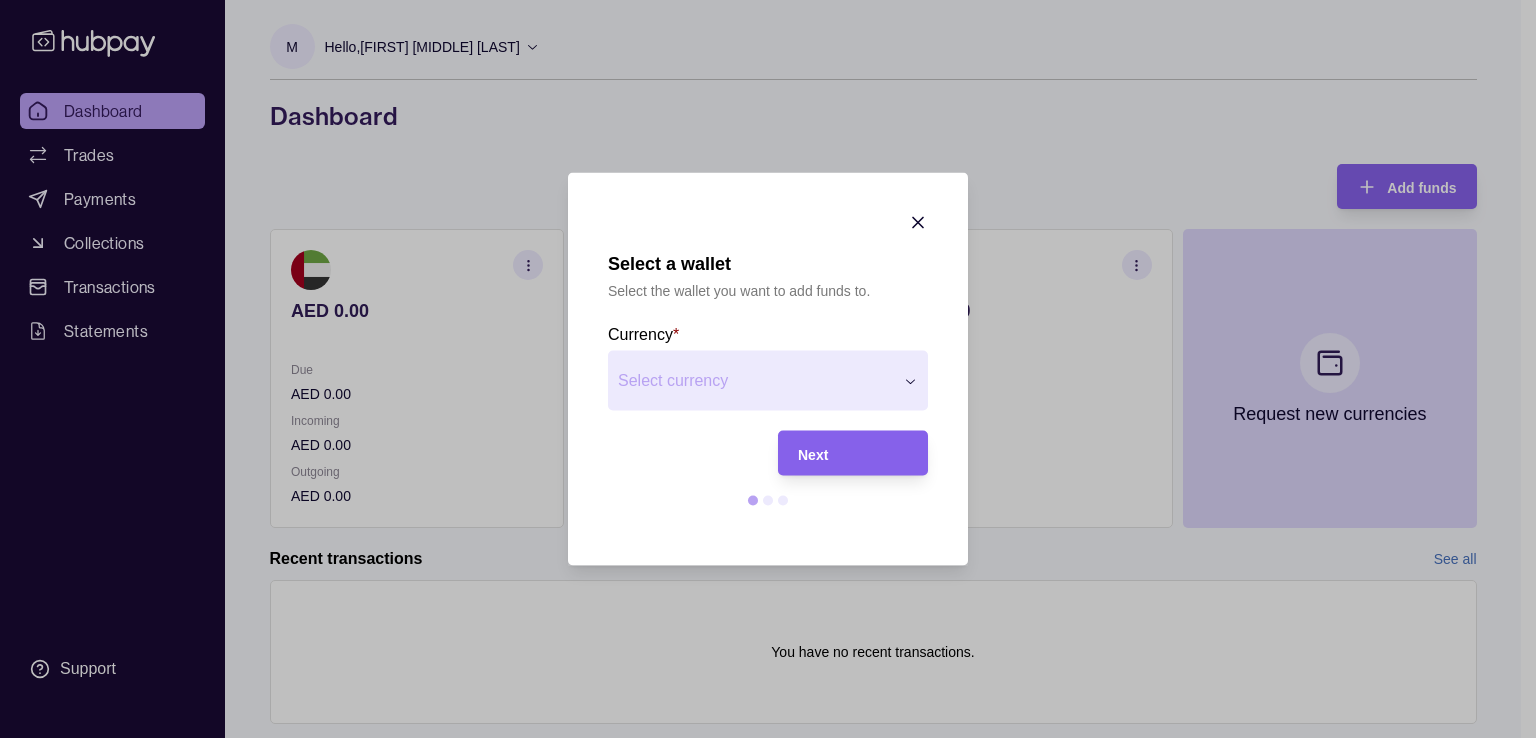 click on "Select a wallet Select the wallet you want to add funds to. Currency  * Select currency *** *** *** Next" at bounding box center [760, 788] 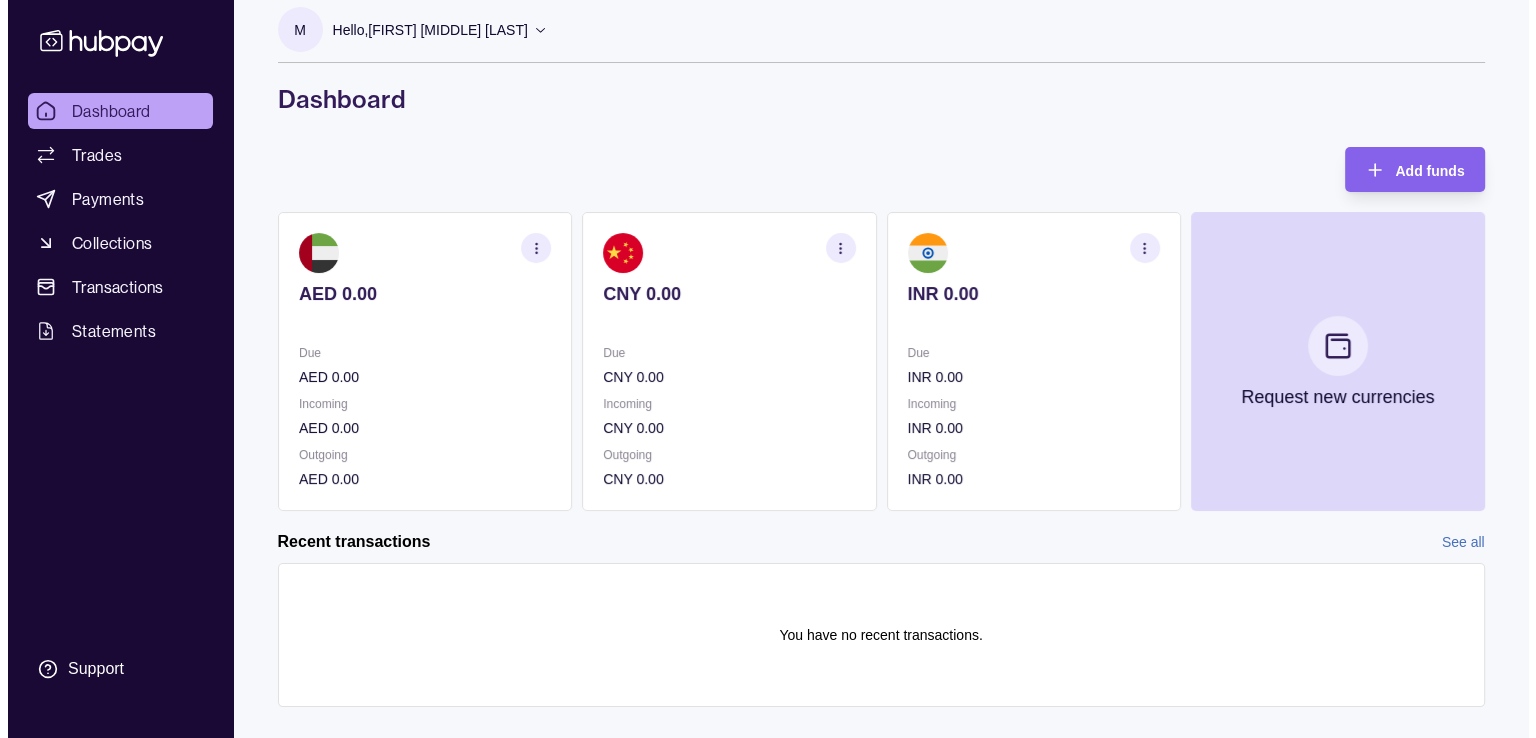 scroll, scrollTop: 0, scrollLeft: 0, axis: both 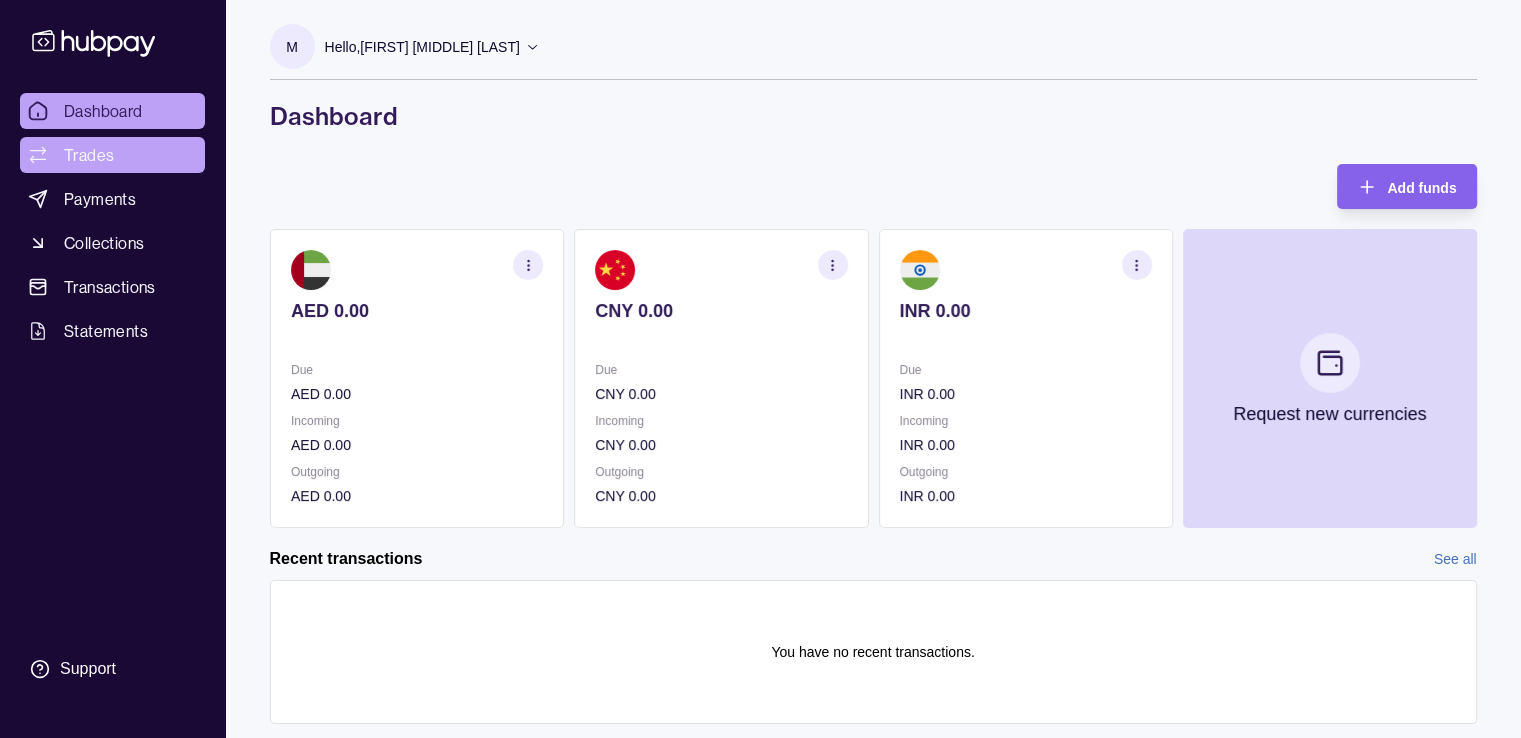 click on "Trades" at bounding box center [89, 155] 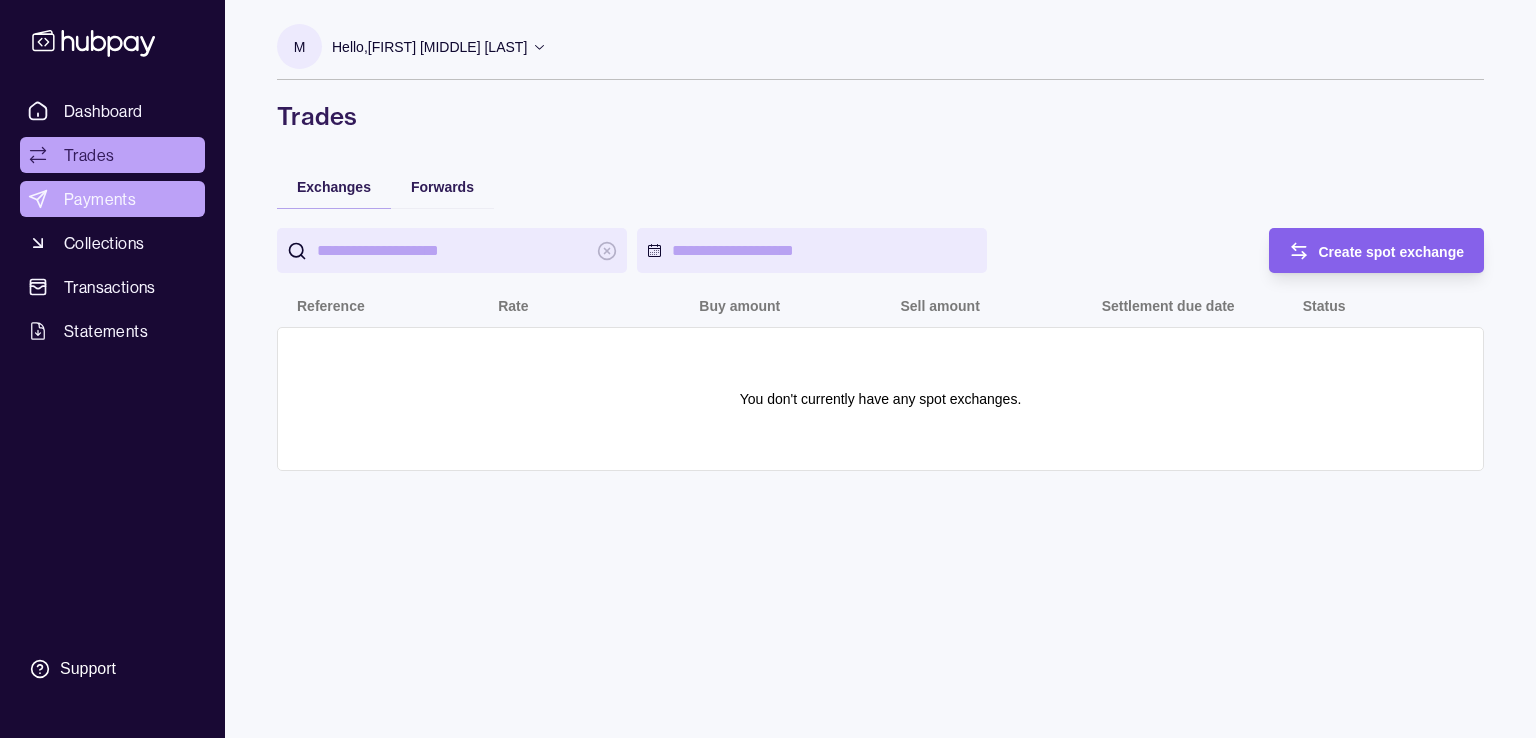 click on "Payments" at bounding box center (100, 199) 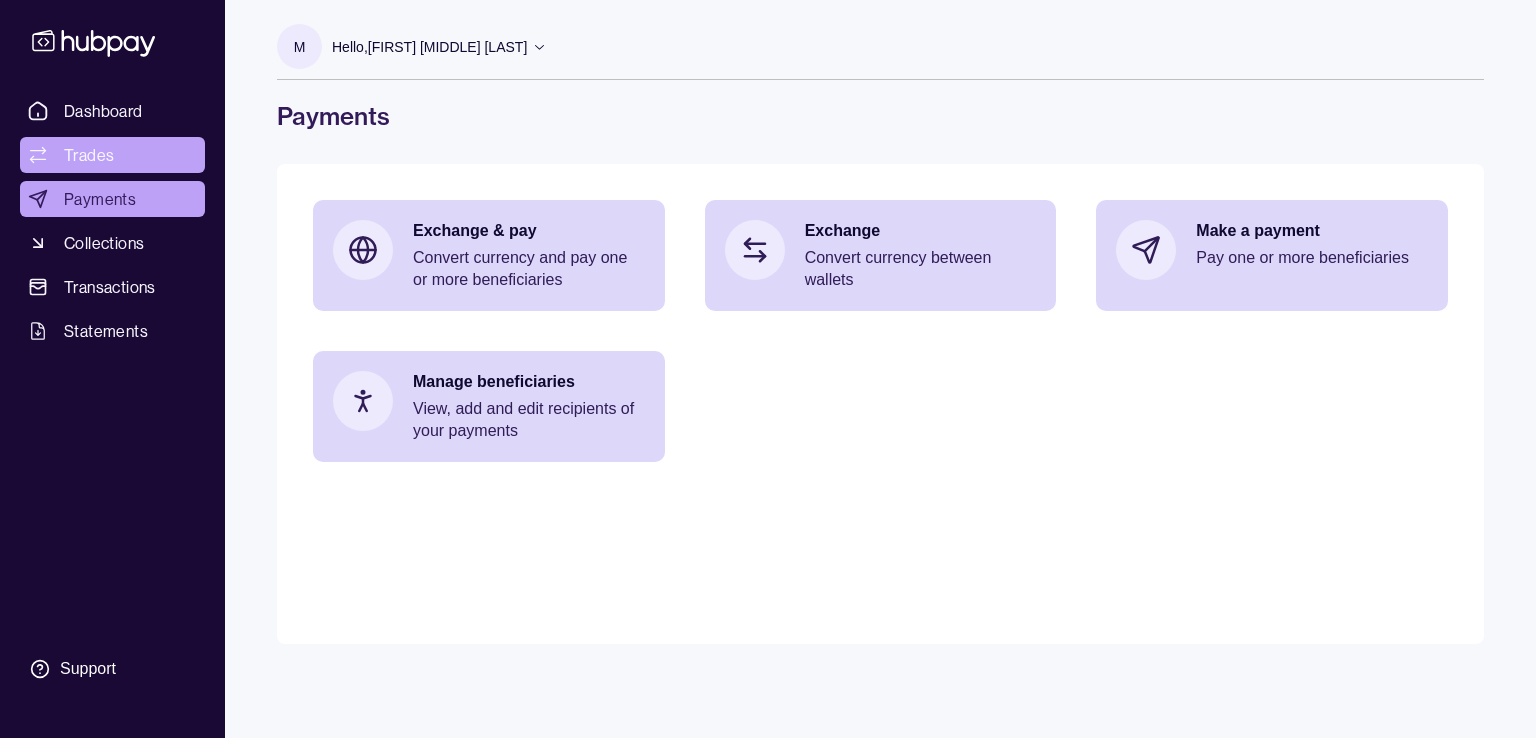 click on "Trades" at bounding box center (112, 155) 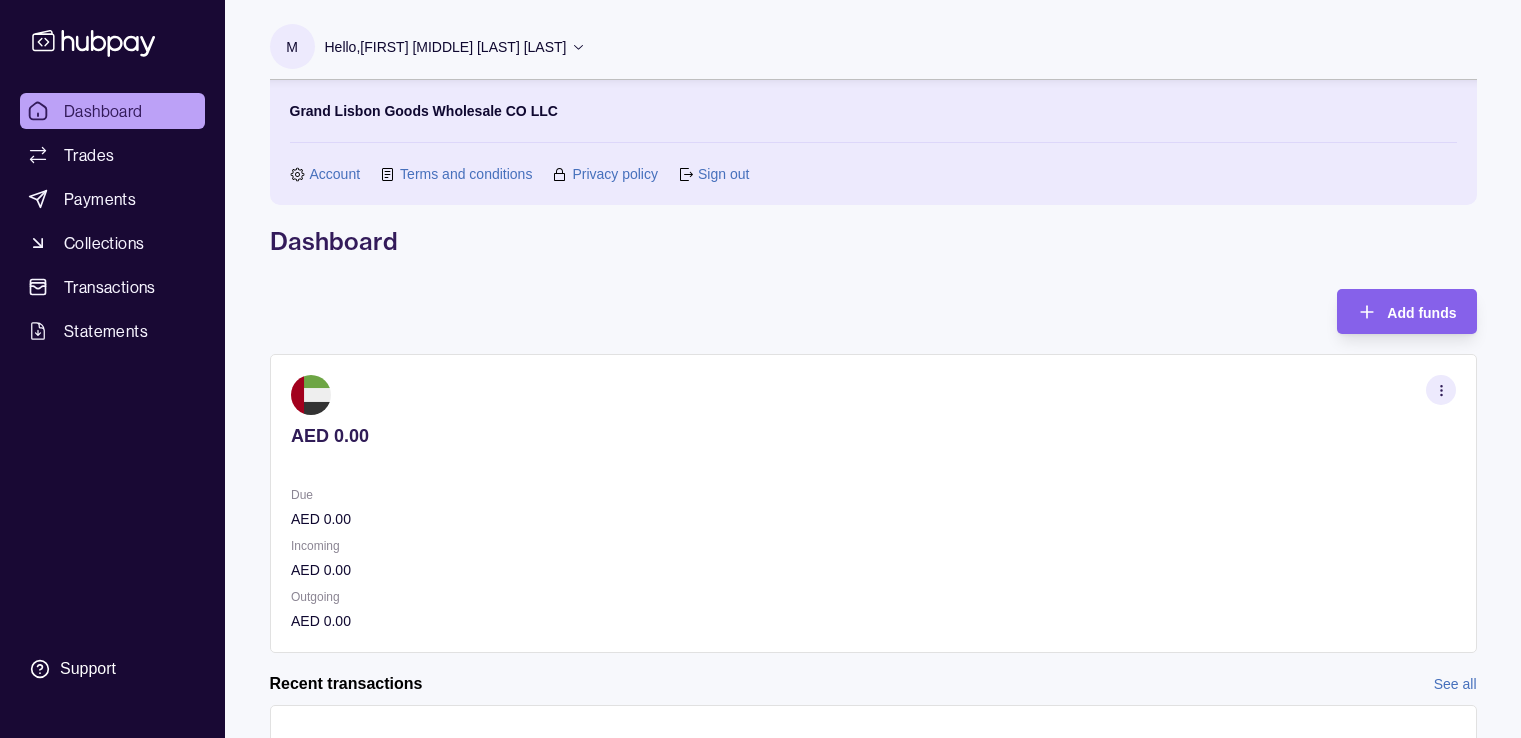 scroll, scrollTop: 0, scrollLeft: 0, axis: both 